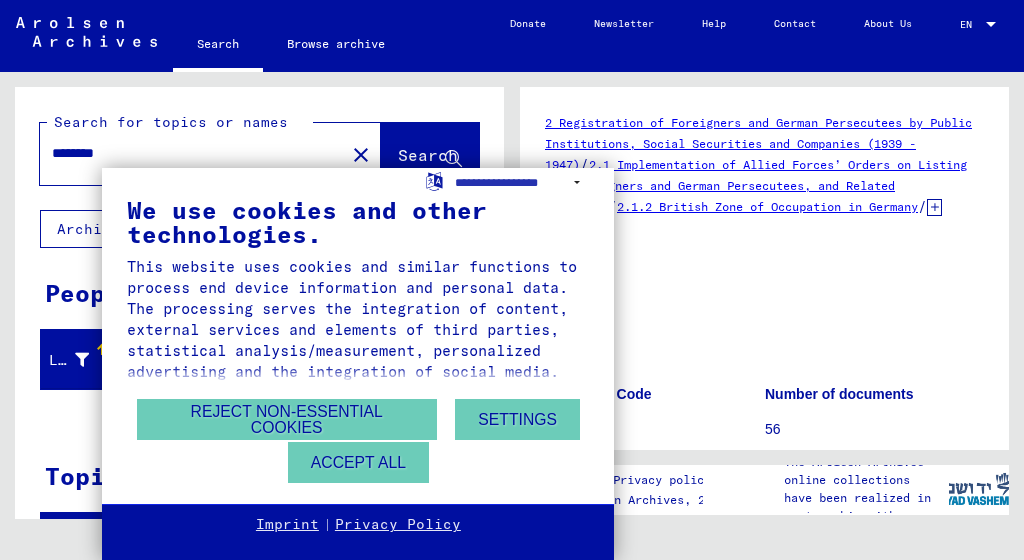 scroll, scrollTop: 0, scrollLeft: 0, axis: both 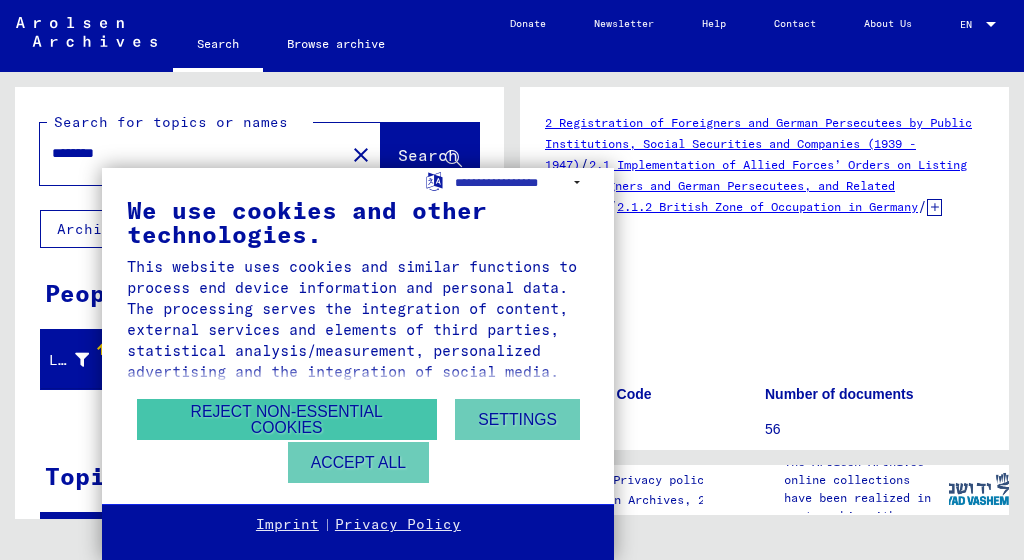 click on "Reject non-essential cookies" at bounding box center (287, 419) 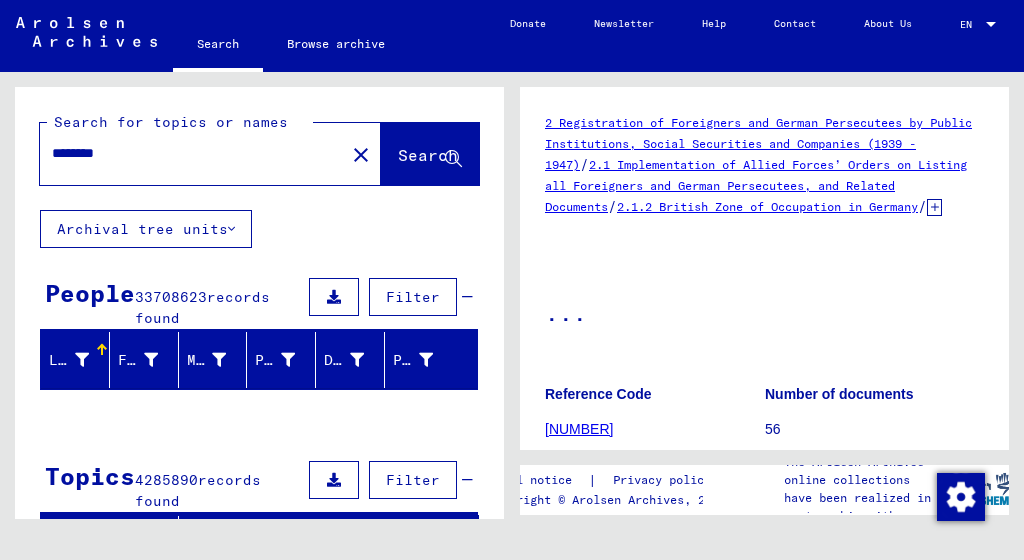 click on "********" at bounding box center [192, 153] 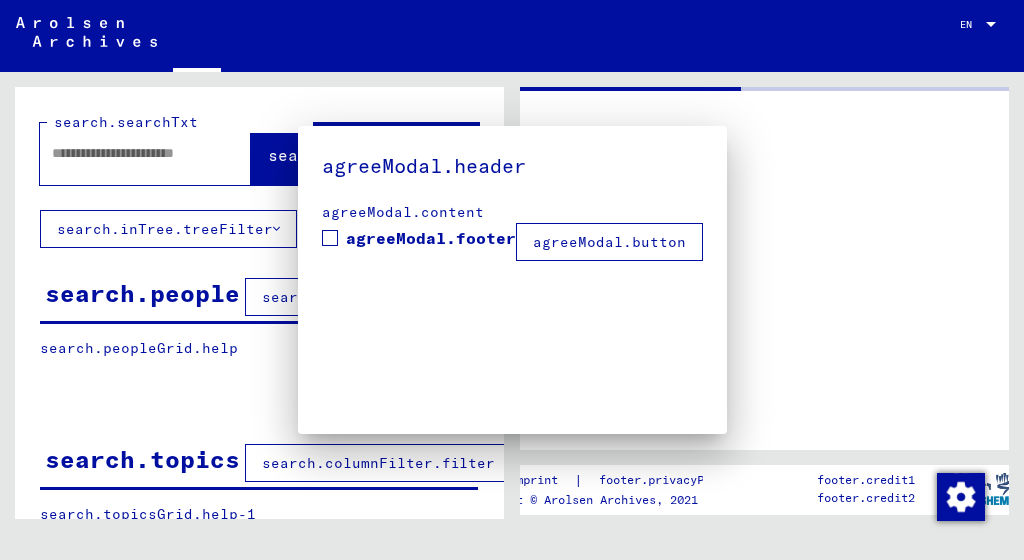 type on "********" 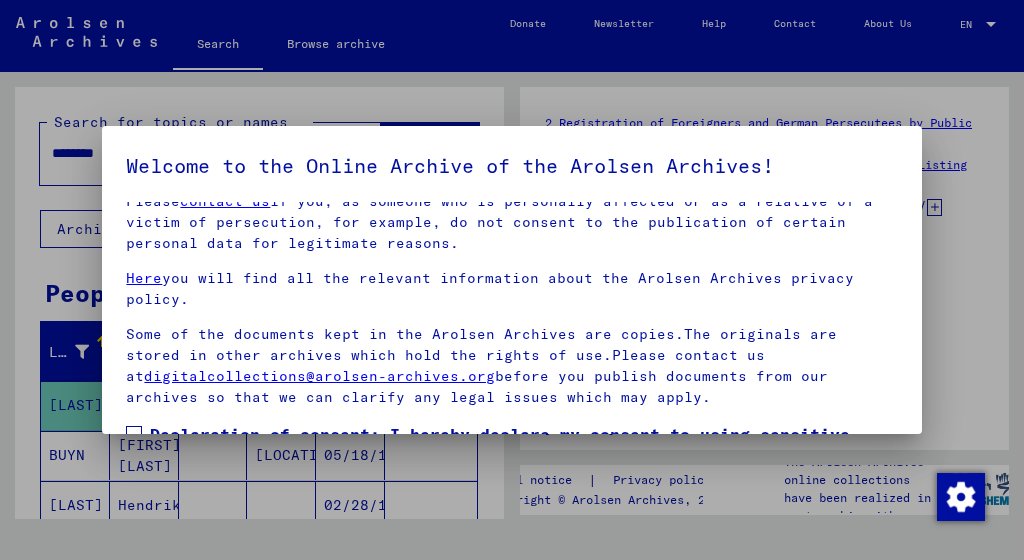 scroll, scrollTop: 242, scrollLeft: 0, axis: vertical 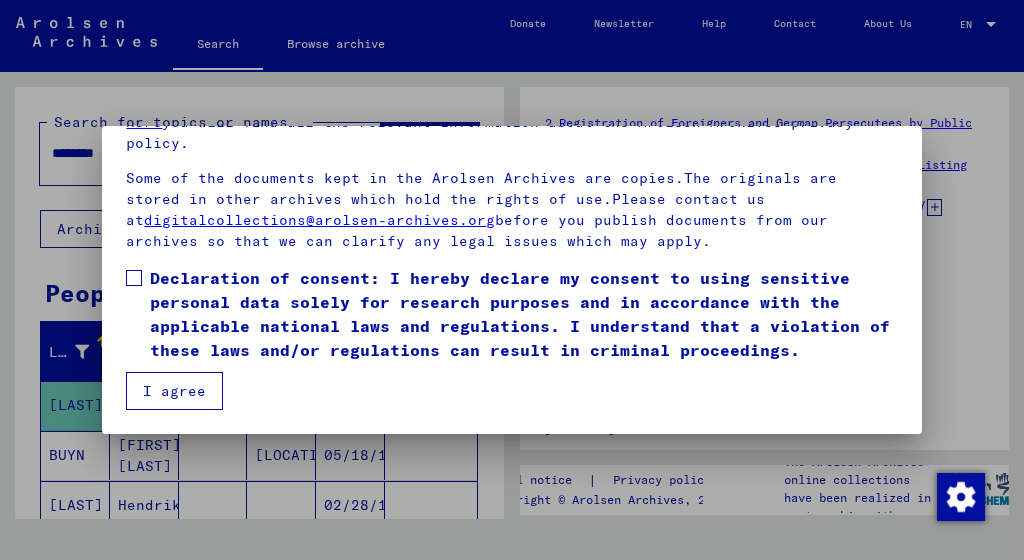 click at bounding box center (134, 278) 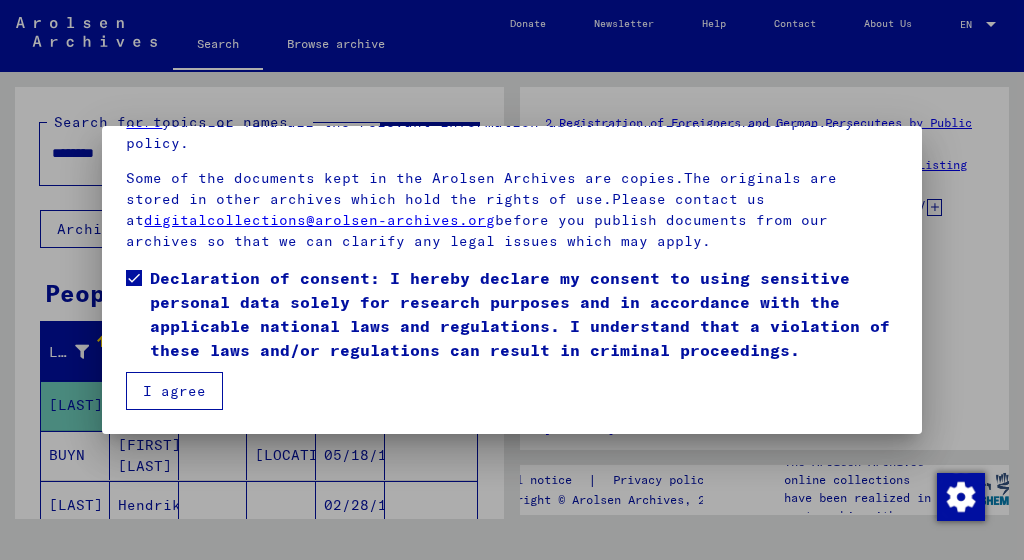click on "I agree" at bounding box center (174, 391) 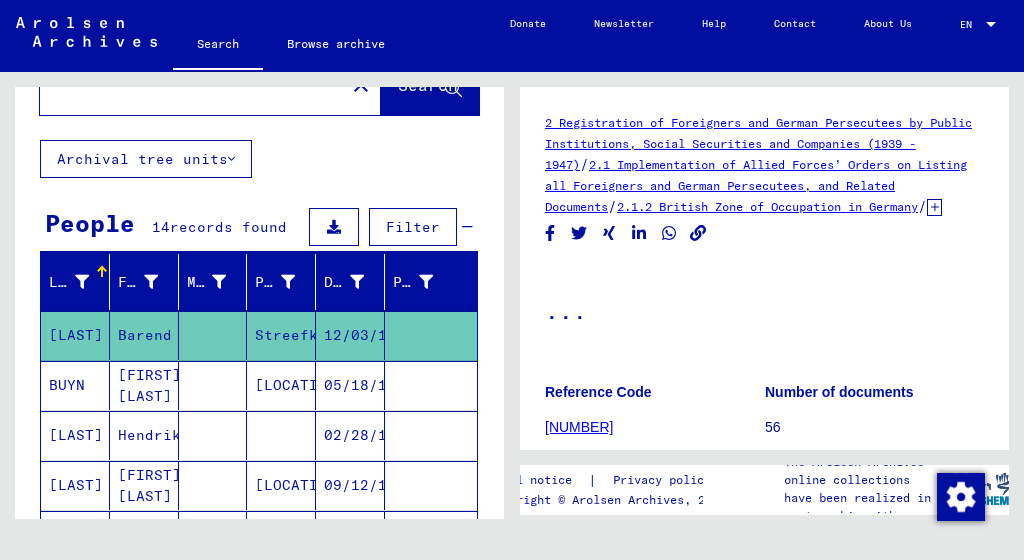 scroll, scrollTop: 94, scrollLeft: 0, axis: vertical 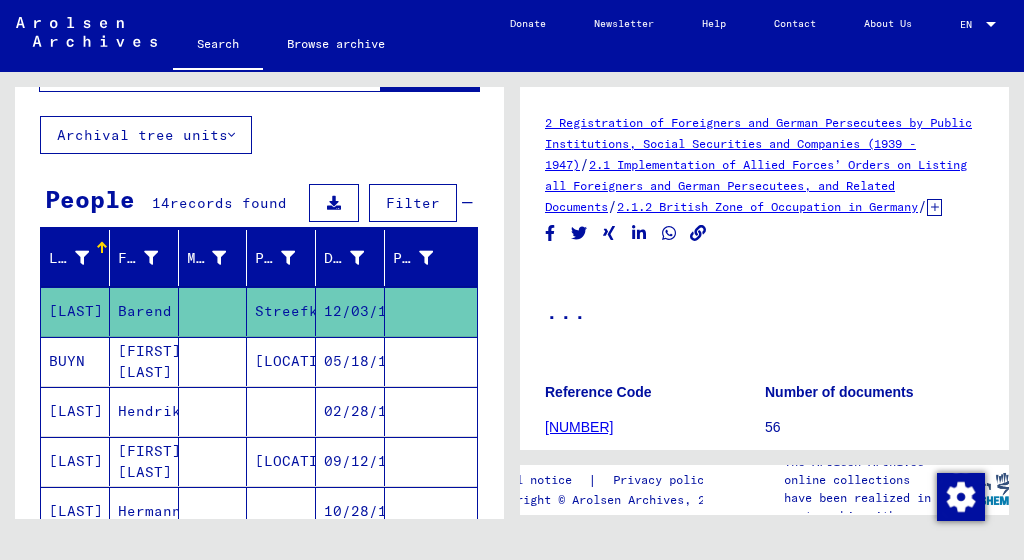 click on "[FIRST] [LAST]" at bounding box center (144, 411) 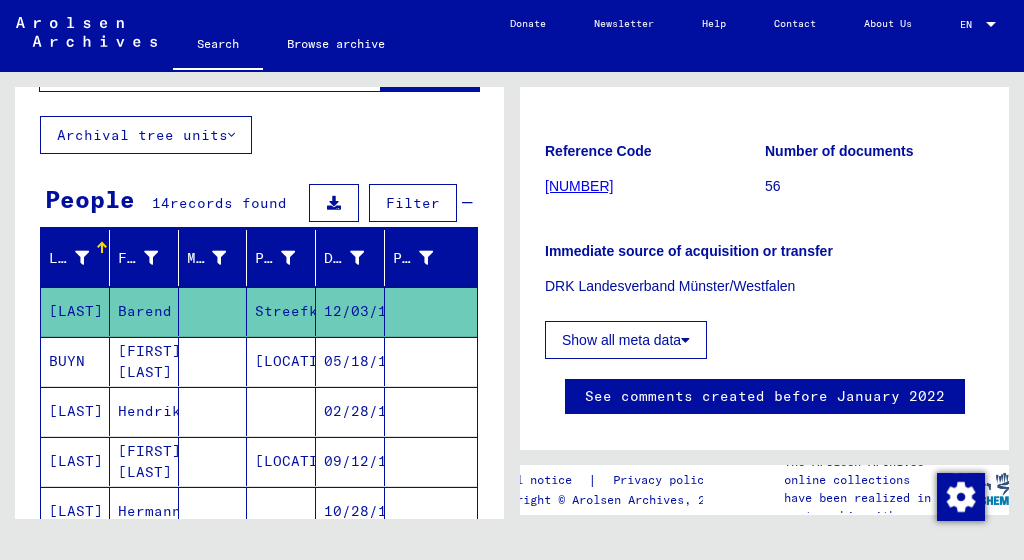 scroll, scrollTop: 245, scrollLeft: 0, axis: vertical 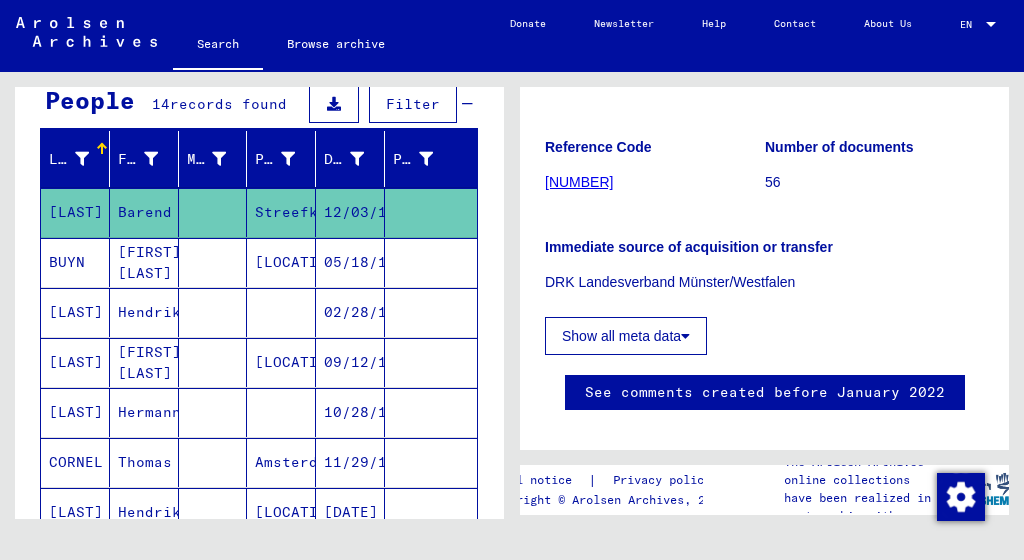 click on "[NUMBER]" 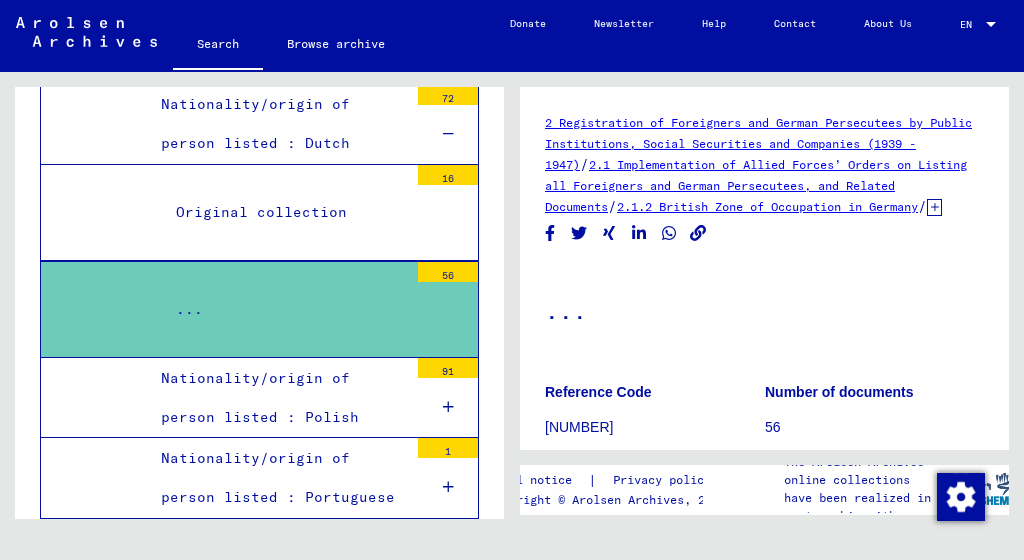 scroll, scrollTop: 3698, scrollLeft: 0, axis: vertical 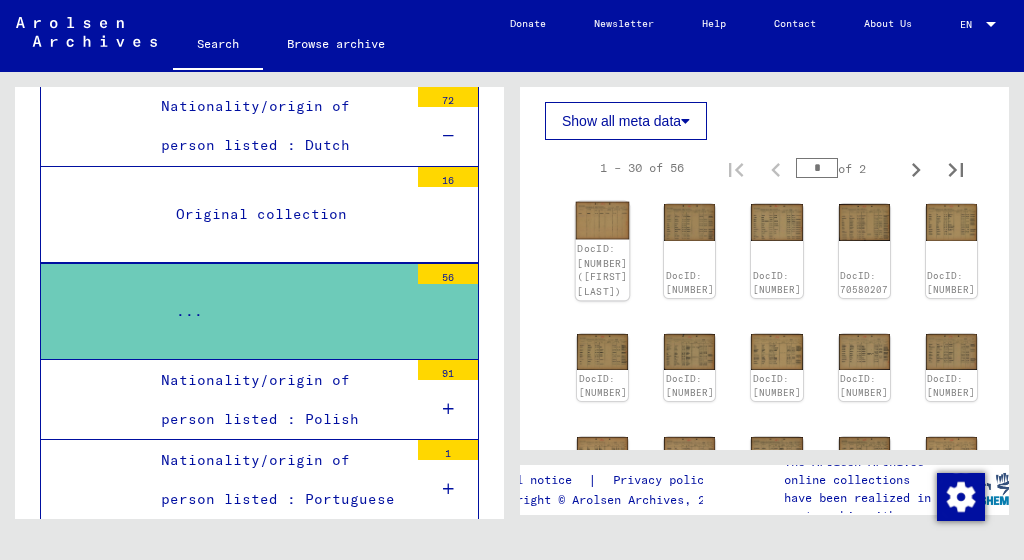 click on "DocID: [NUMBER] ([FIRST] [LAST])" 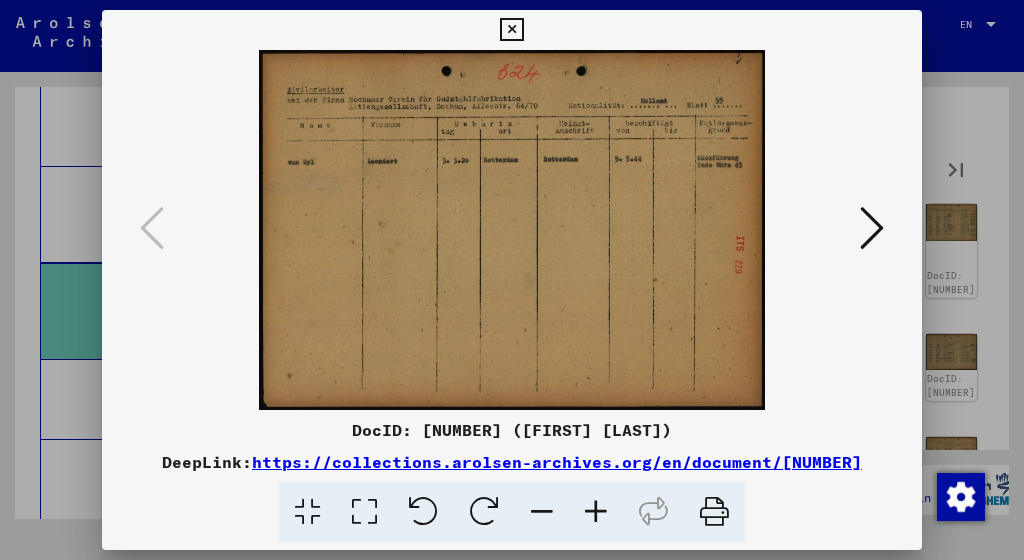 click at bounding box center (596, 512) 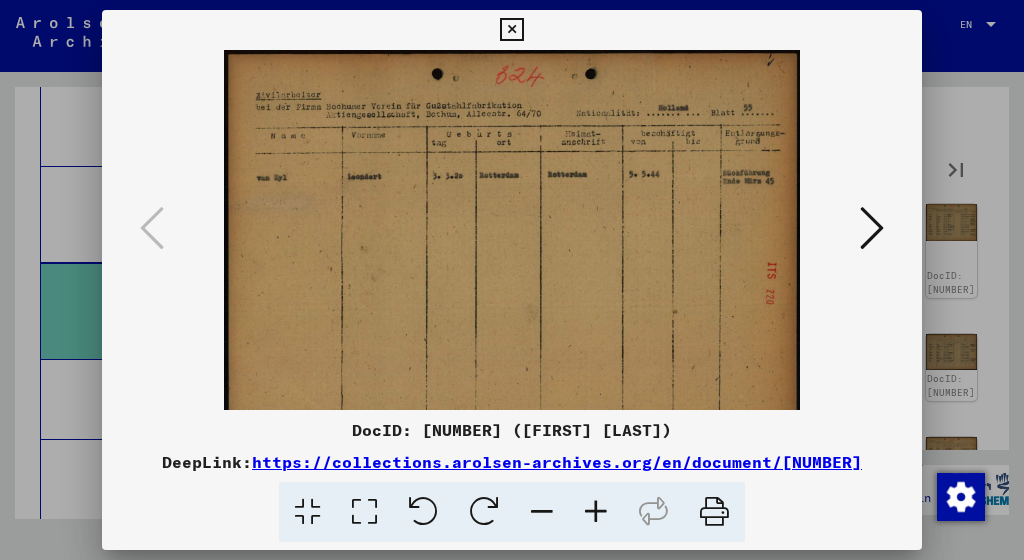 click at bounding box center [596, 512] 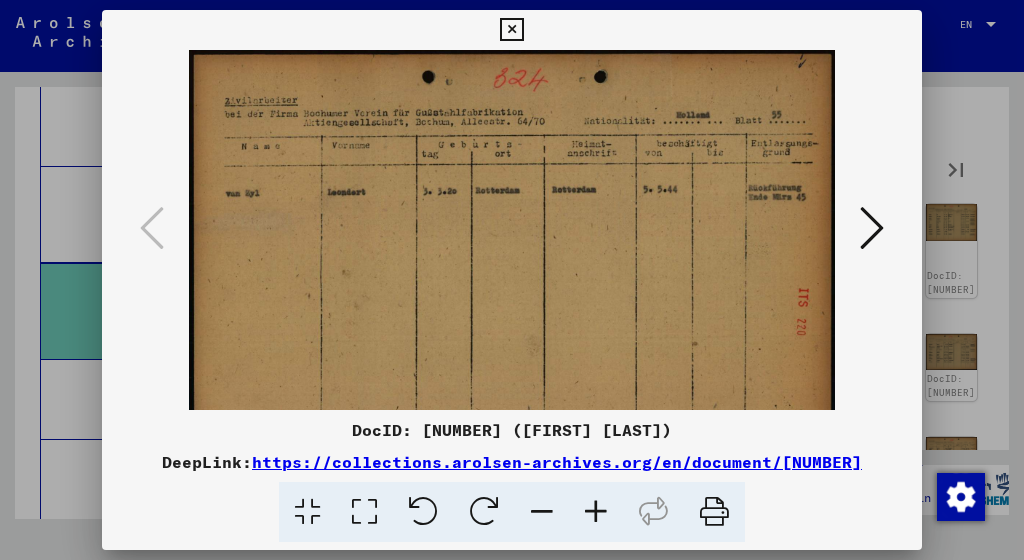 click at bounding box center (872, 228) 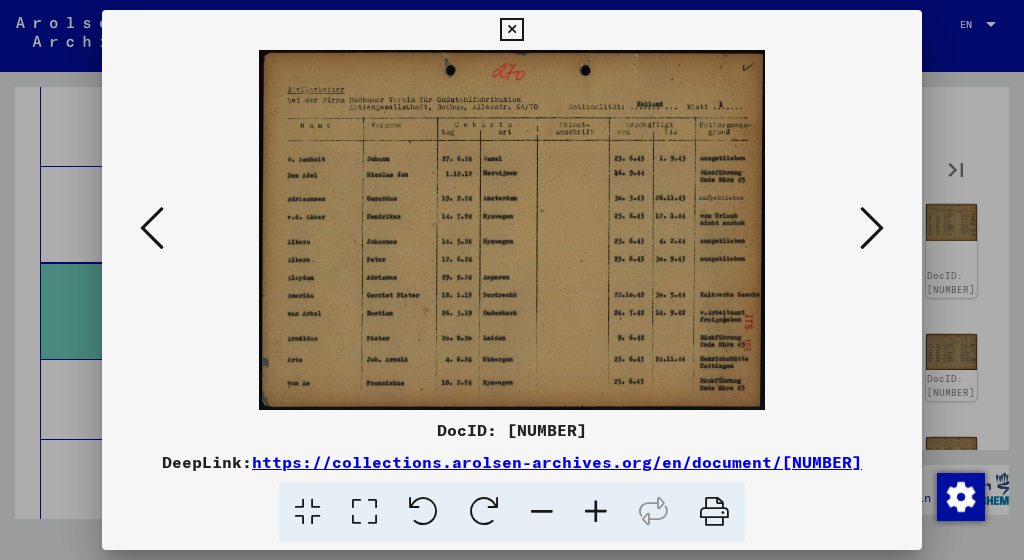 scroll, scrollTop: 0, scrollLeft: 0, axis: both 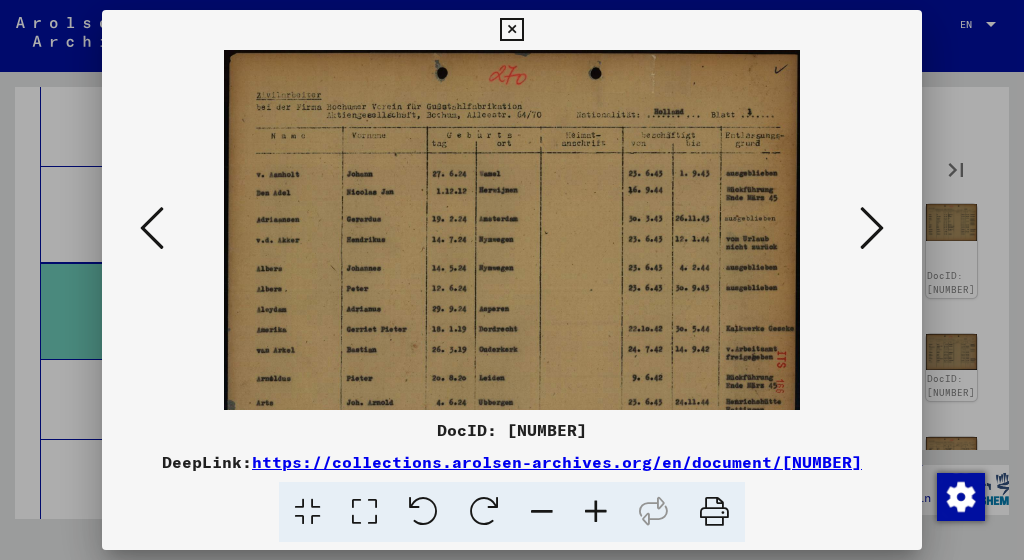 click at bounding box center (596, 512) 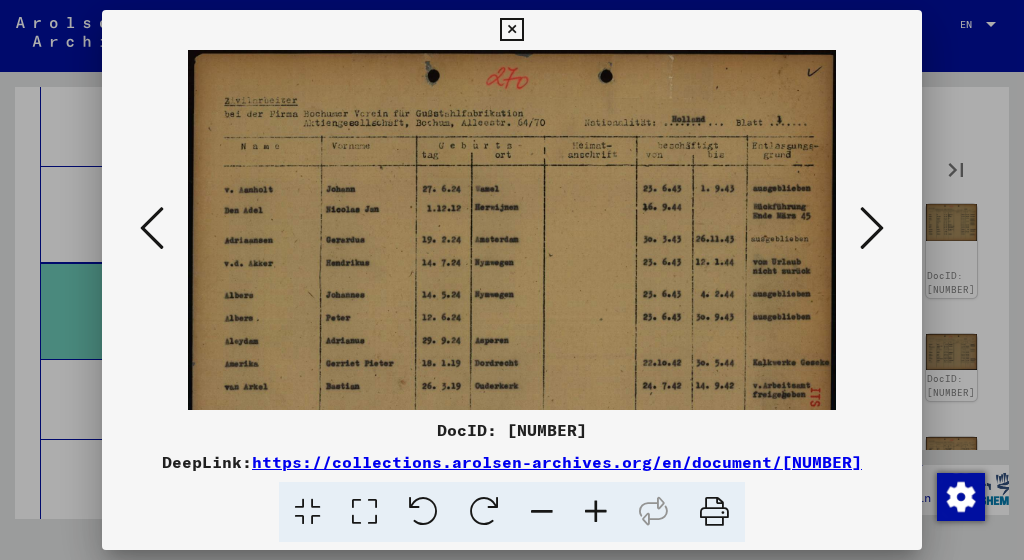 click at bounding box center (596, 512) 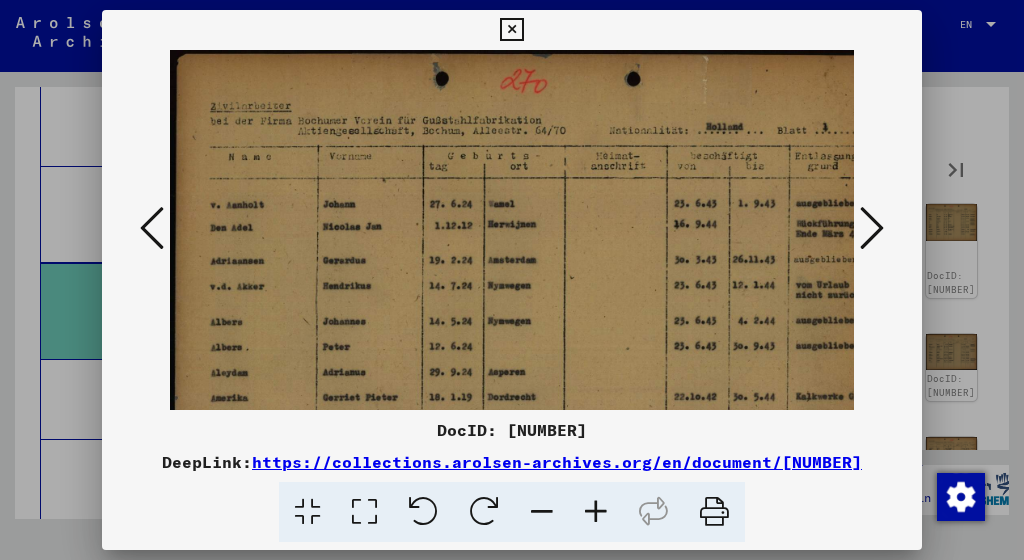 scroll, scrollTop: 0, scrollLeft: 0, axis: both 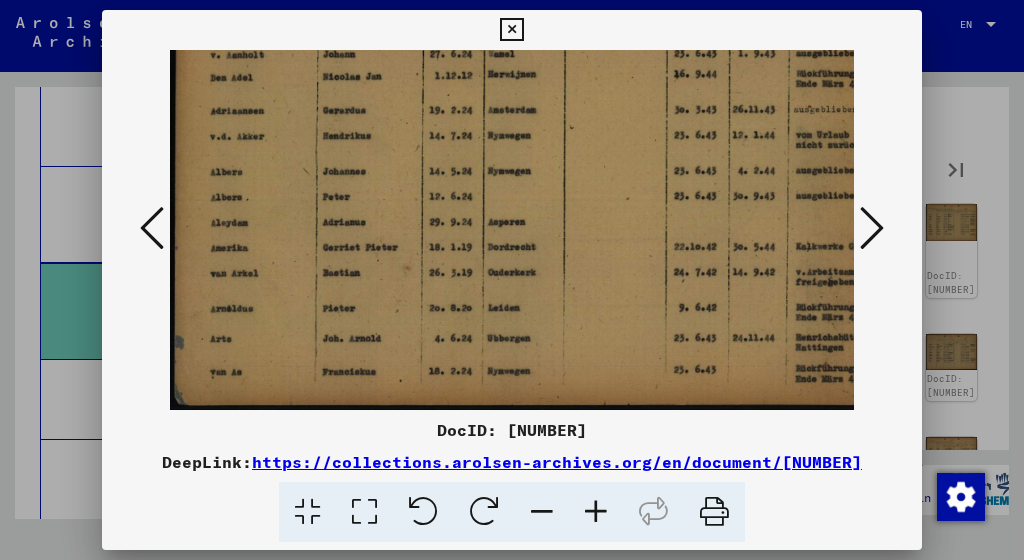 drag, startPoint x: 396, startPoint y: 303, endPoint x: 402, endPoint y: 146, distance: 157.11461 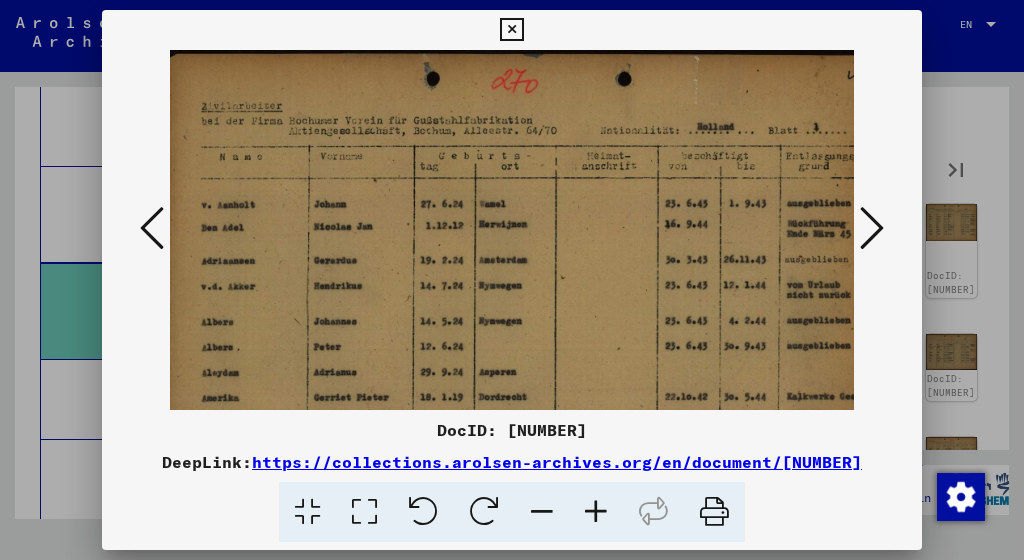 scroll, scrollTop: 0, scrollLeft: 0, axis: both 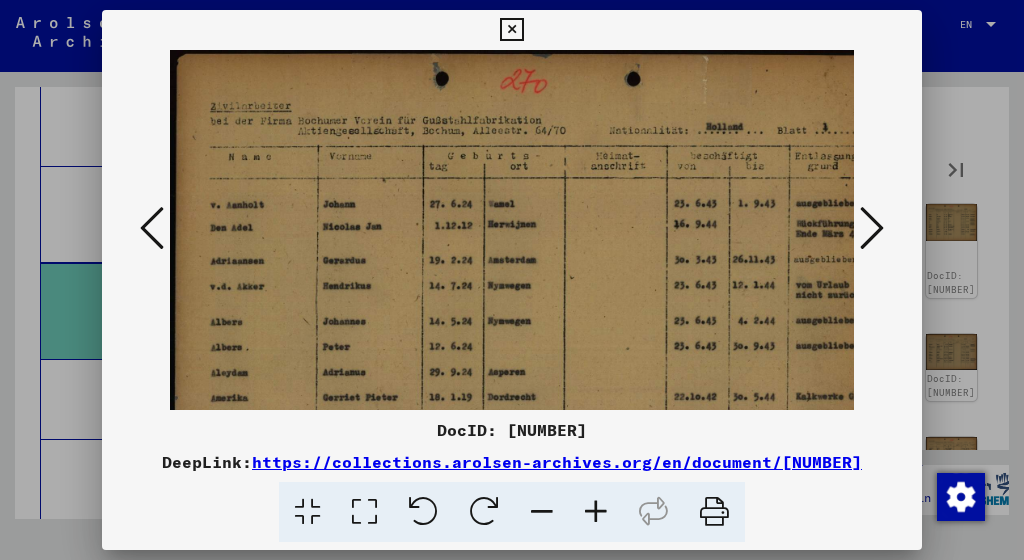 drag, startPoint x: 442, startPoint y: 289, endPoint x: 470, endPoint y: 392, distance: 106.738 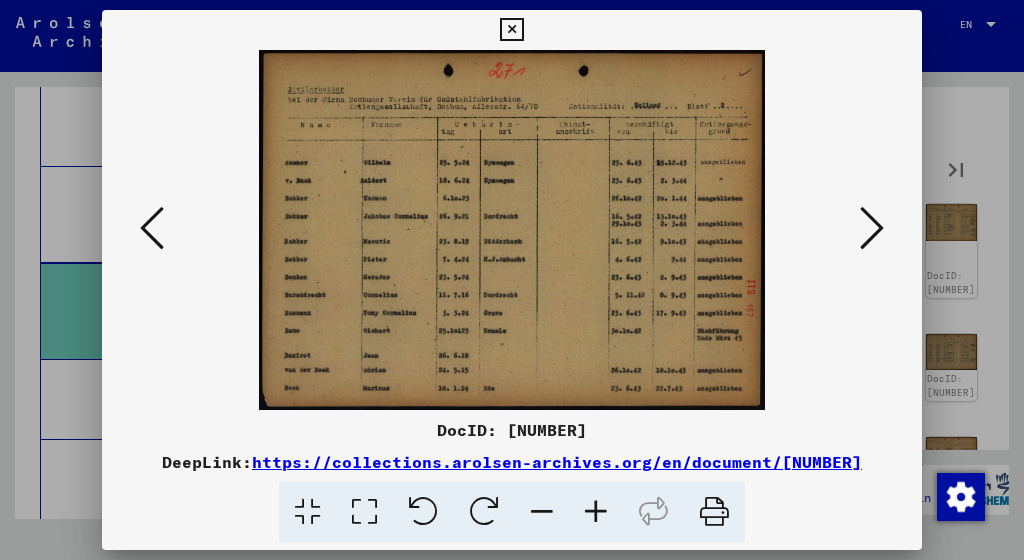 click at bounding box center [872, 229] 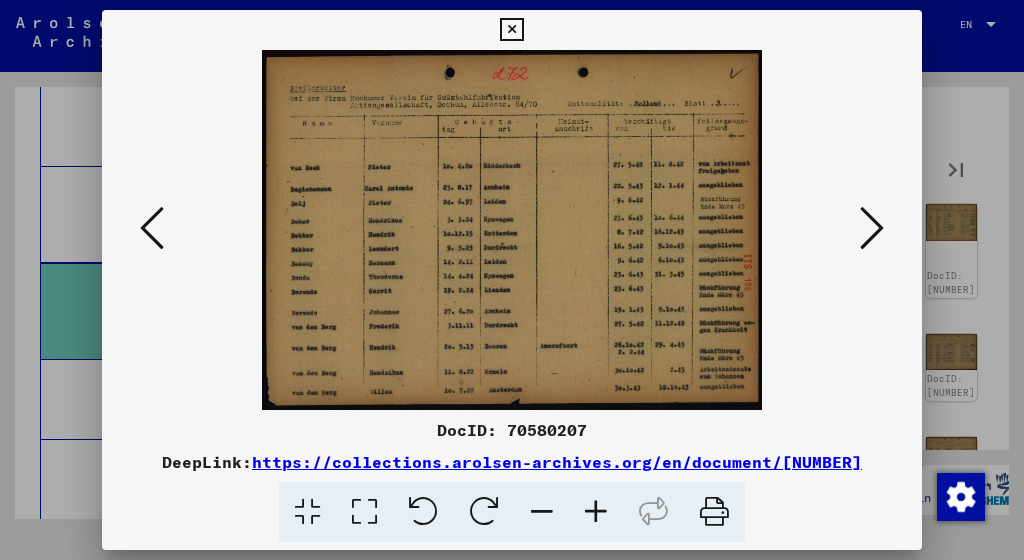 click at bounding box center [872, 228] 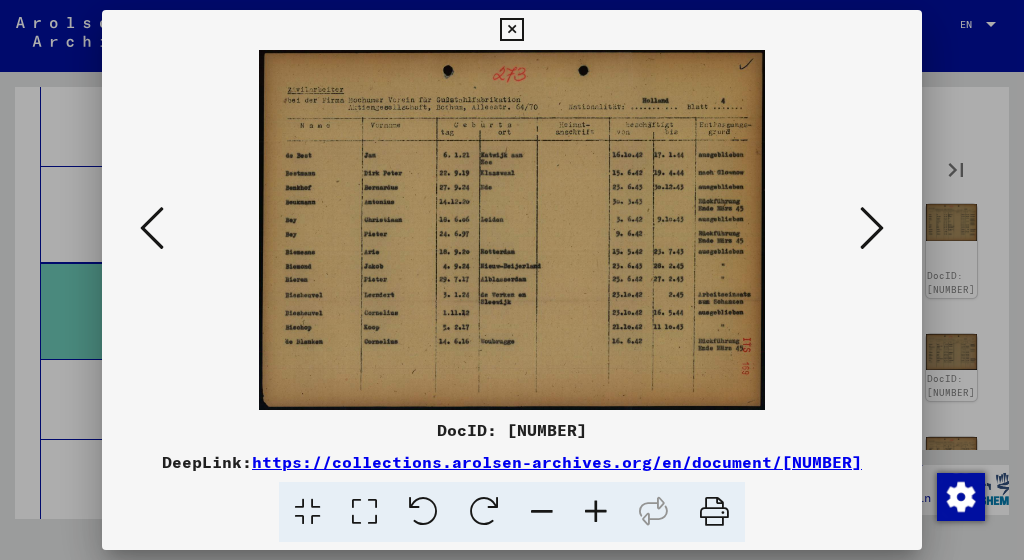 click at bounding box center (872, 228) 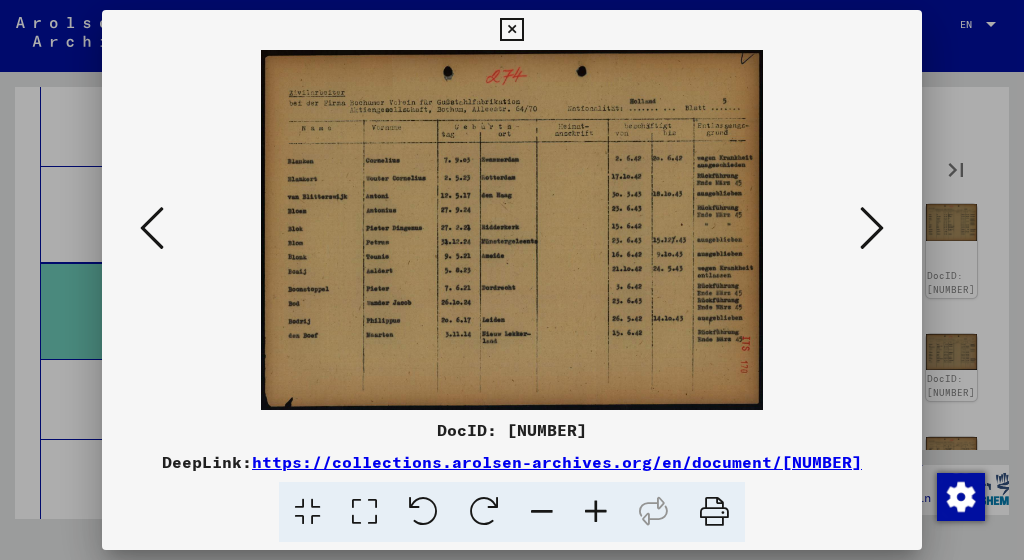 click at bounding box center (872, 228) 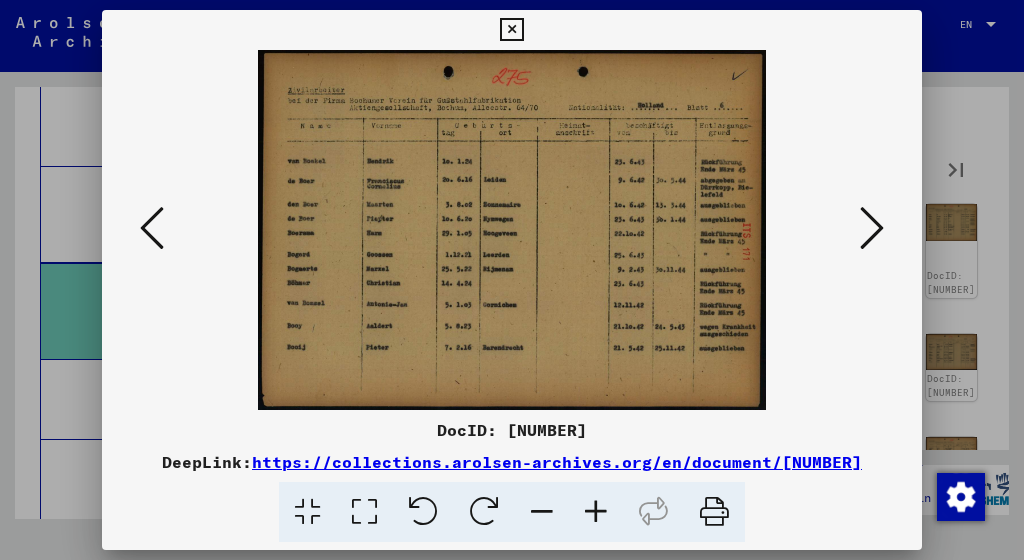 click at bounding box center [872, 228] 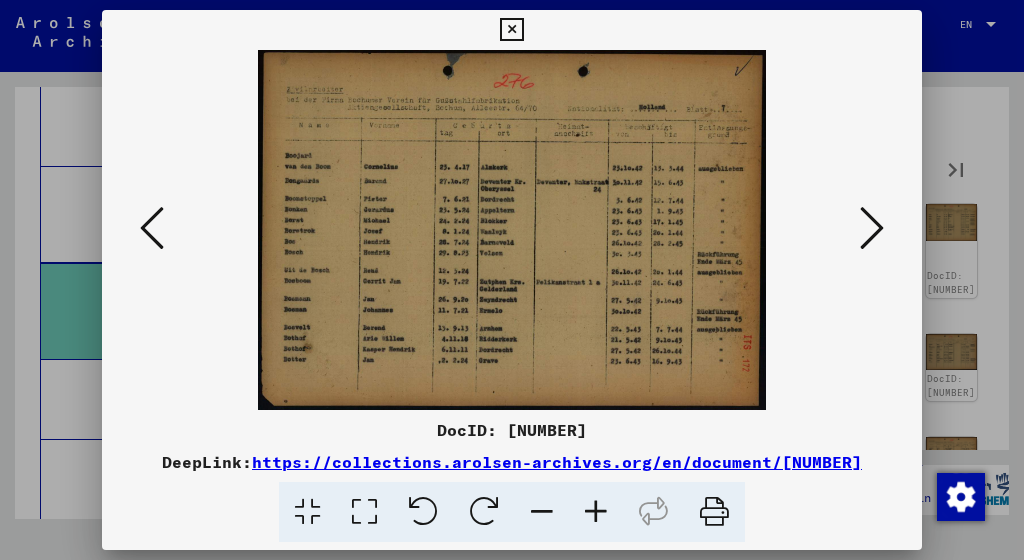 click at bounding box center (872, 228) 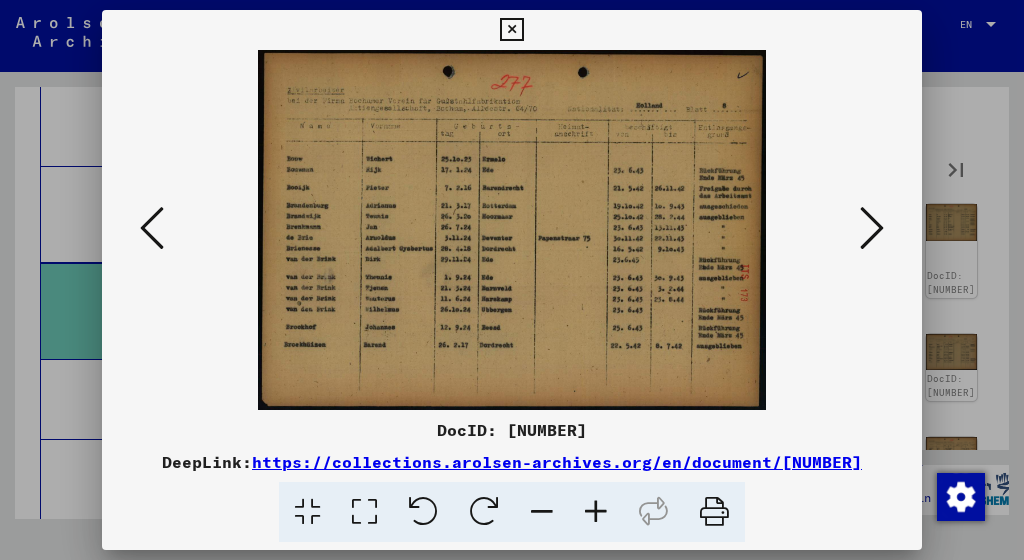 click at bounding box center (152, 228) 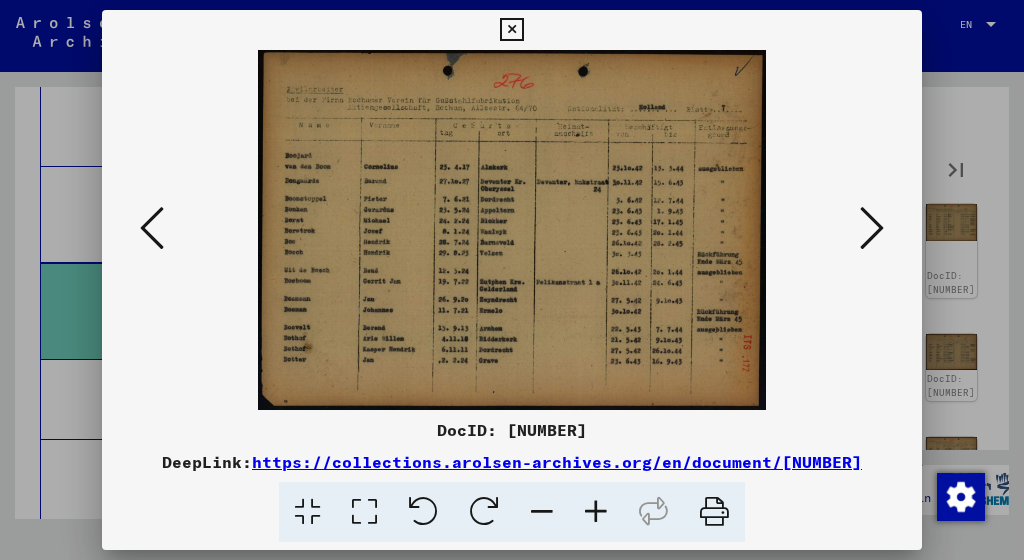 click at bounding box center (152, 228) 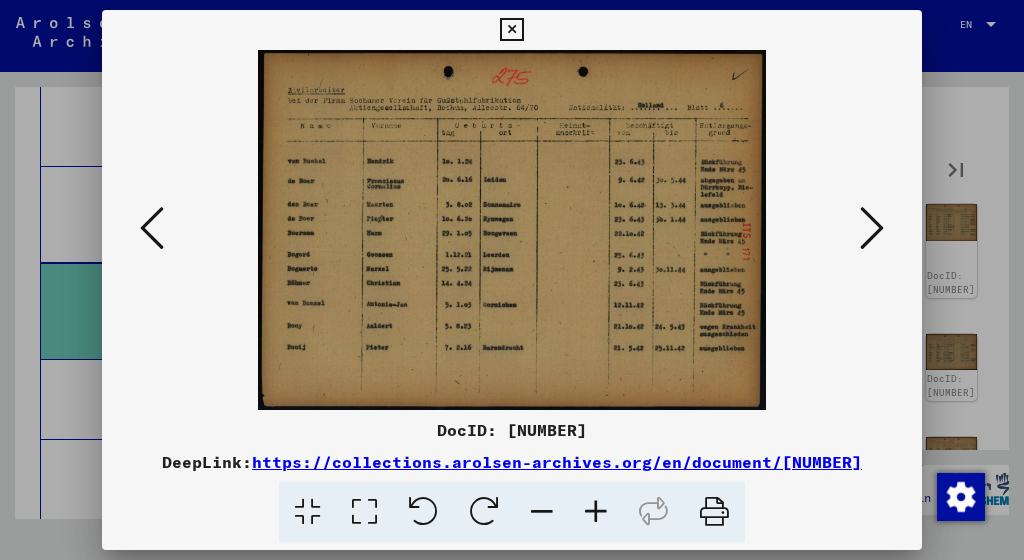 click at bounding box center (872, 228) 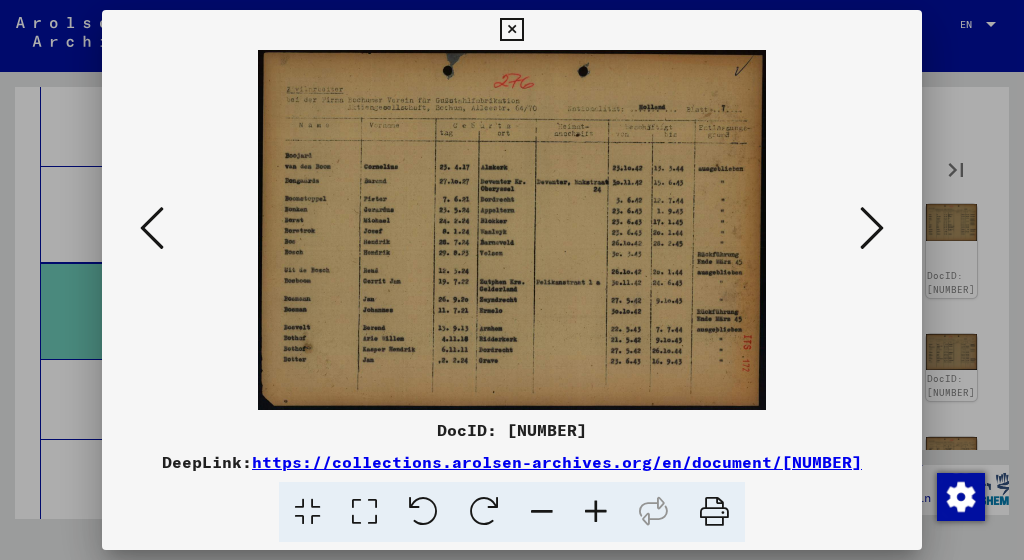 click at bounding box center [596, 512] 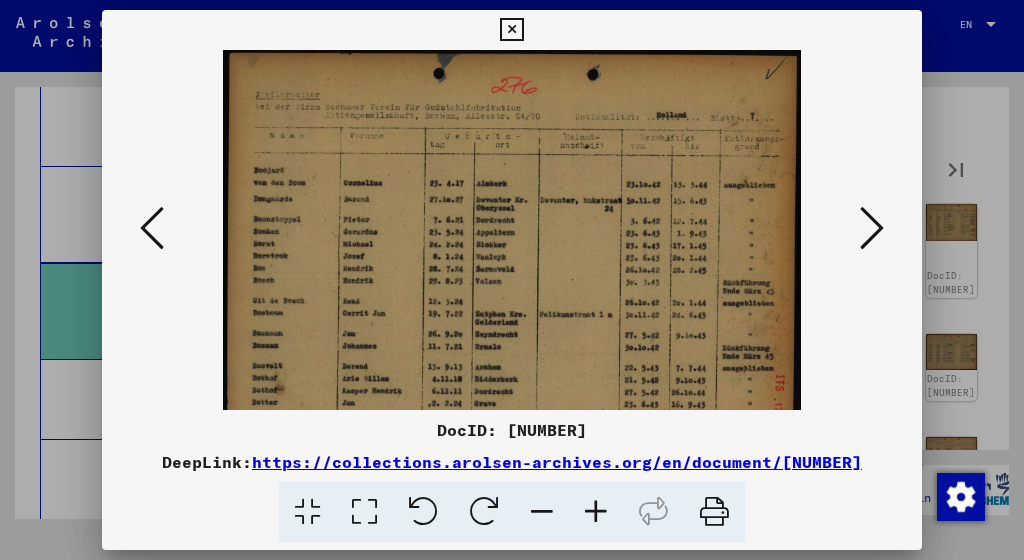 click at bounding box center [596, 512] 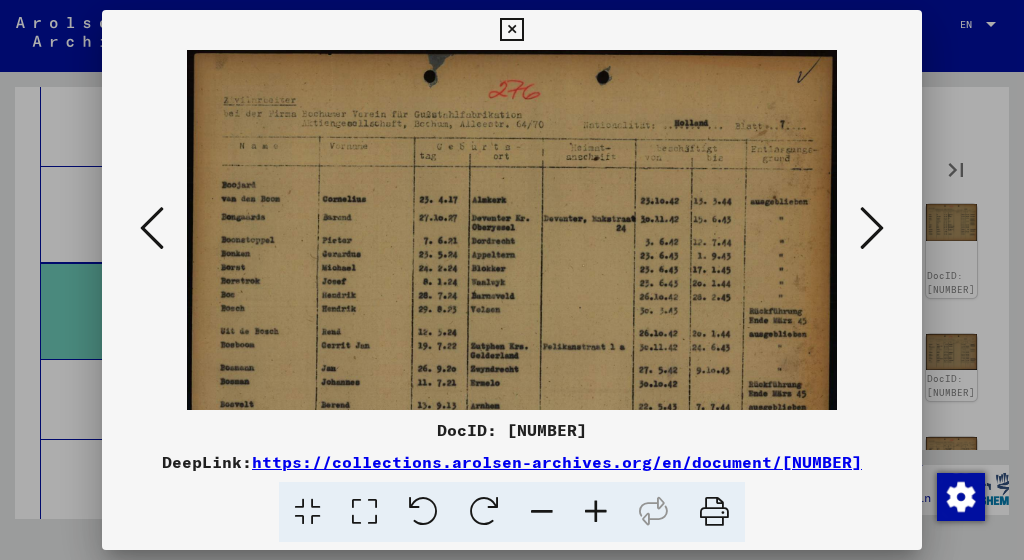 scroll, scrollTop: 0, scrollLeft: 0, axis: both 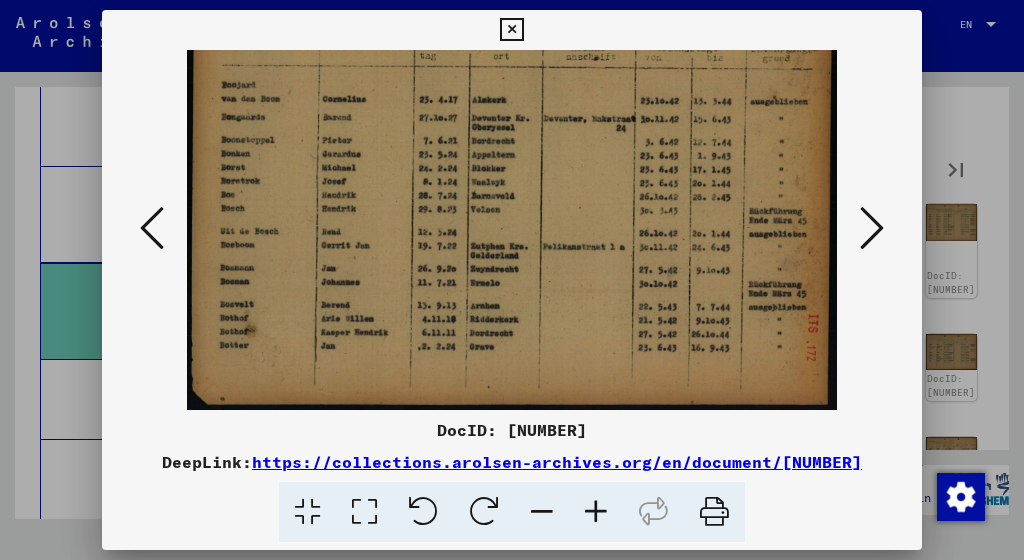 drag, startPoint x: 508, startPoint y: 324, endPoint x: 581, endPoint y: 164, distance: 175.86642 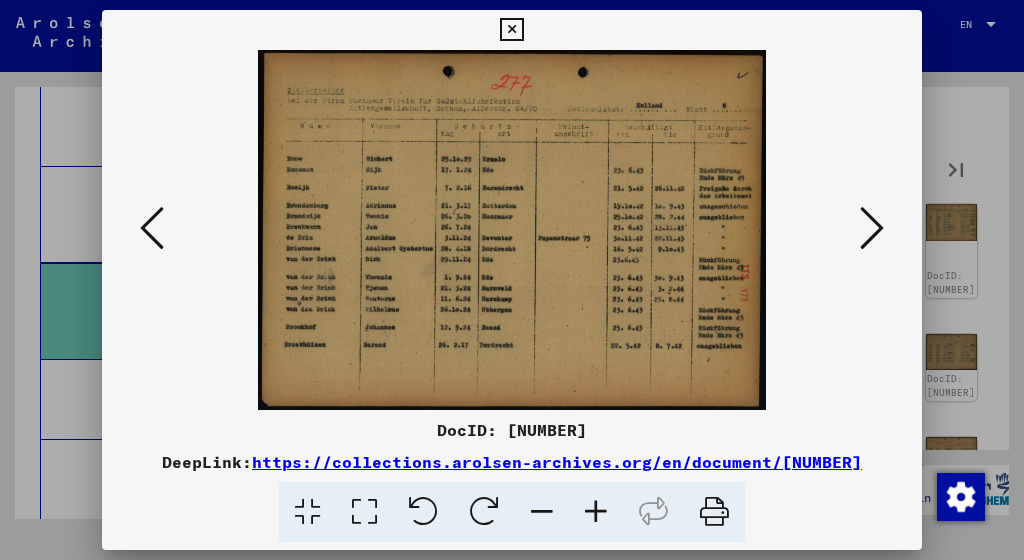 click at bounding box center [596, 512] 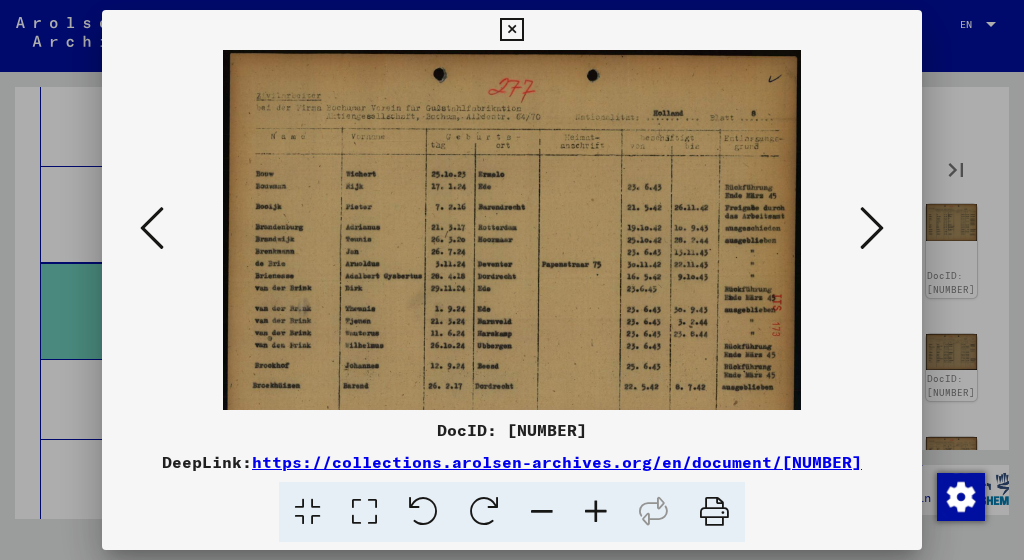 click at bounding box center (596, 512) 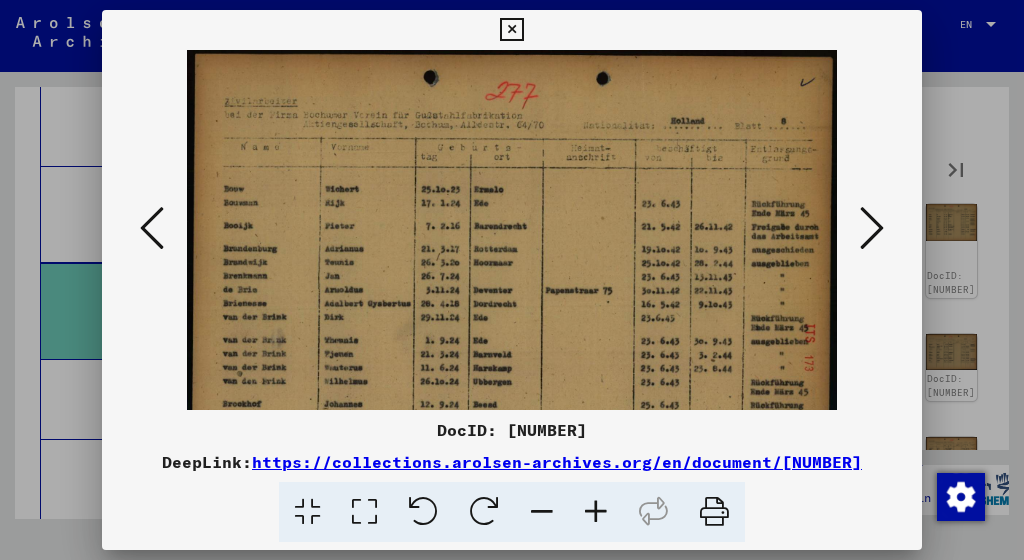 click at bounding box center (872, 228) 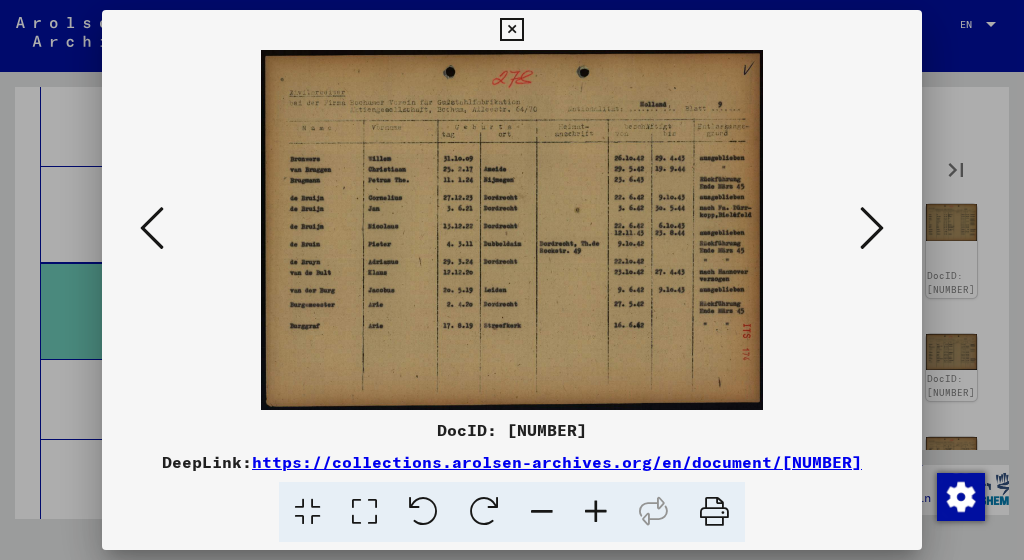 click at bounding box center [596, 512] 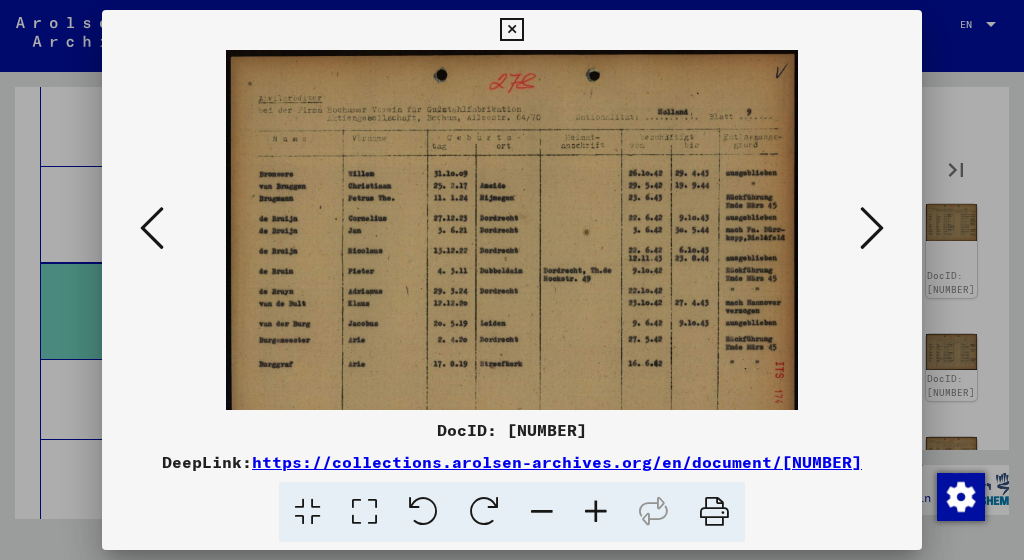 click at bounding box center (596, 512) 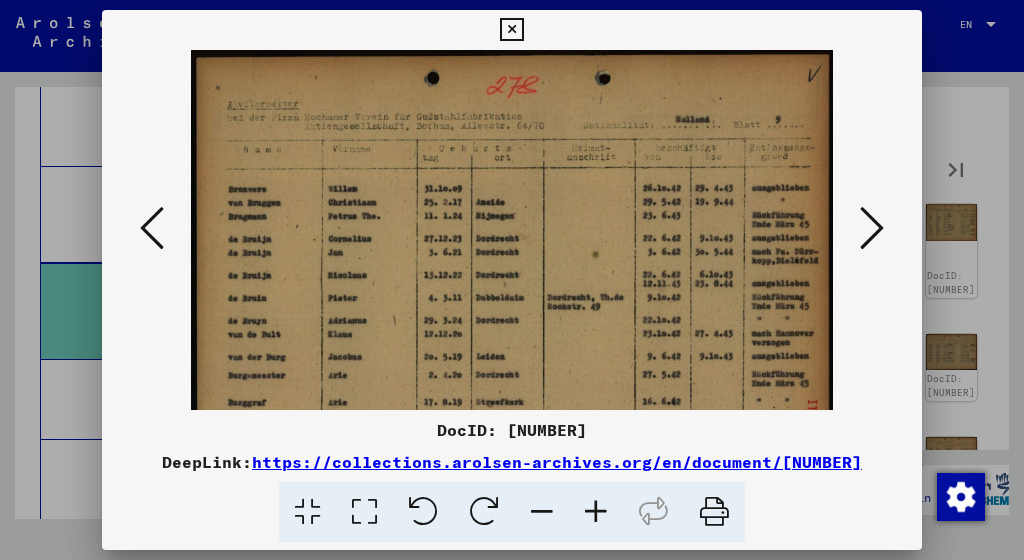 click at bounding box center [596, 512] 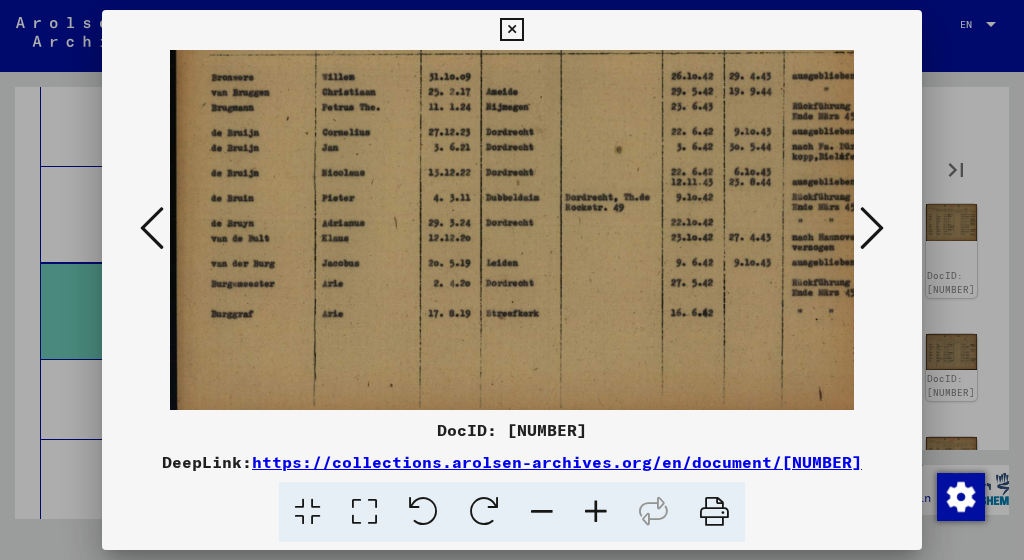 scroll, scrollTop: 128, scrollLeft: 0, axis: vertical 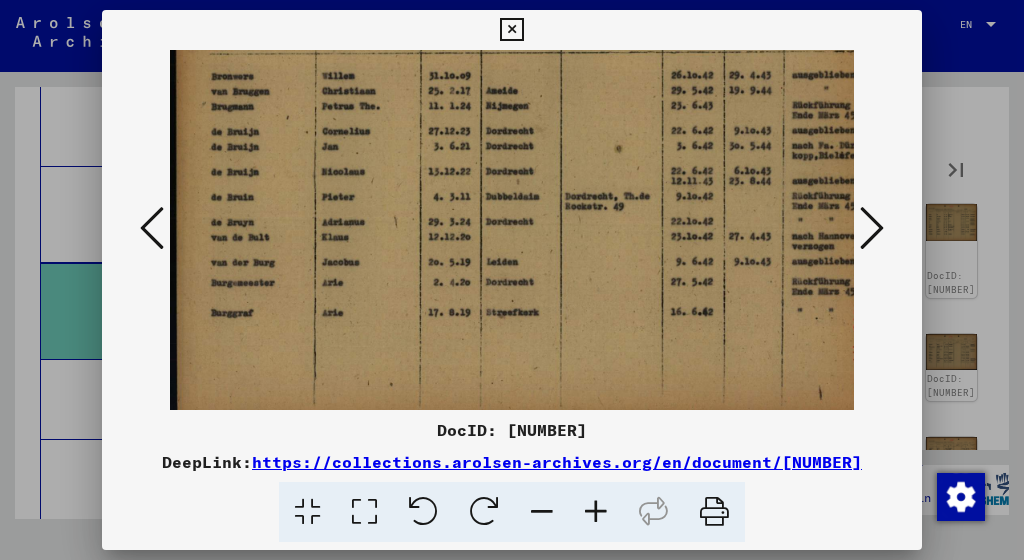 drag, startPoint x: 407, startPoint y: 317, endPoint x: 442, endPoint y: 191, distance: 130.7708 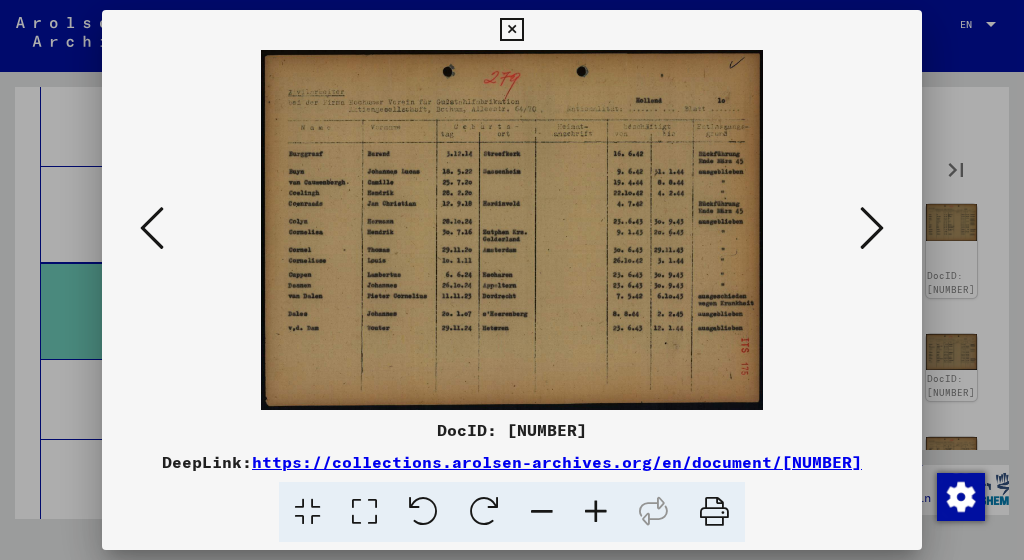 scroll, scrollTop: 0, scrollLeft: 0, axis: both 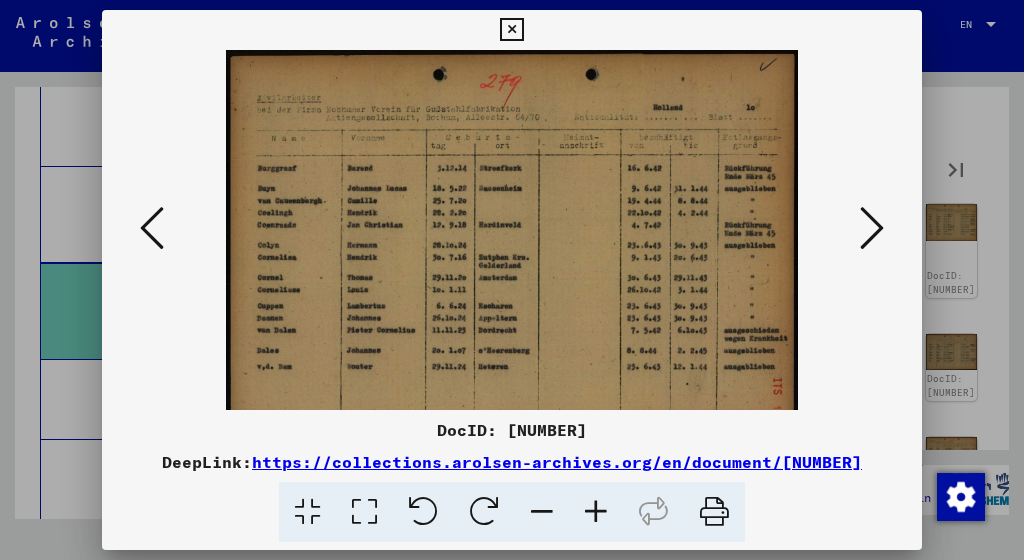 click at bounding box center [596, 512] 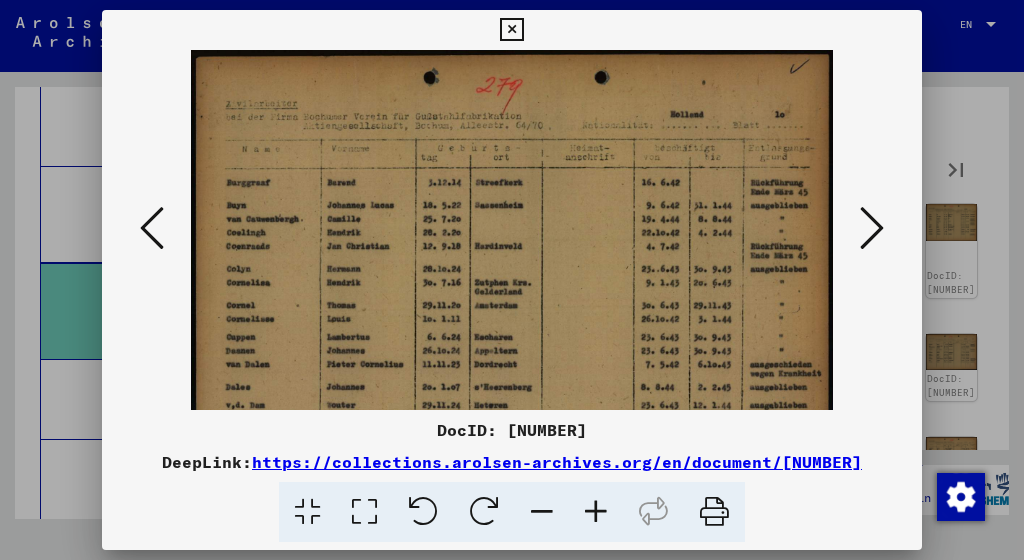 scroll, scrollTop: 3, scrollLeft: 0, axis: vertical 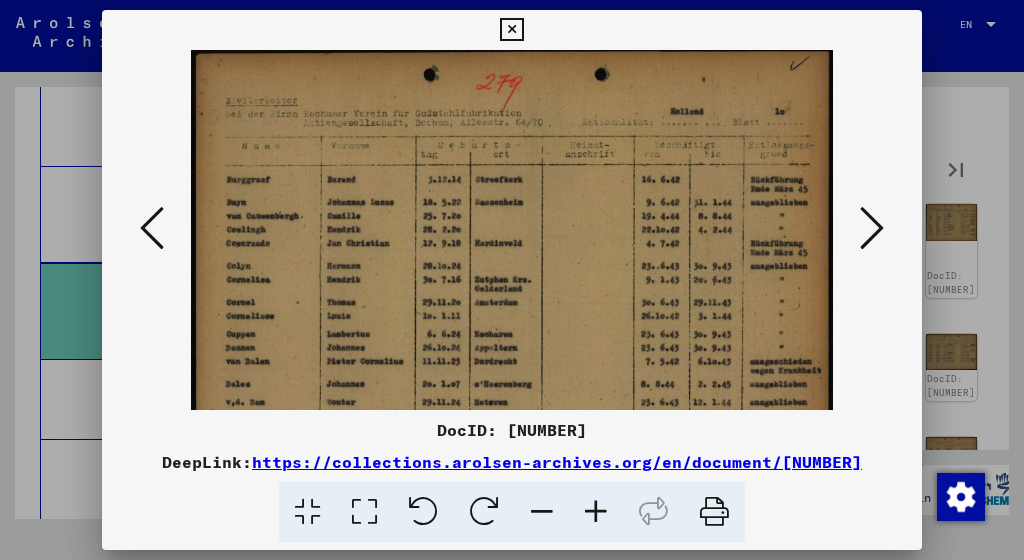 drag, startPoint x: 428, startPoint y: 225, endPoint x: 343, endPoint y: 222, distance: 85.052925 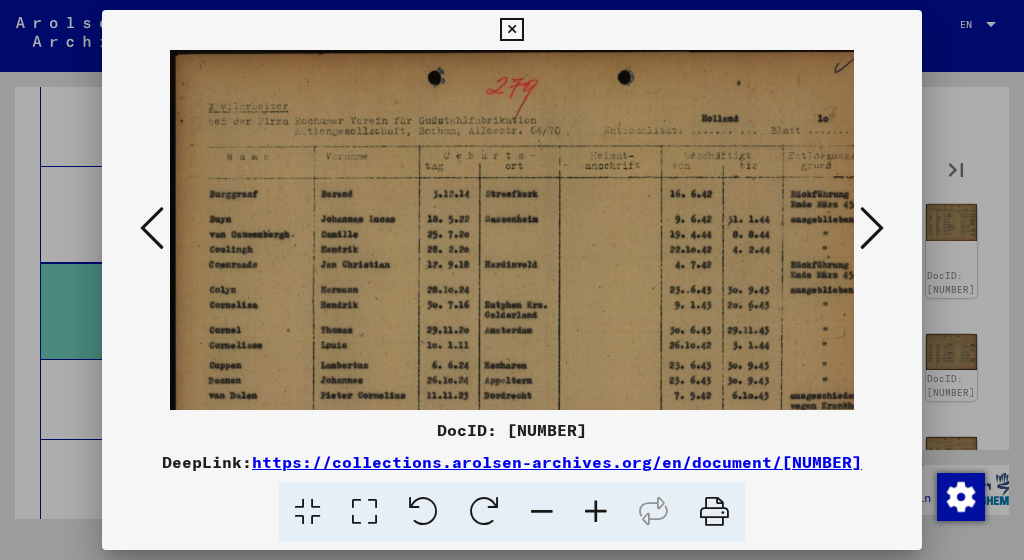 click at bounding box center [596, 512] 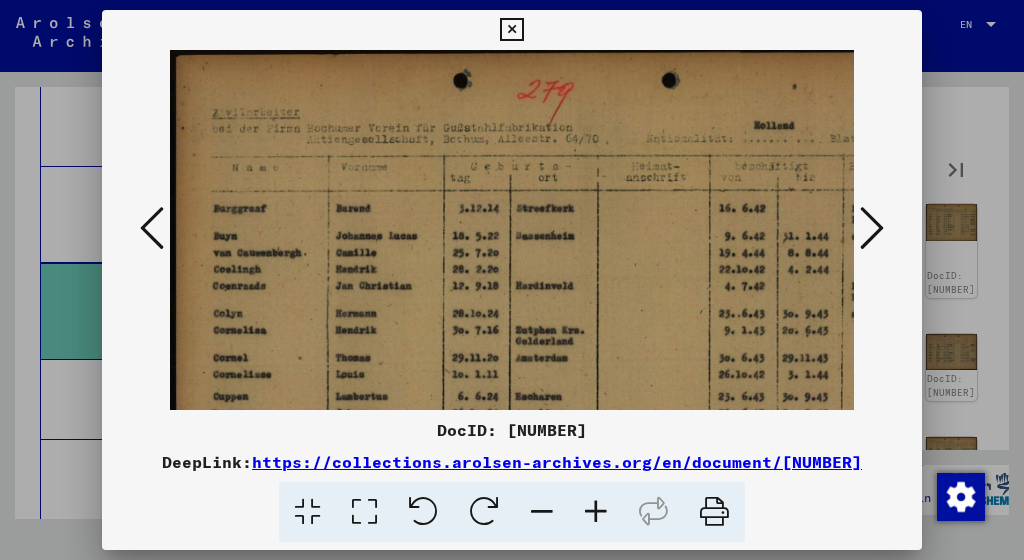 click at bounding box center [596, 512] 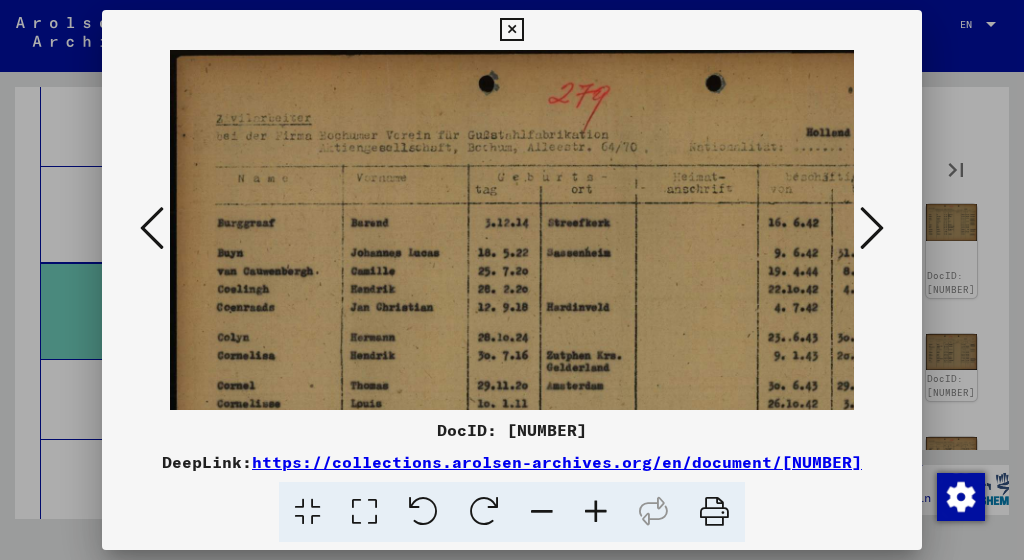 click at bounding box center [596, 512] 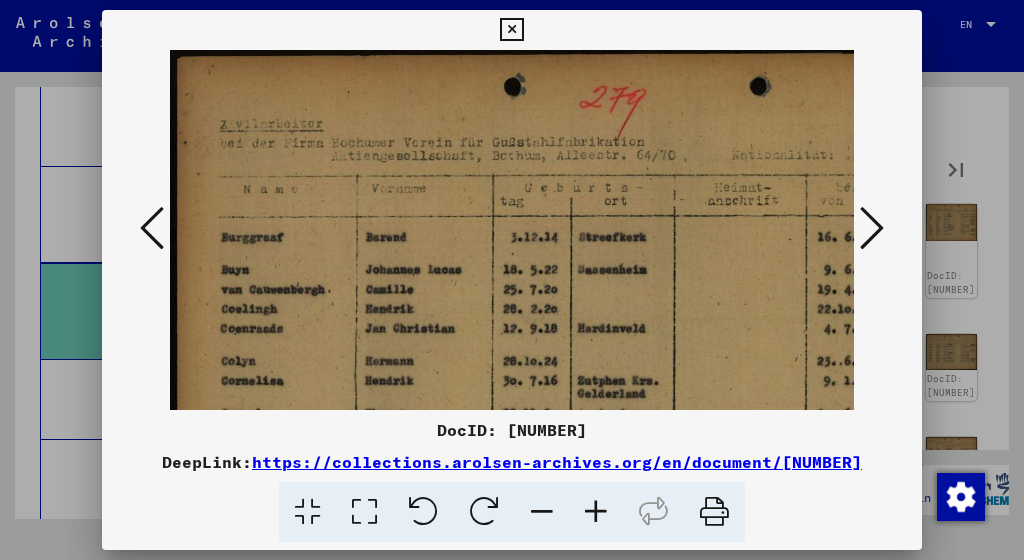 scroll, scrollTop: 0, scrollLeft: 0, axis: both 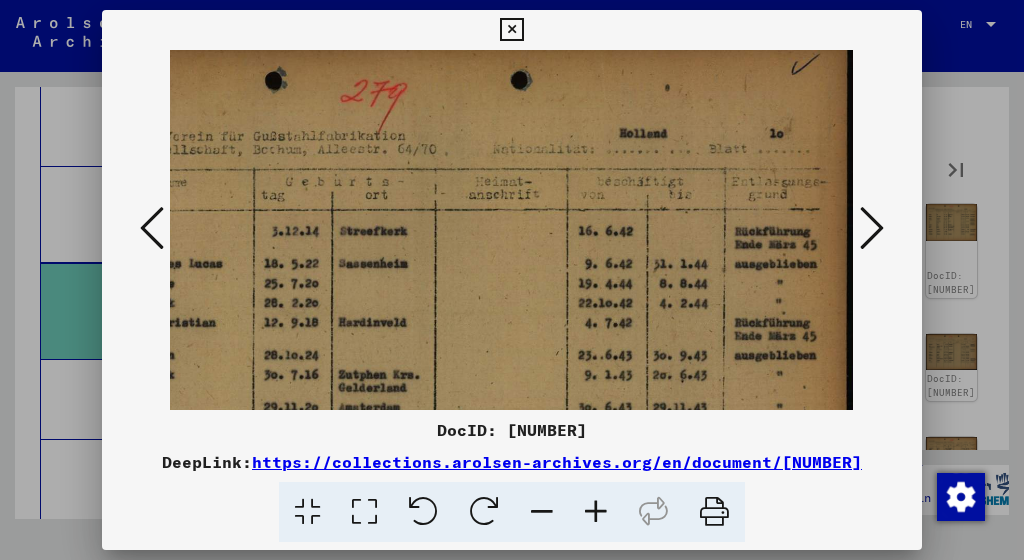 drag, startPoint x: 619, startPoint y: 315, endPoint x: 306, endPoint y: 309, distance: 313.0575 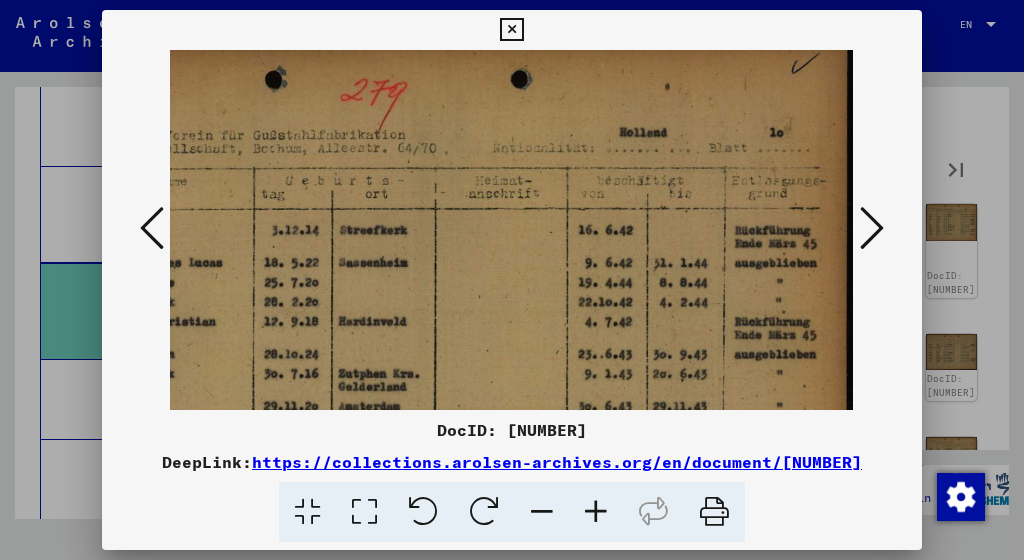 drag, startPoint x: 660, startPoint y: 286, endPoint x: 547, endPoint y: 285, distance: 113.004425 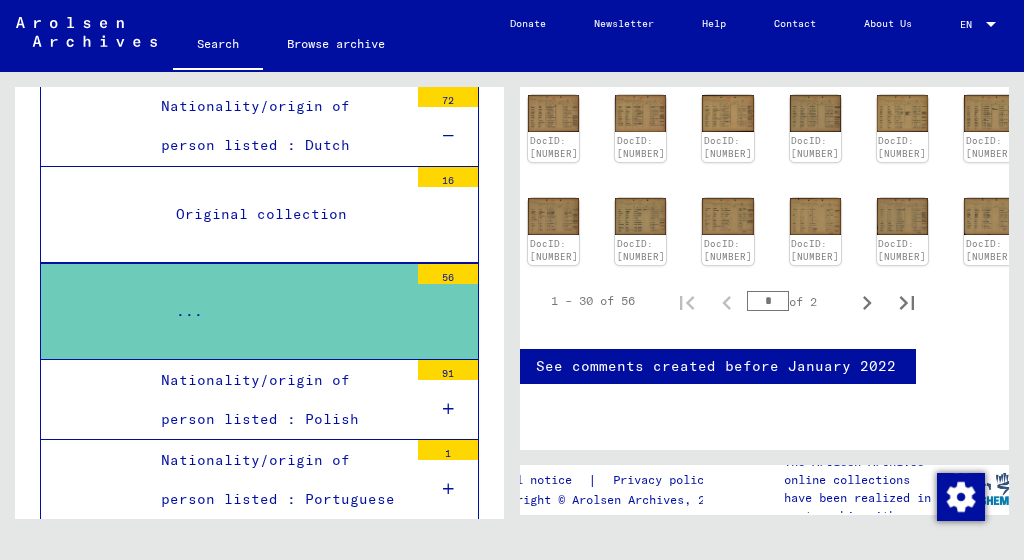 scroll, scrollTop: 982, scrollLeft: 49, axis: both 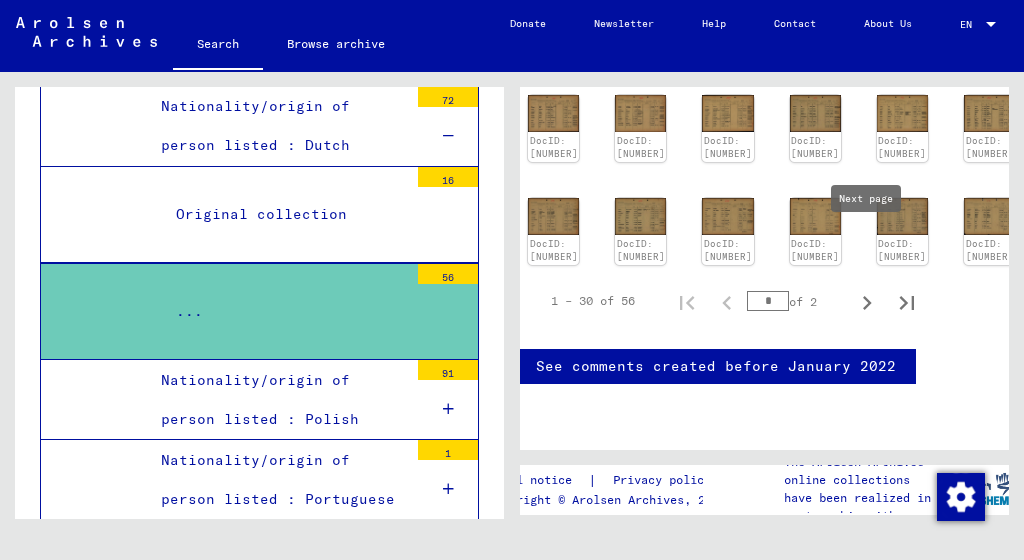 click 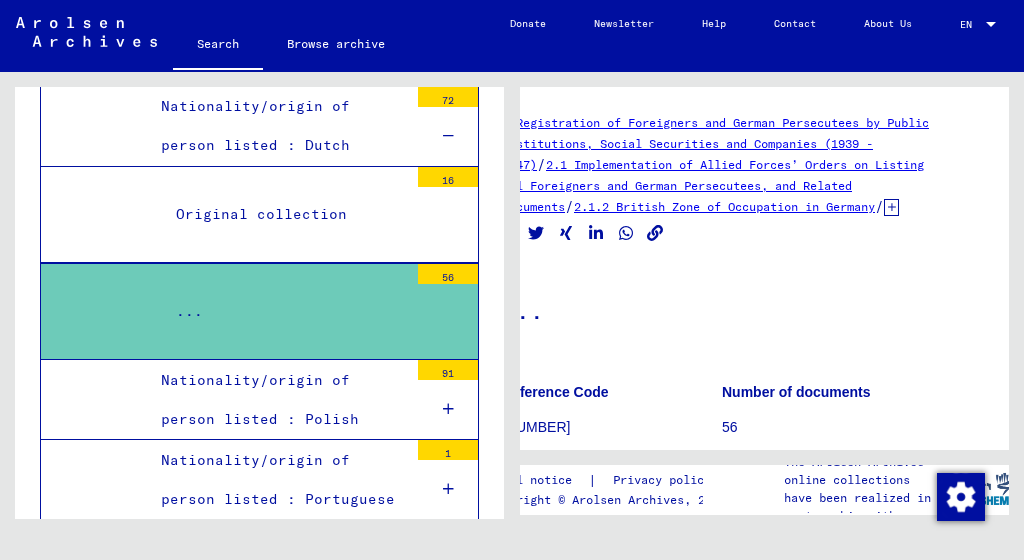 scroll, scrollTop: 0, scrollLeft: 43, axis: horizontal 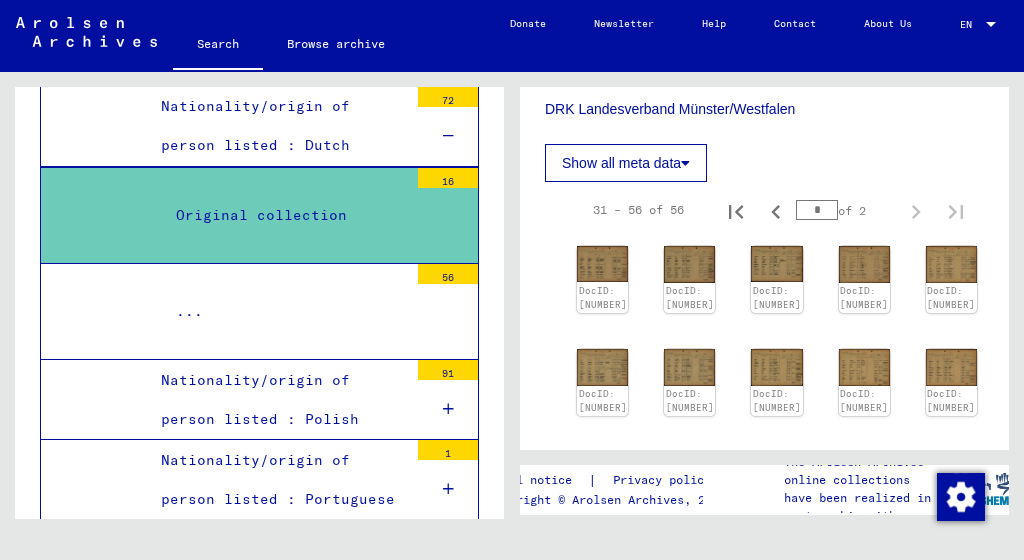 click on "16" at bounding box center [448, 178] 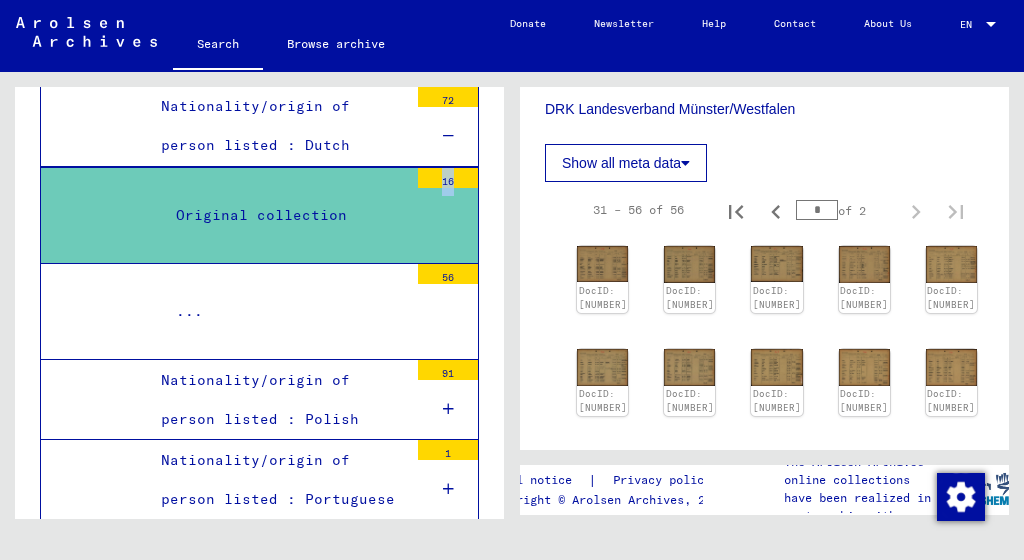 click on "16" at bounding box center [448, 178] 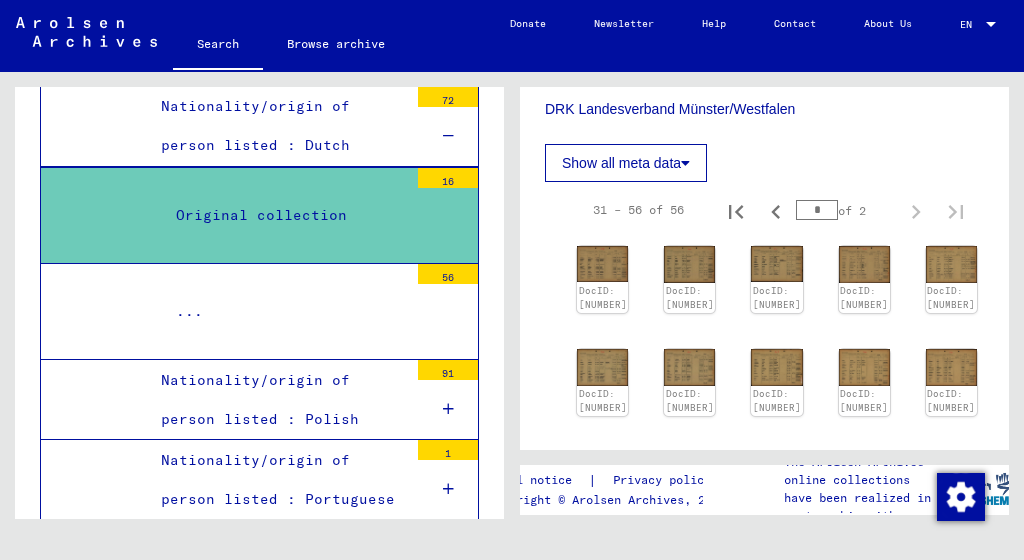 click on "Original collection" at bounding box center [284, 215] 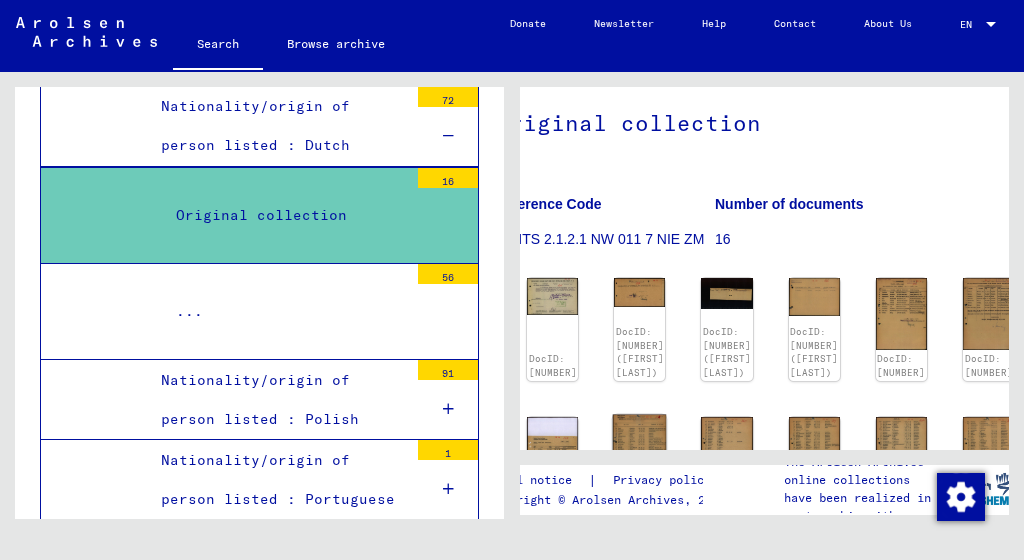 scroll, scrollTop: 163, scrollLeft: 50, axis: both 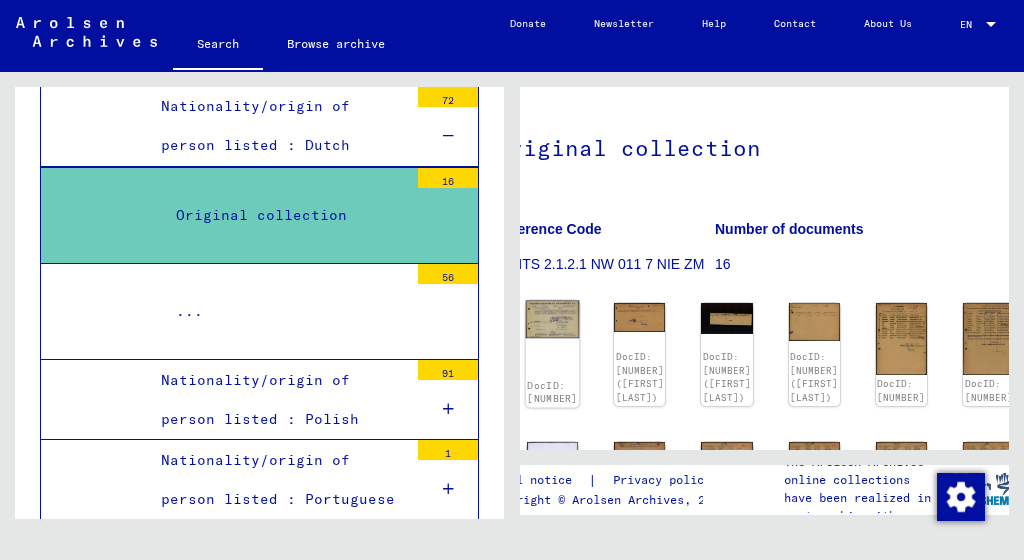 click 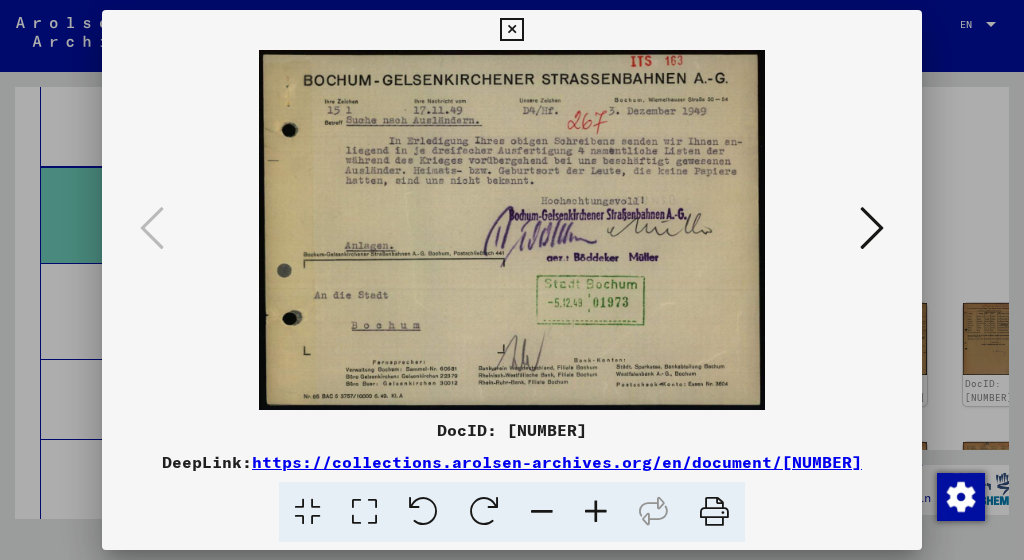 scroll, scrollTop: 0, scrollLeft: 0, axis: both 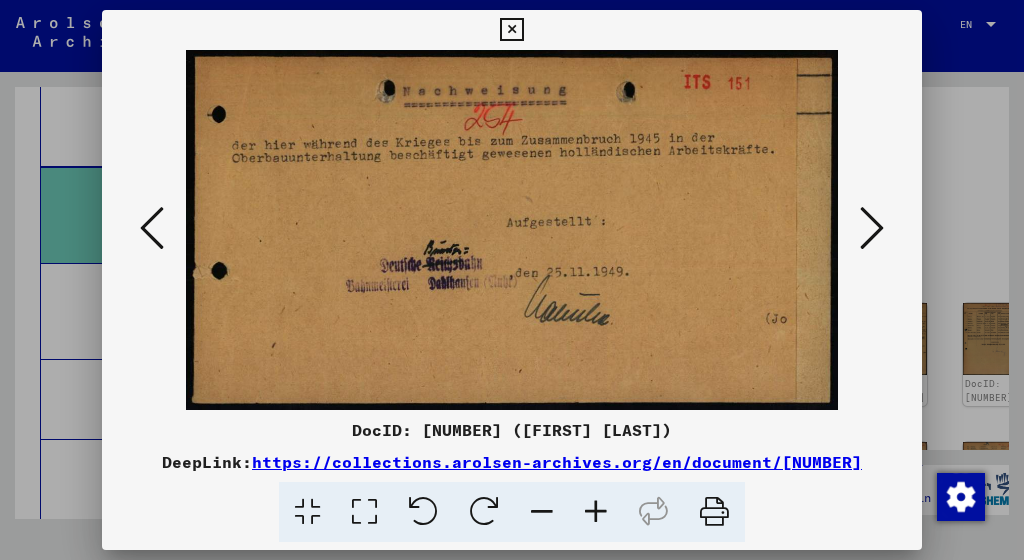 click at bounding box center (872, 228) 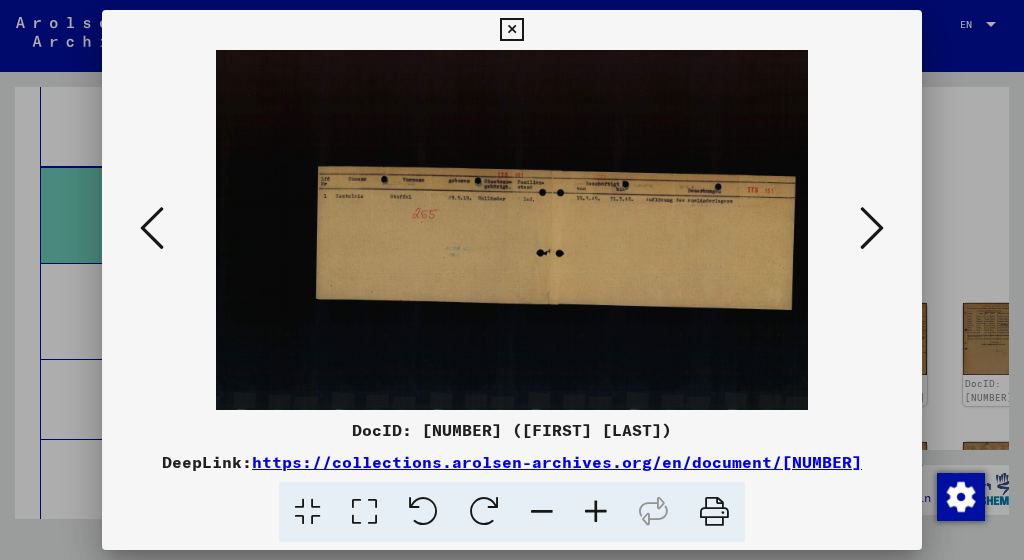 click at bounding box center (596, 512) 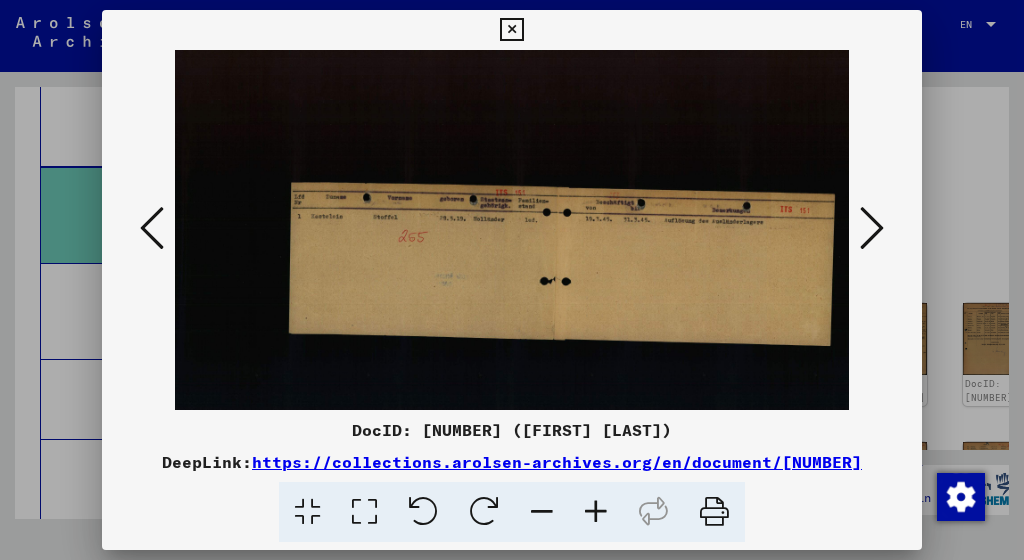 click at bounding box center [596, 512] 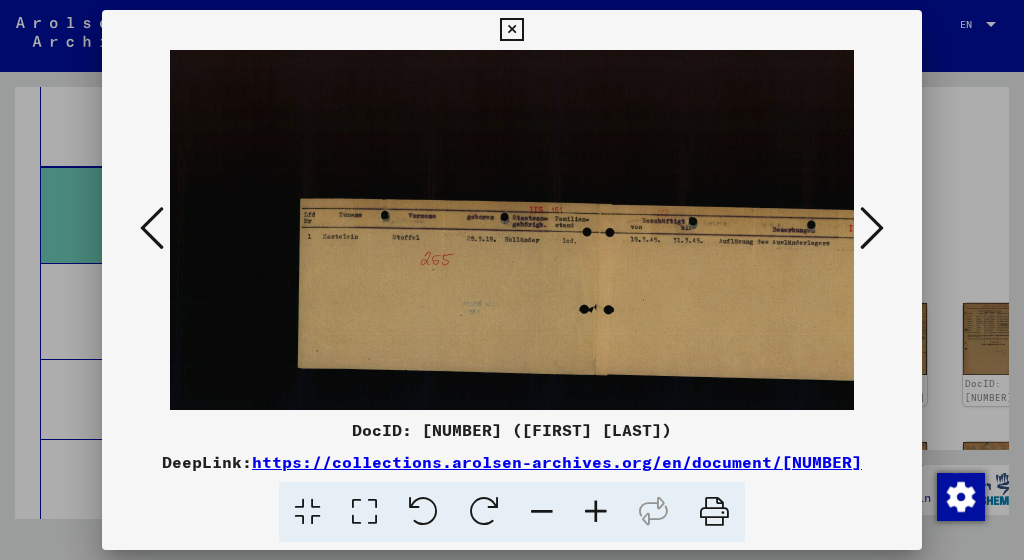 click at bounding box center (596, 512) 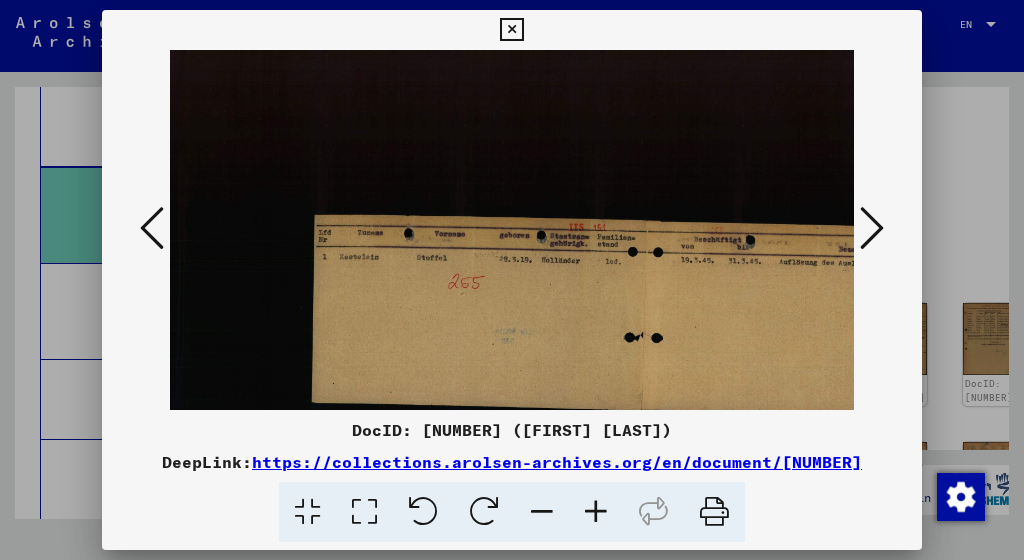 click at bounding box center (872, 228) 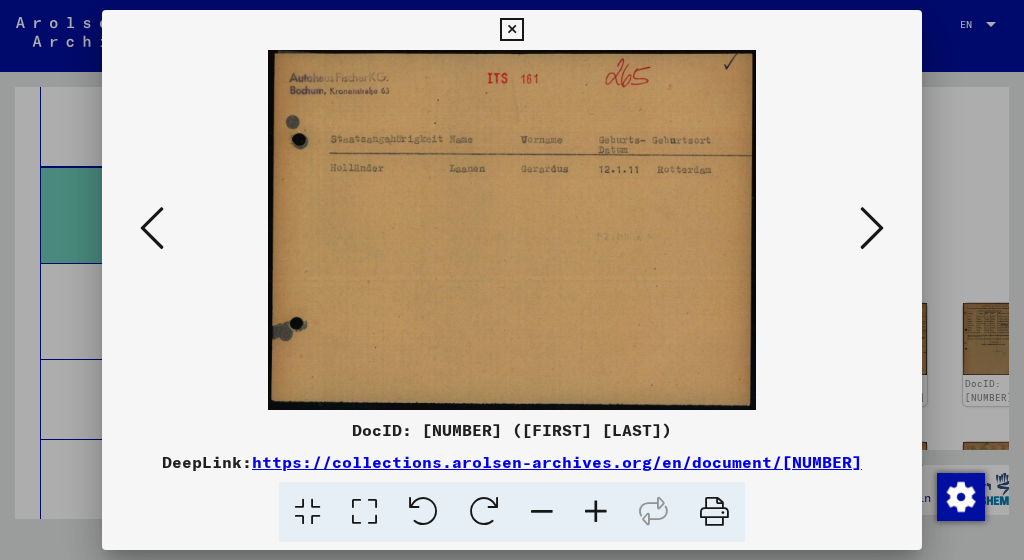 click at bounding box center (872, 228) 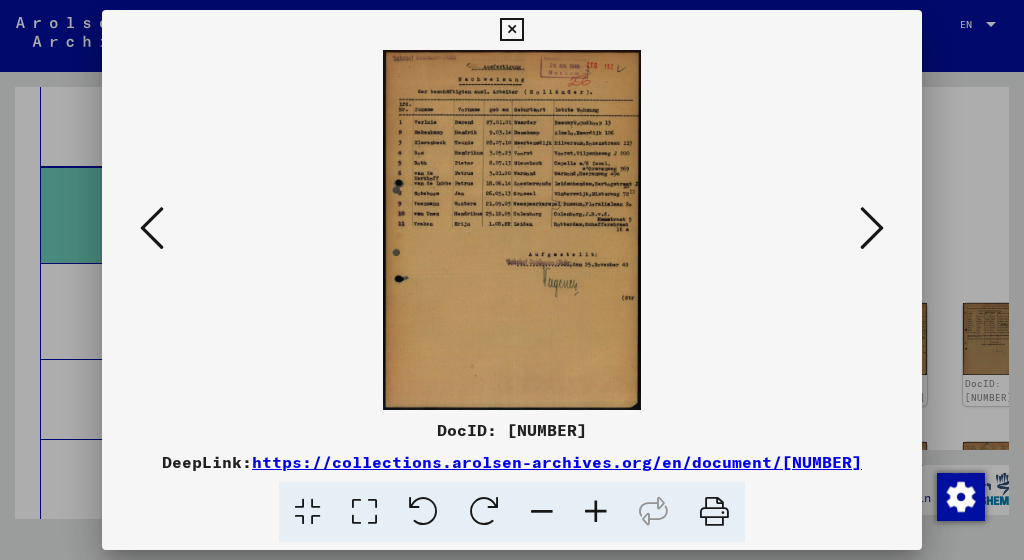 click at bounding box center (596, 512) 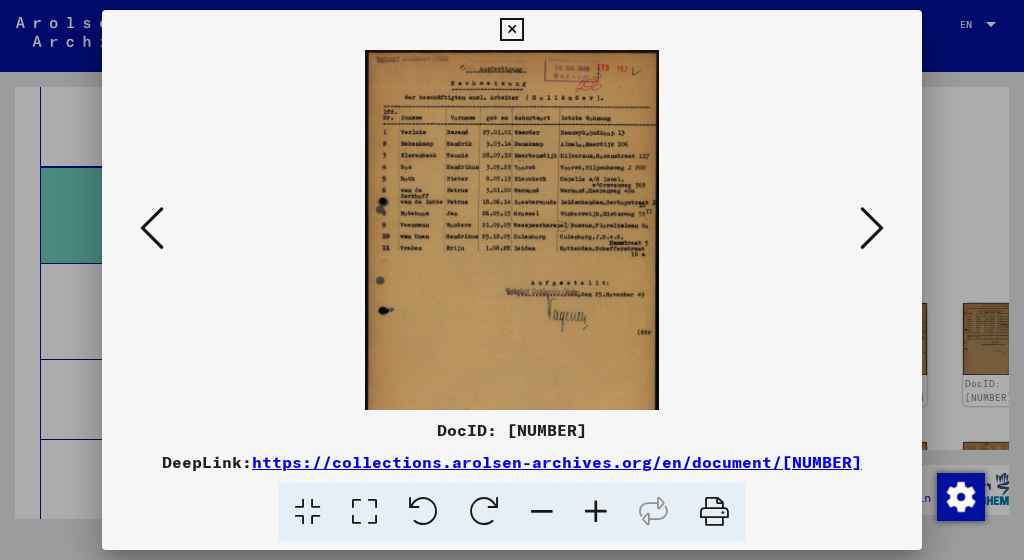 click at bounding box center (596, 512) 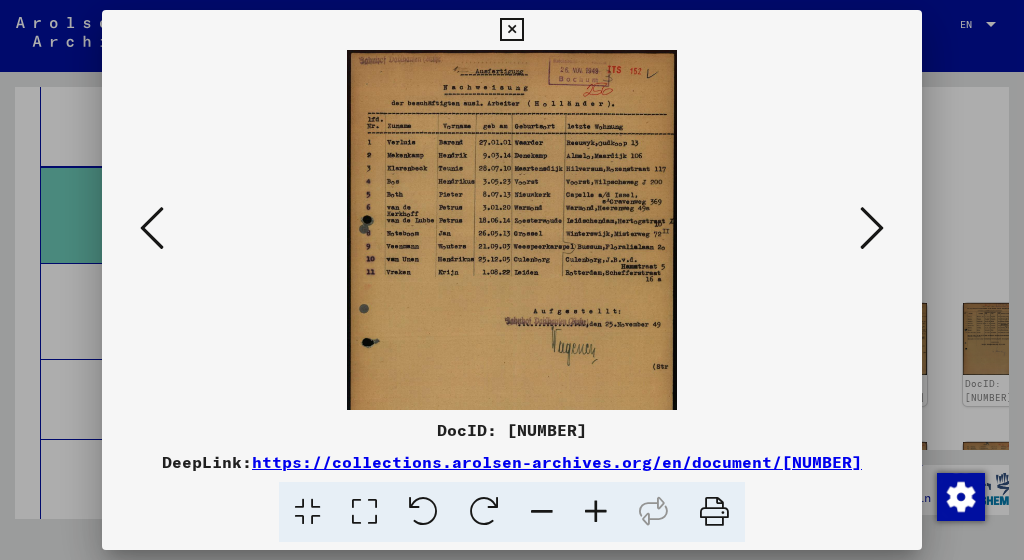 click at bounding box center [596, 512] 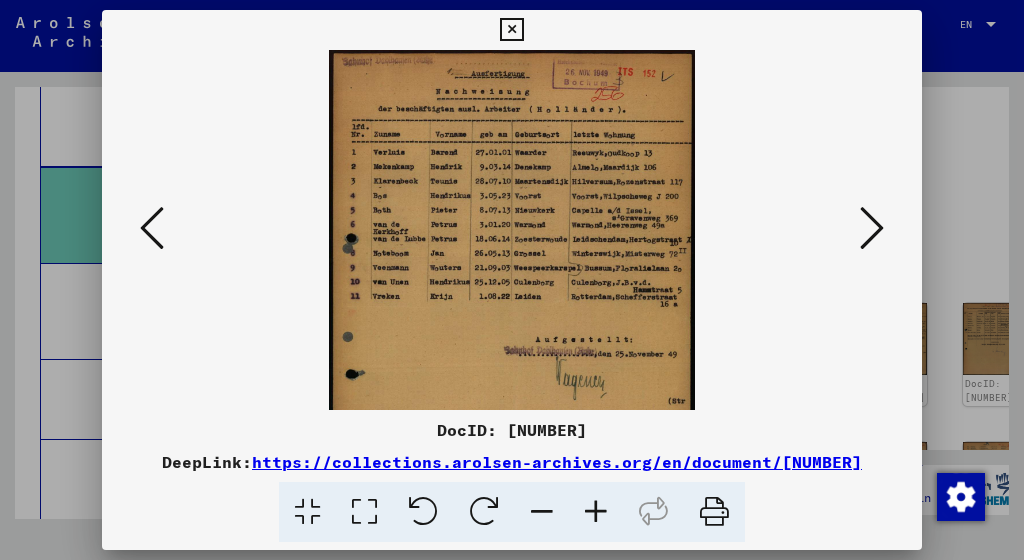 click at bounding box center (596, 512) 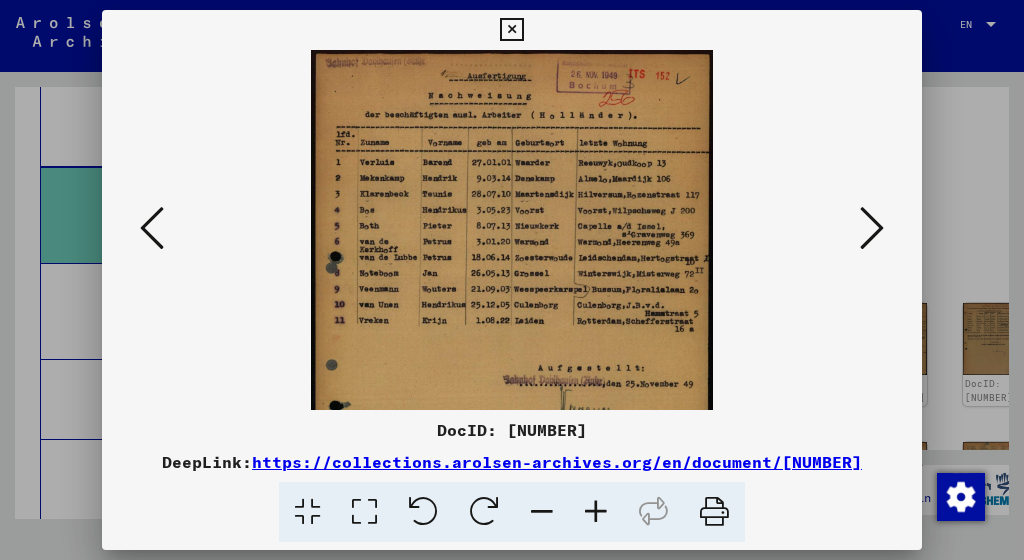 click at bounding box center [596, 512] 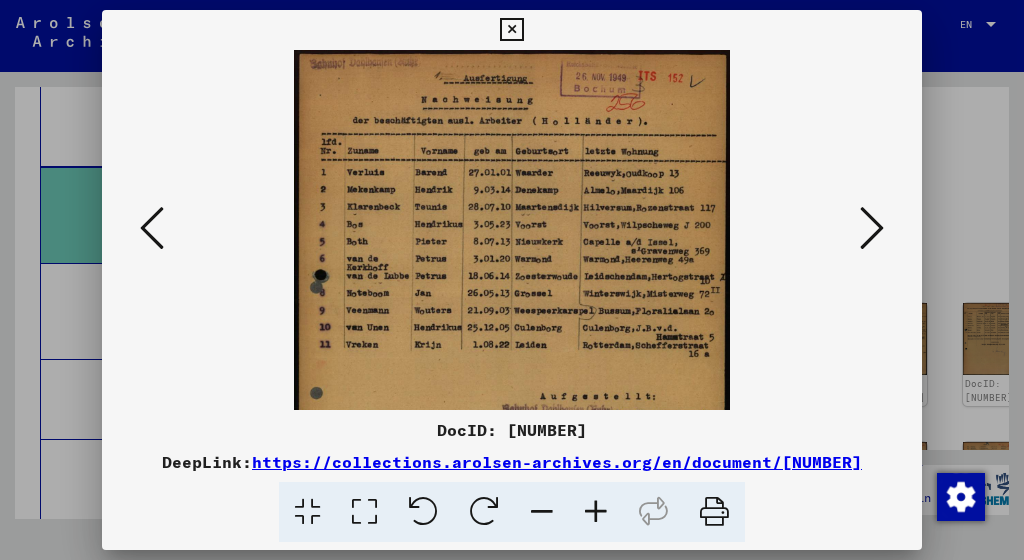 click at bounding box center [596, 512] 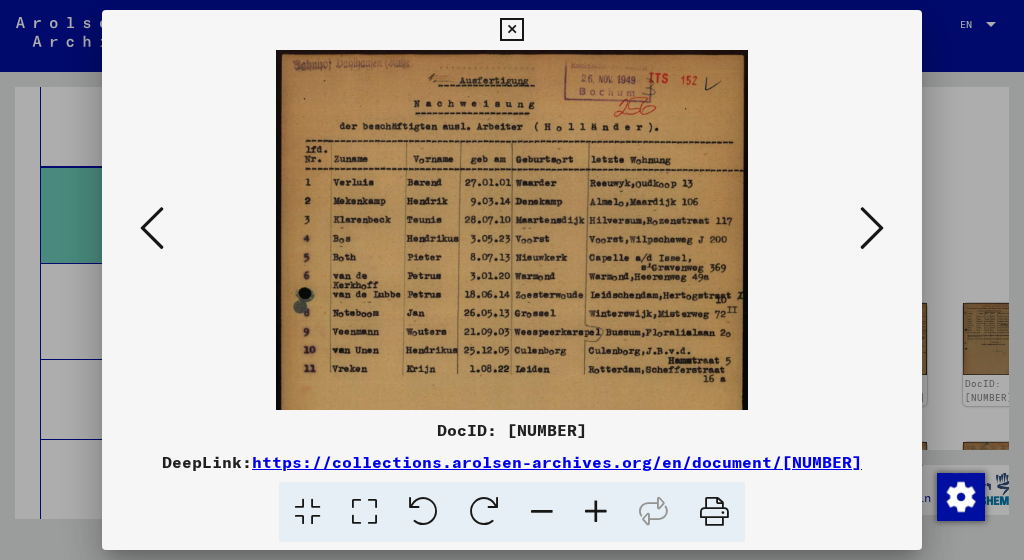 click at bounding box center [872, 228] 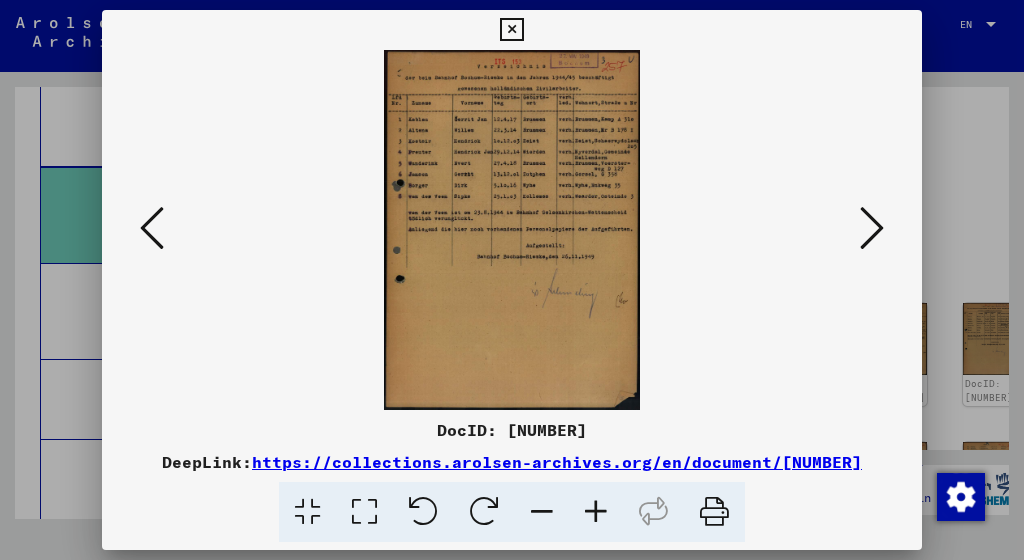 click at bounding box center [596, 512] 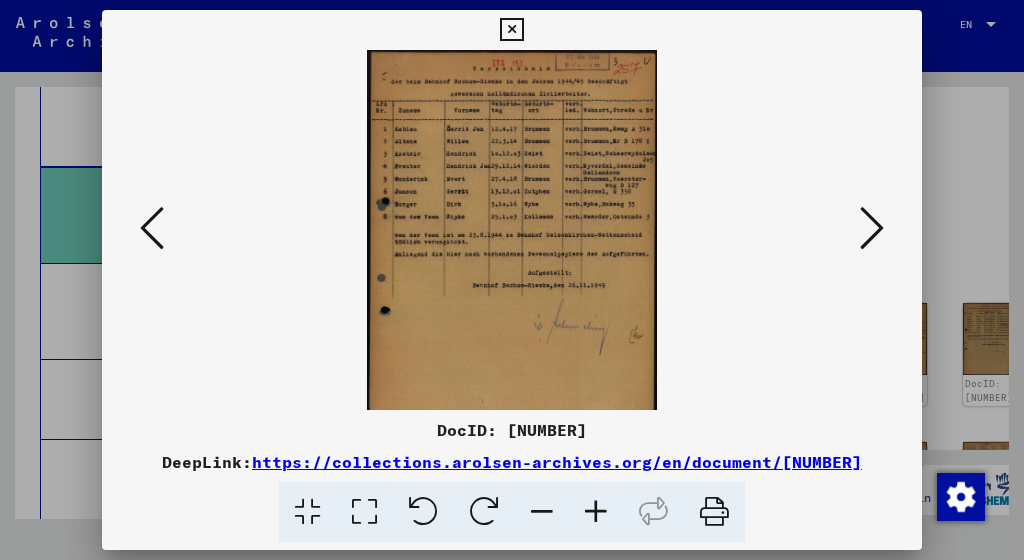 click at bounding box center [596, 512] 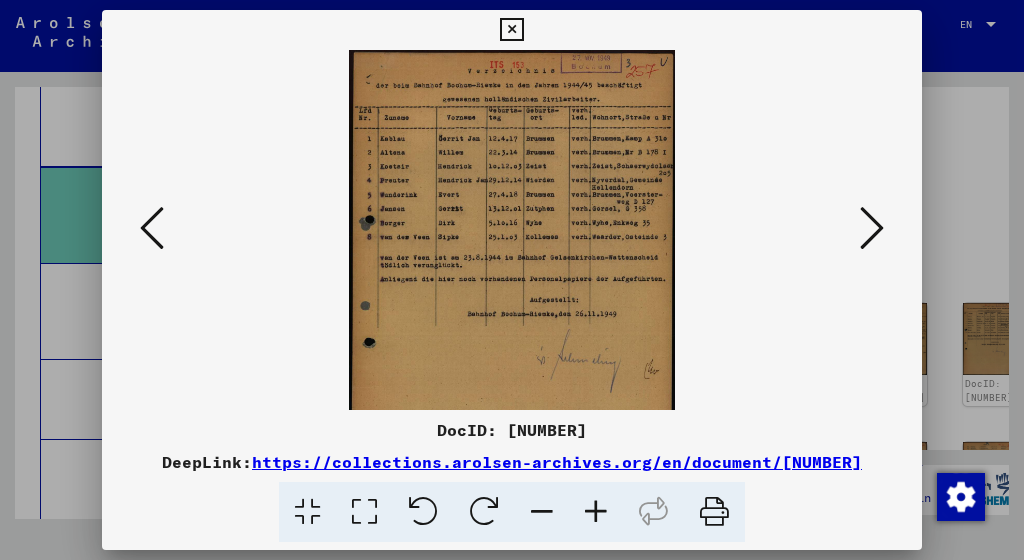 click at bounding box center [596, 512] 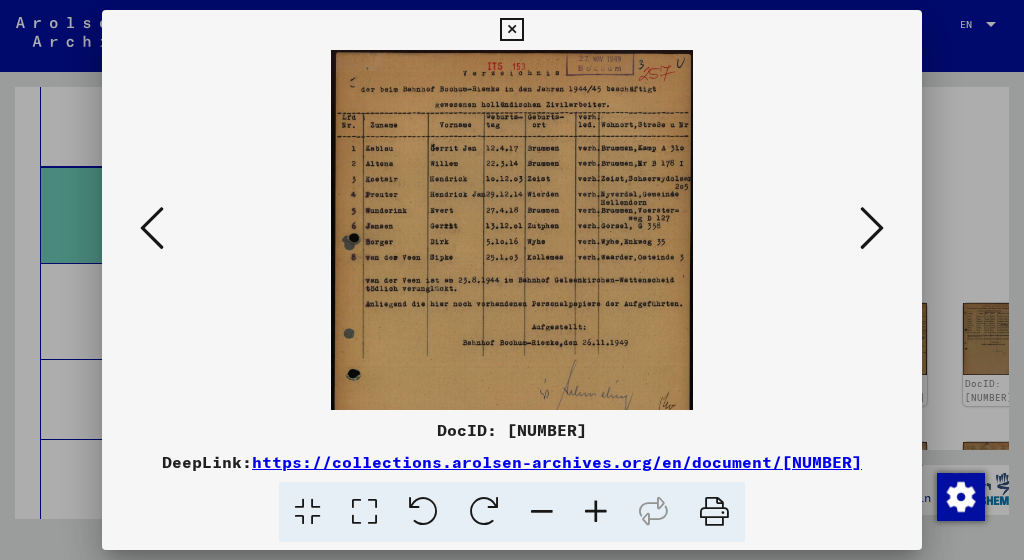 click at bounding box center [596, 512] 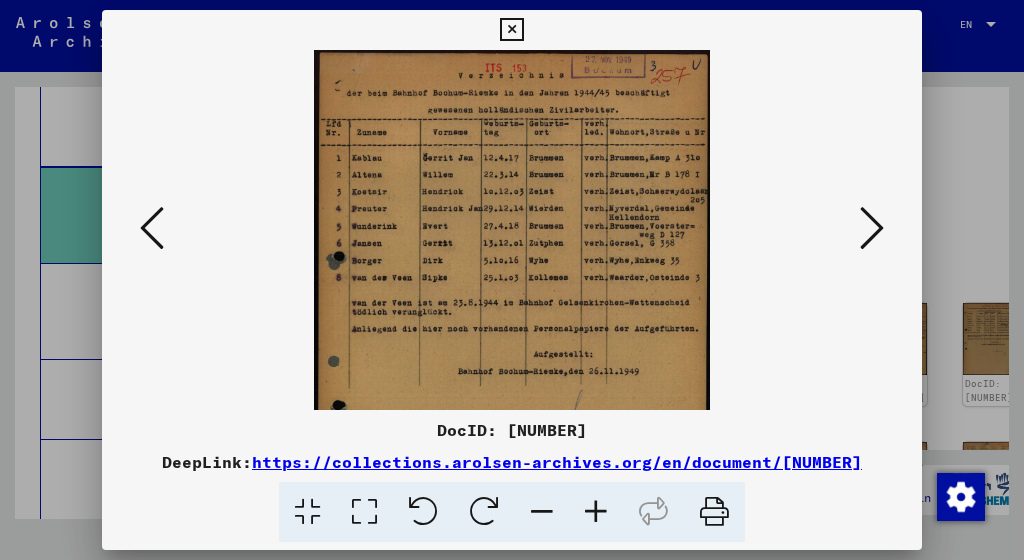 click at bounding box center (596, 512) 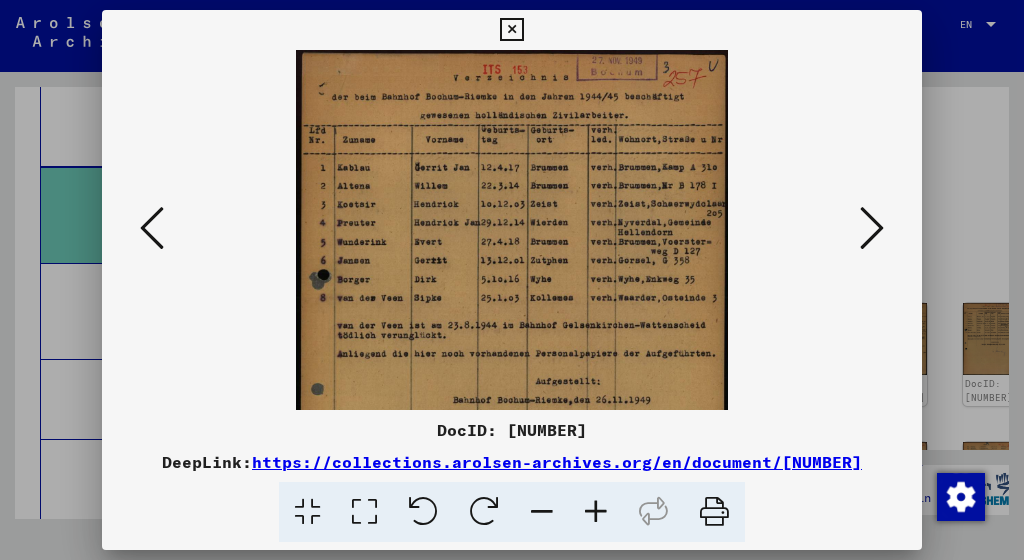 click at bounding box center [596, 512] 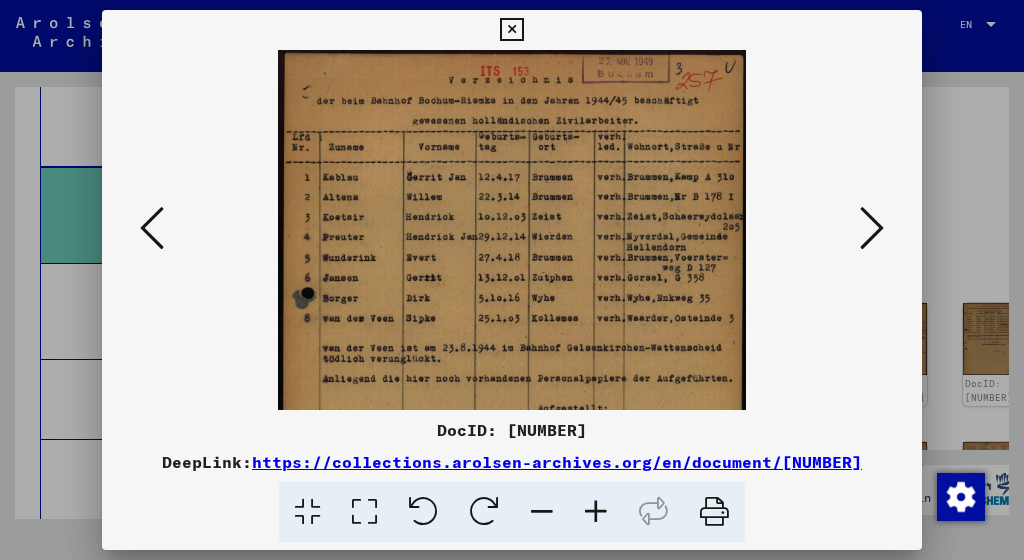 click at bounding box center [596, 512] 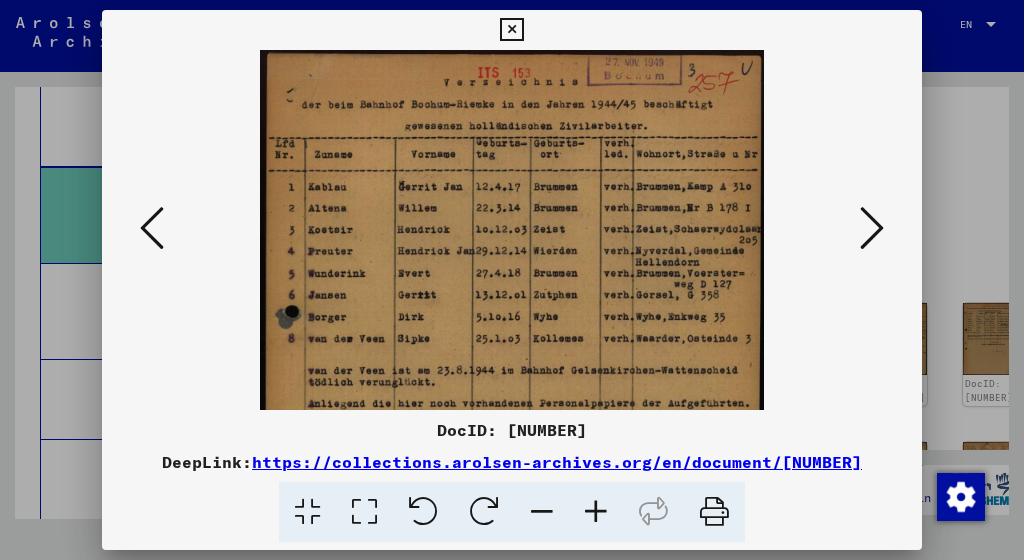 scroll, scrollTop: 0, scrollLeft: 0, axis: both 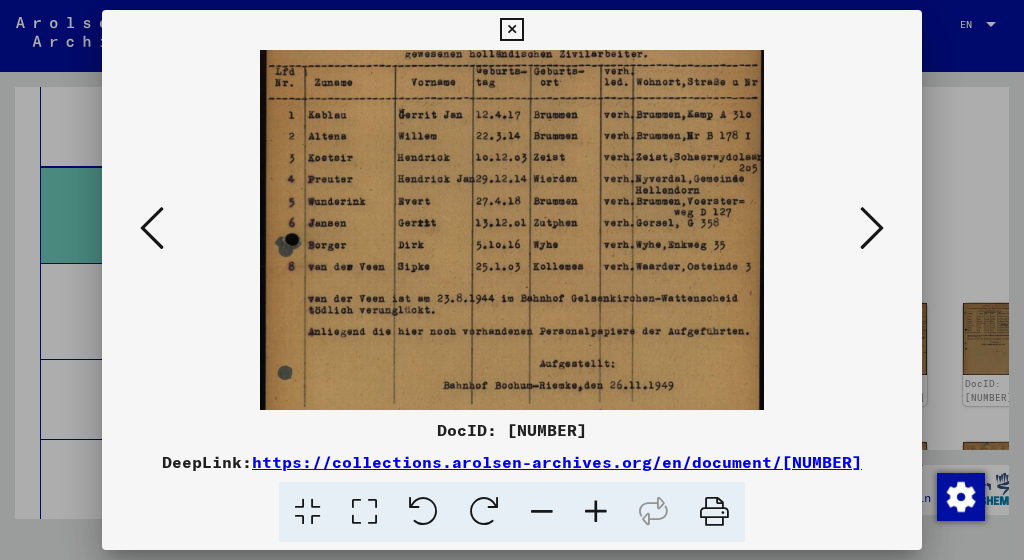drag, startPoint x: 429, startPoint y: 293, endPoint x: 438, endPoint y: 222, distance: 71.568146 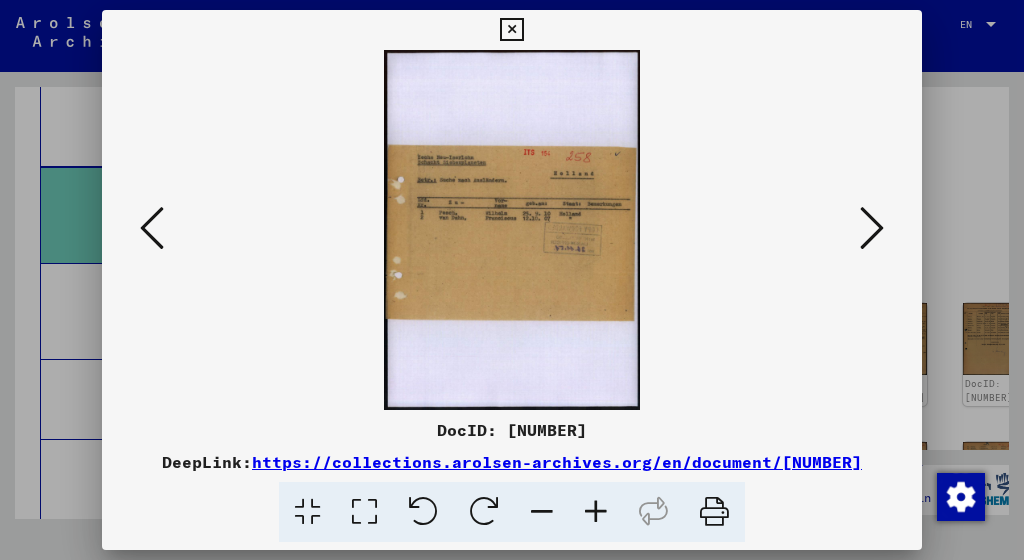 click at bounding box center (596, 512) 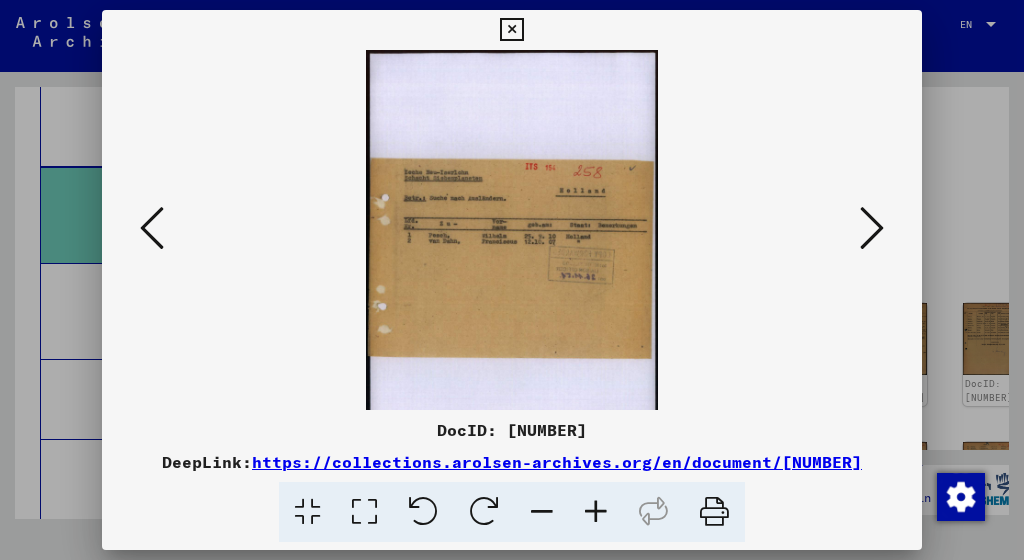 click at bounding box center [596, 512] 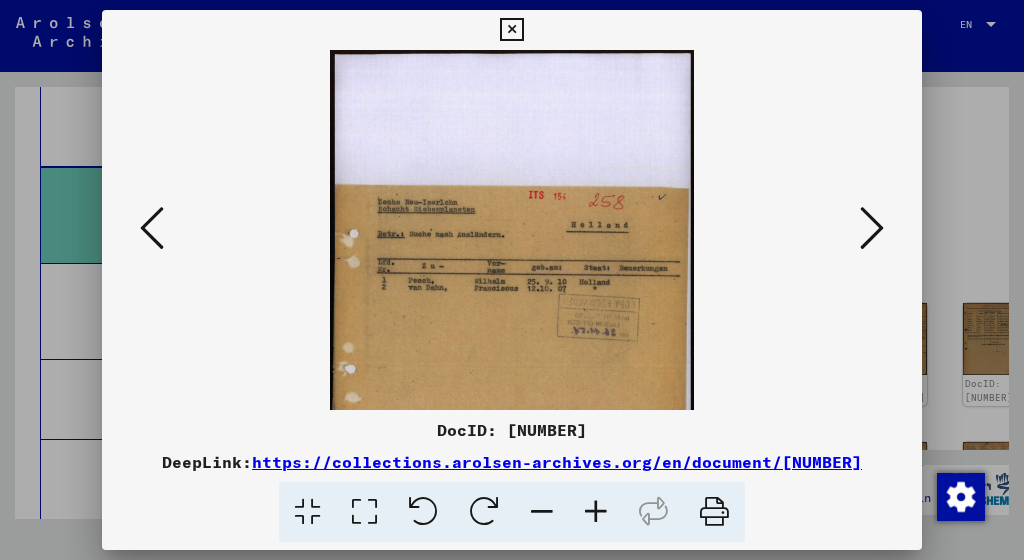 click at bounding box center (596, 512) 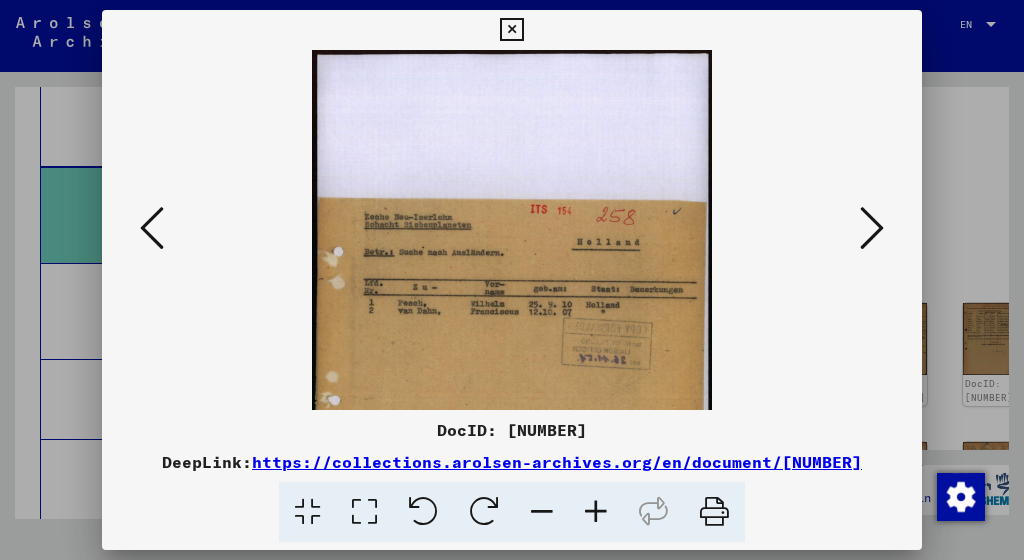 click at bounding box center [596, 512] 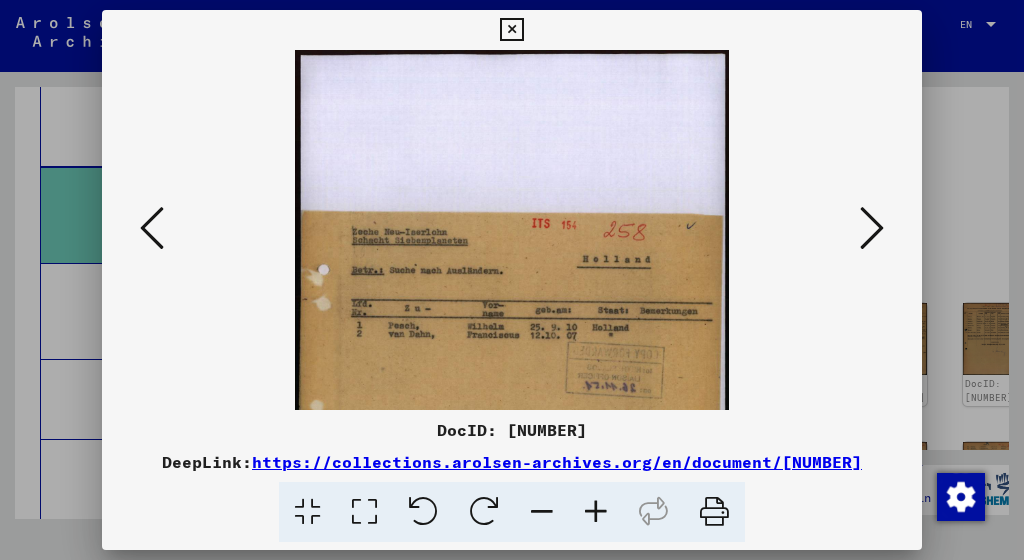 click at bounding box center (872, 228) 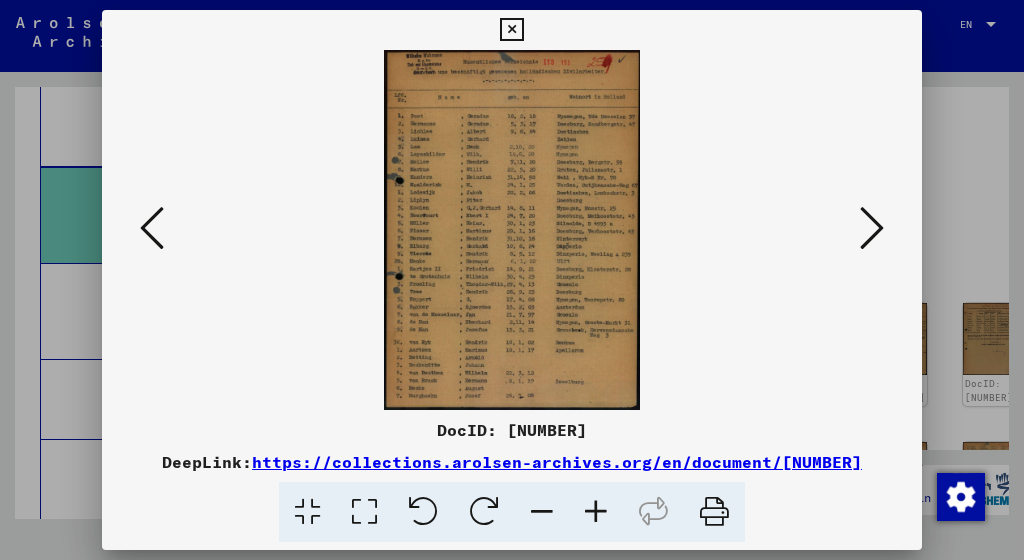 click at bounding box center [596, 512] 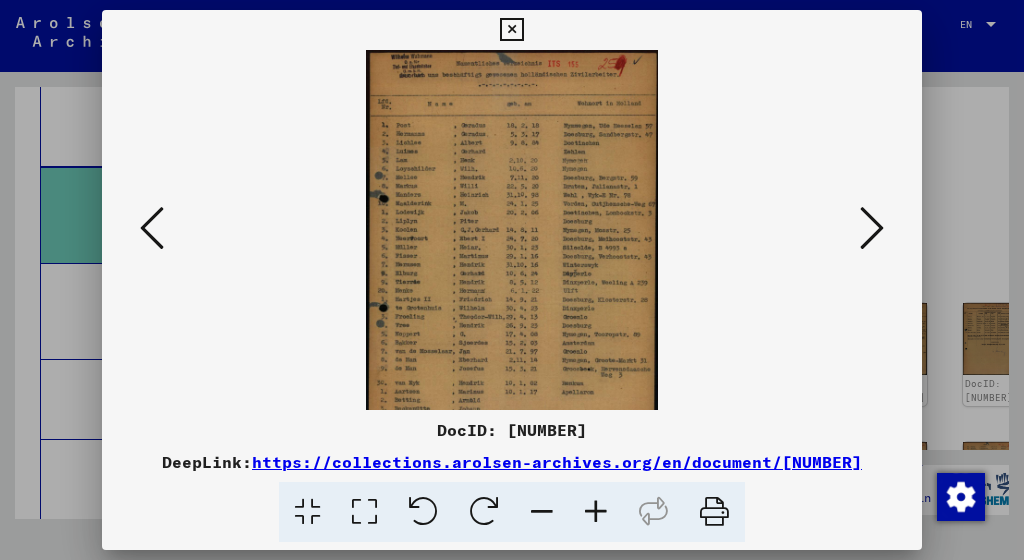 click at bounding box center [596, 512] 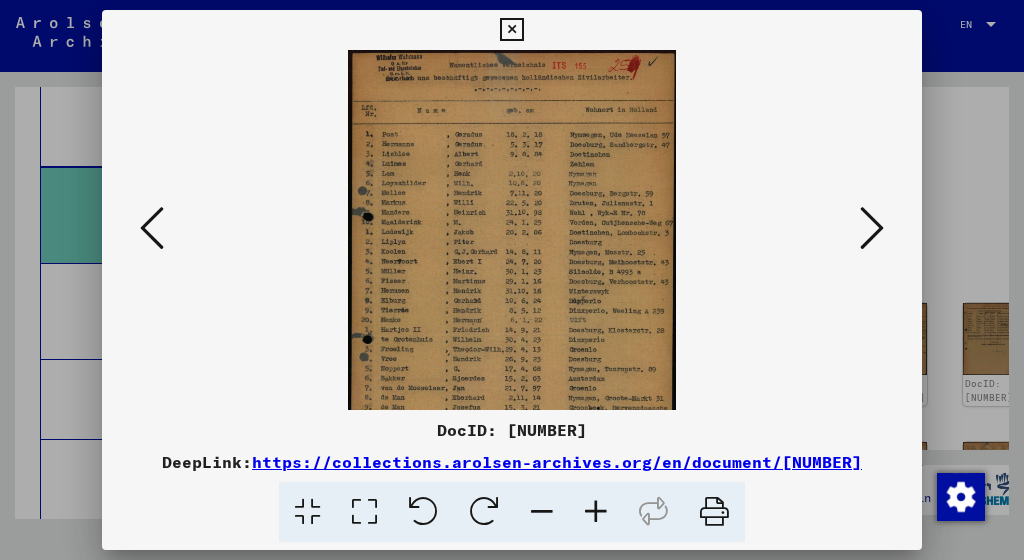 click at bounding box center (596, 512) 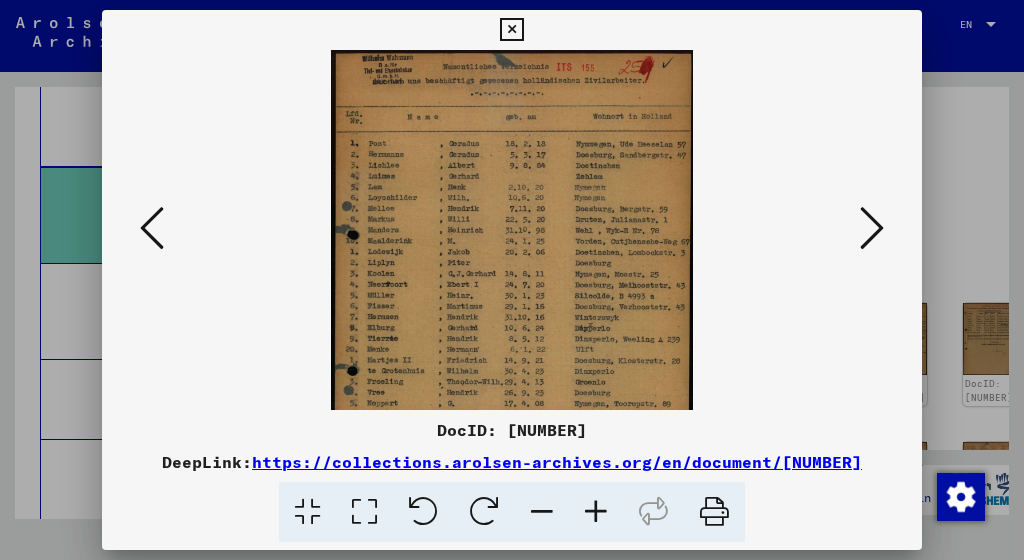 click at bounding box center [596, 512] 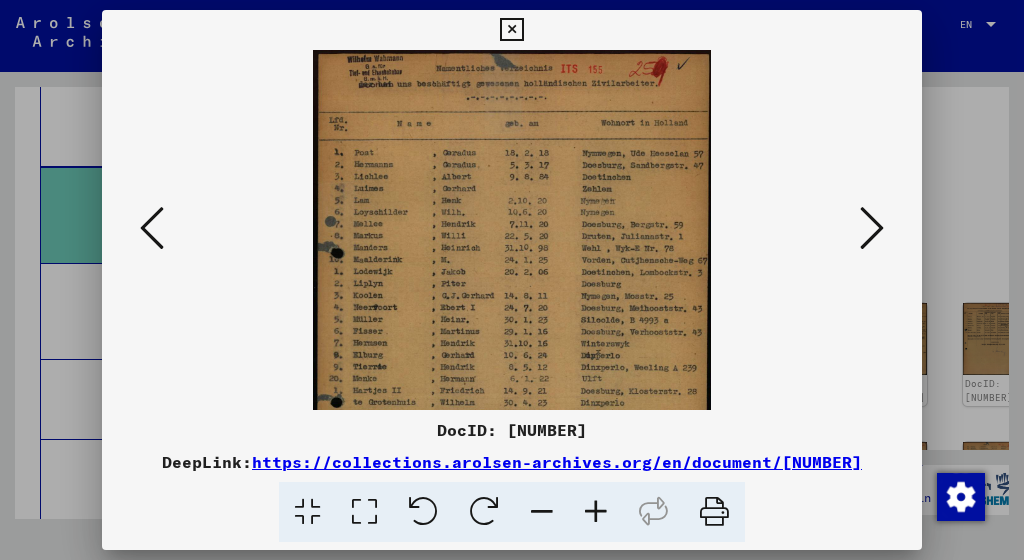 click at bounding box center [596, 512] 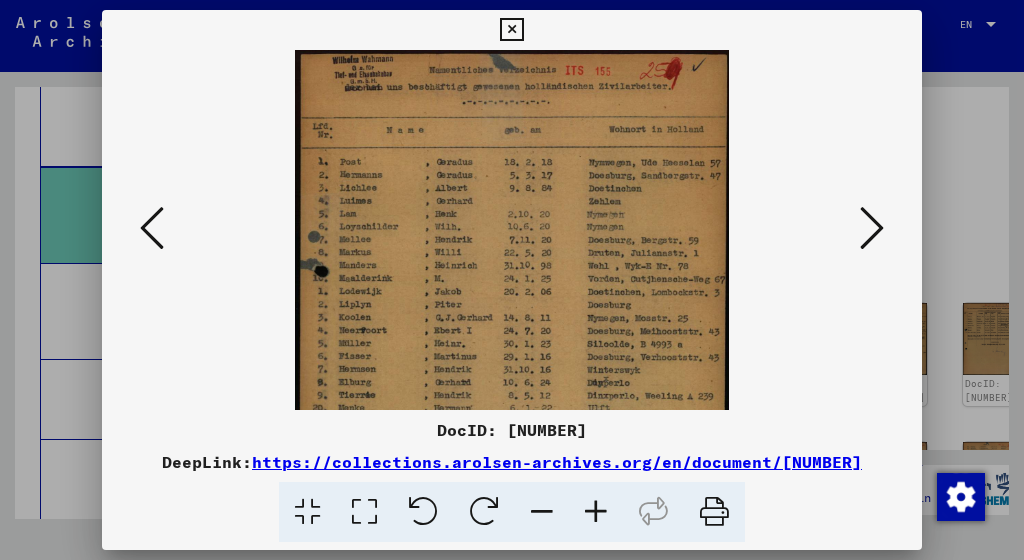 click at bounding box center (596, 512) 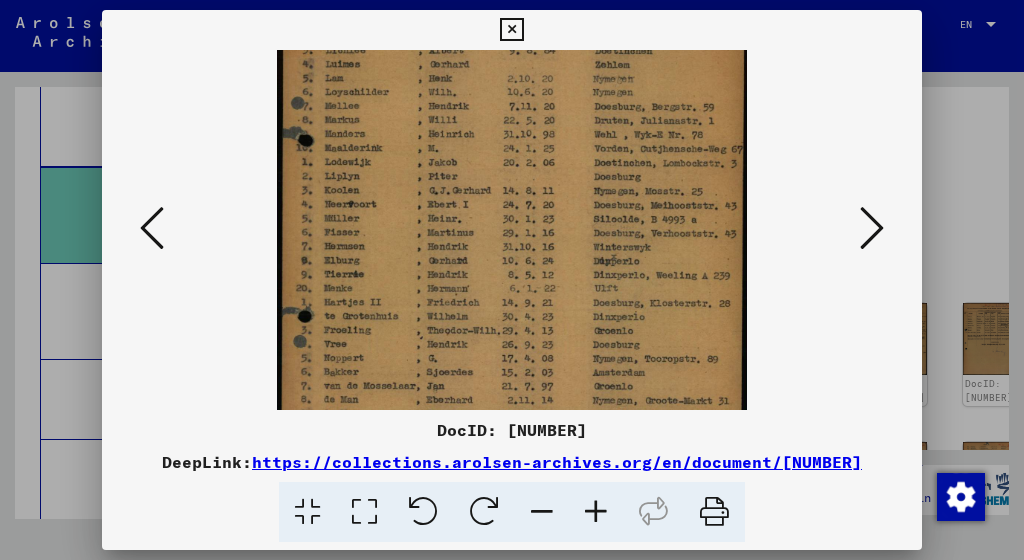 drag, startPoint x: 394, startPoint y: 348, endPoint x: 414, endPoint y: 203, distance: 146.37282 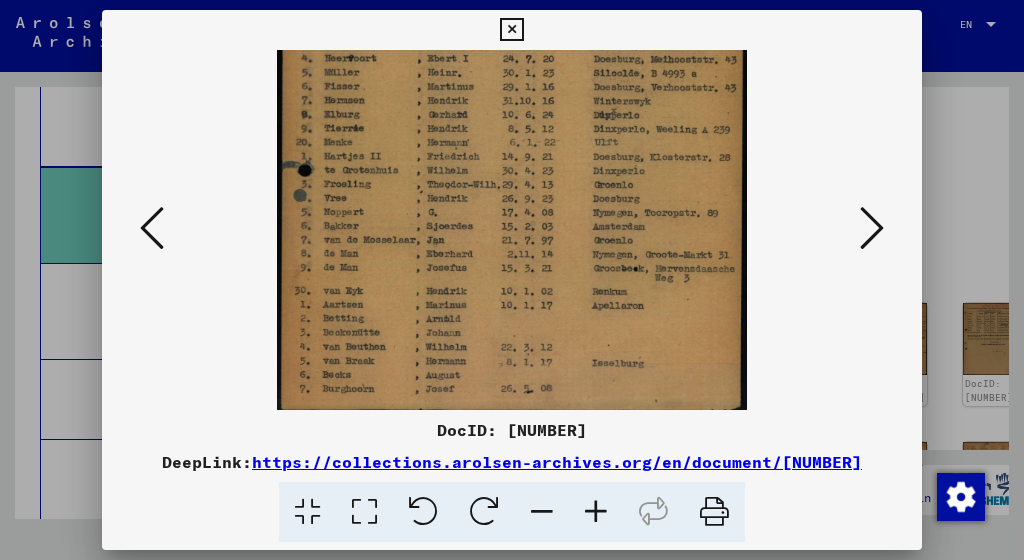 drag, startPoint x: 415, startPoint y: 356, endPoint x: 426, endPoint y: 212, distance: 144.41953 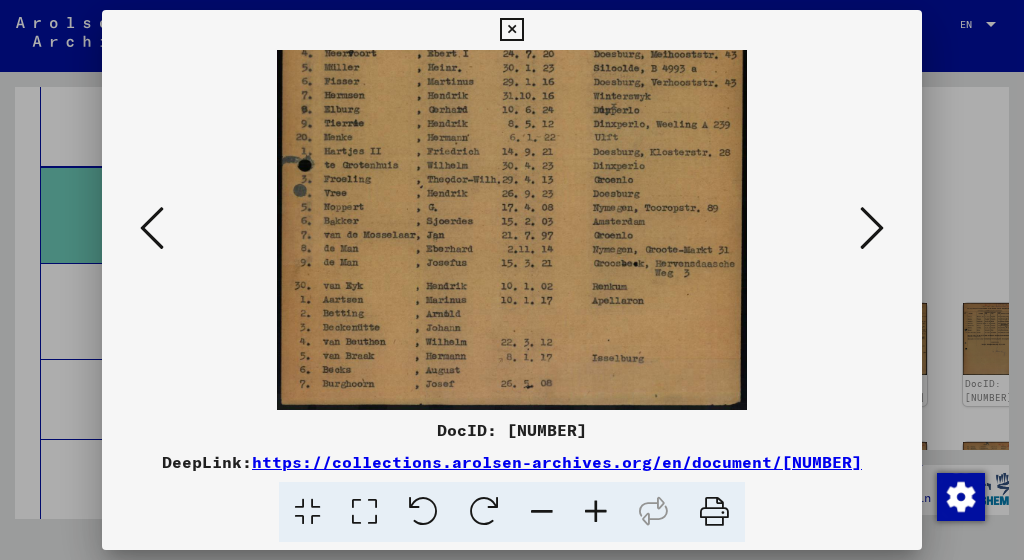 drag, startPoint x: 425, startPoint y: 359, endPoint x: 426, endPoint y: 280, distance: 79.00633 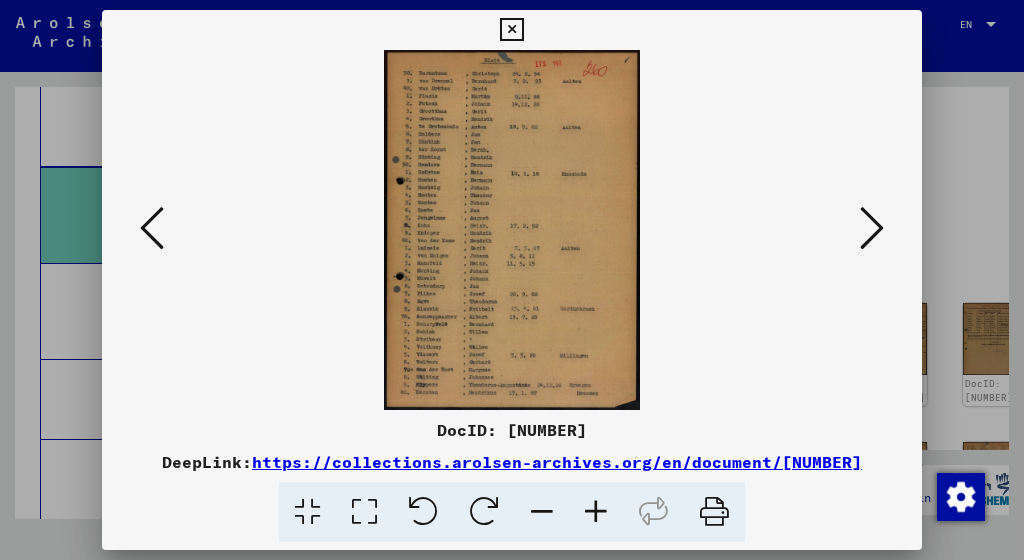 click at bounding box center (596, 512) 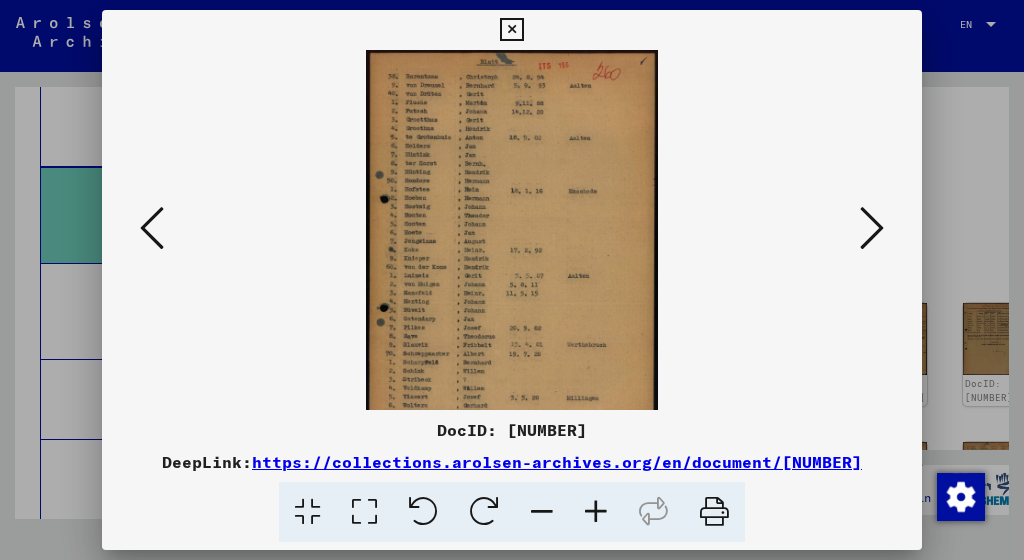click at bounding box center (596, 512) 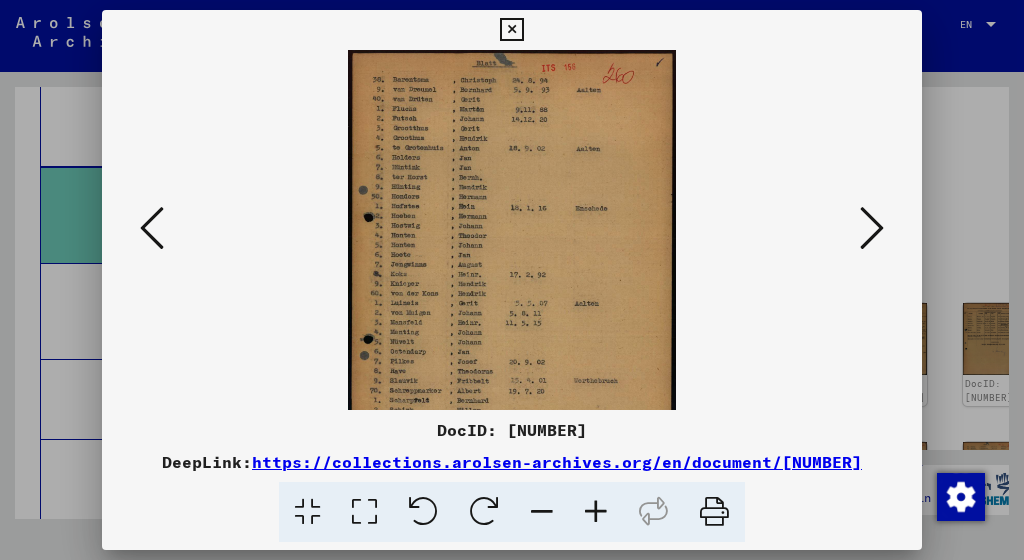 click at bounding box center [596, 512] 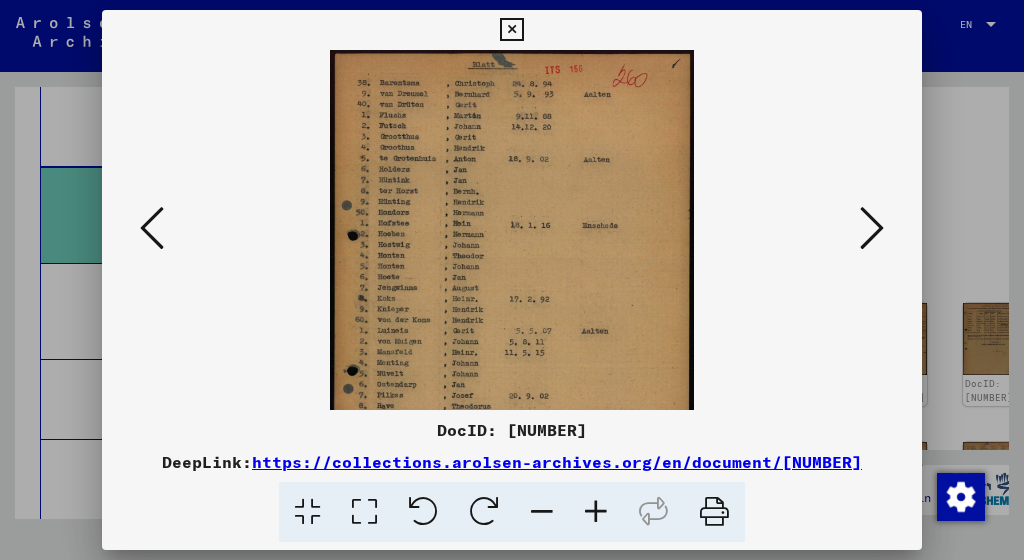click at bounding box center (596, 512) 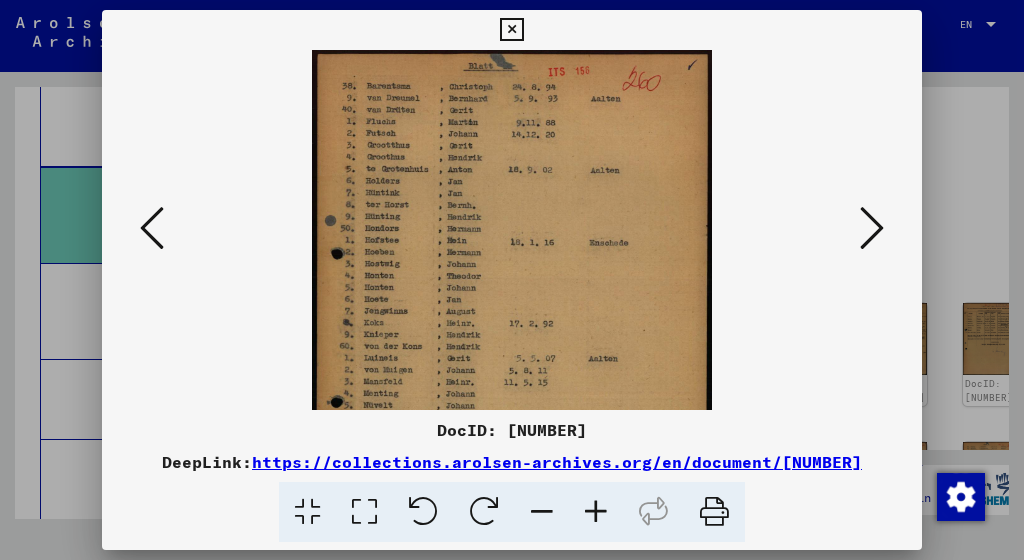 click at bounding box center (596, 512) 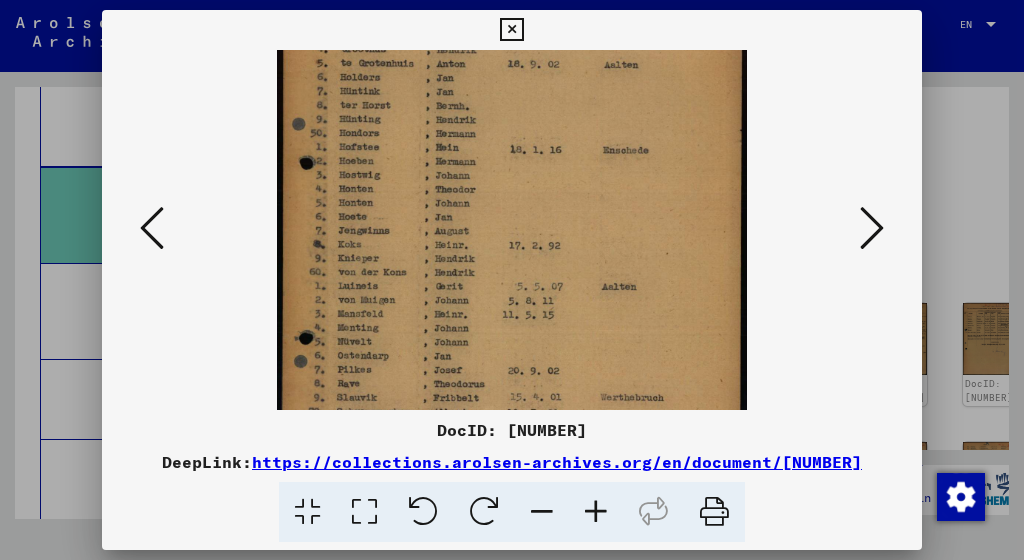 drag, startPoint x: 394, startPoint y: 265, endPoint x: 420, endPoint y: 138, distance: 129.6341 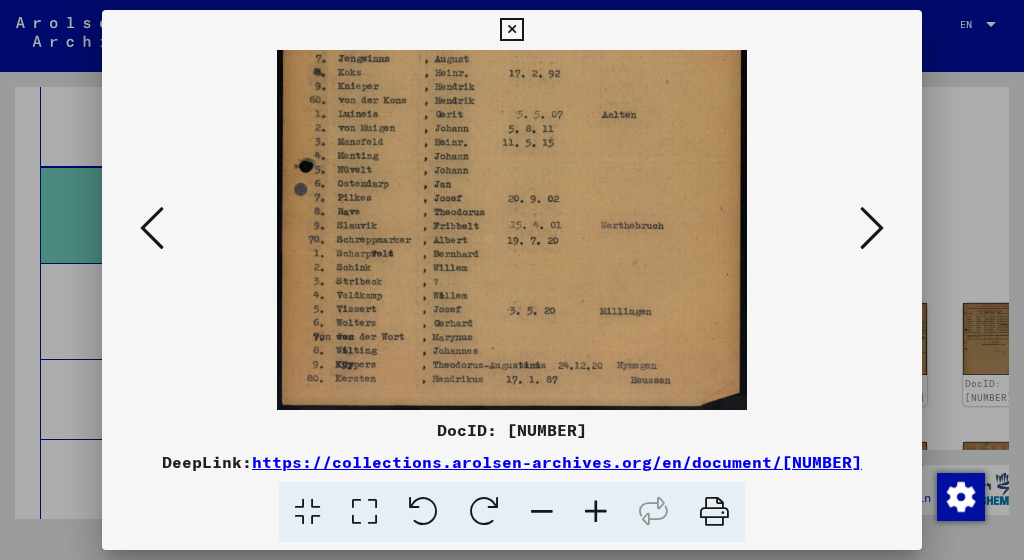 drag, startPoint x: 446, startPoint y: 377, endPoint x: 469, endPoint y: 205, distance: 173.53098 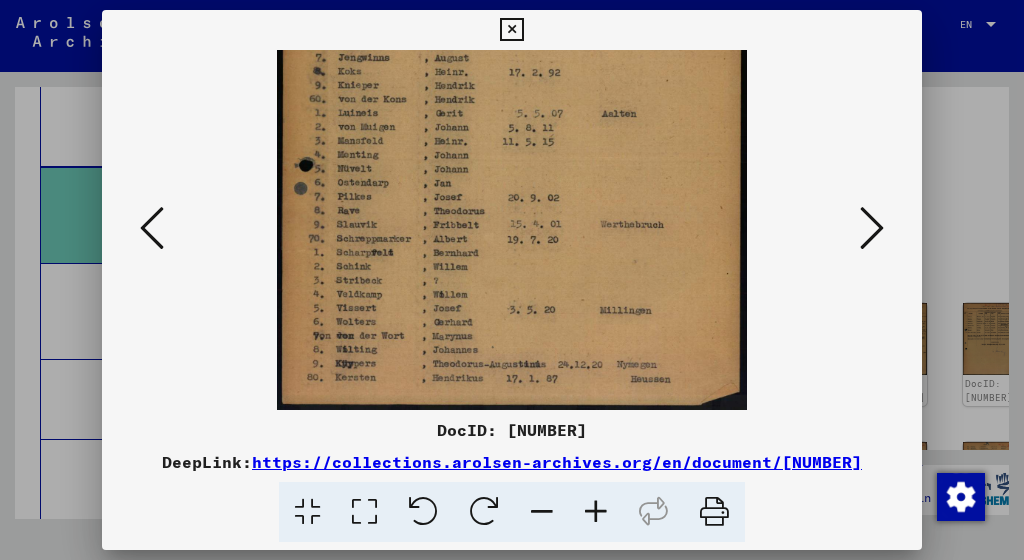 drag, startPoint x: 496, startPoint y: 325, endPoint x: 478, endPoint y: 265, distance: 62.641838 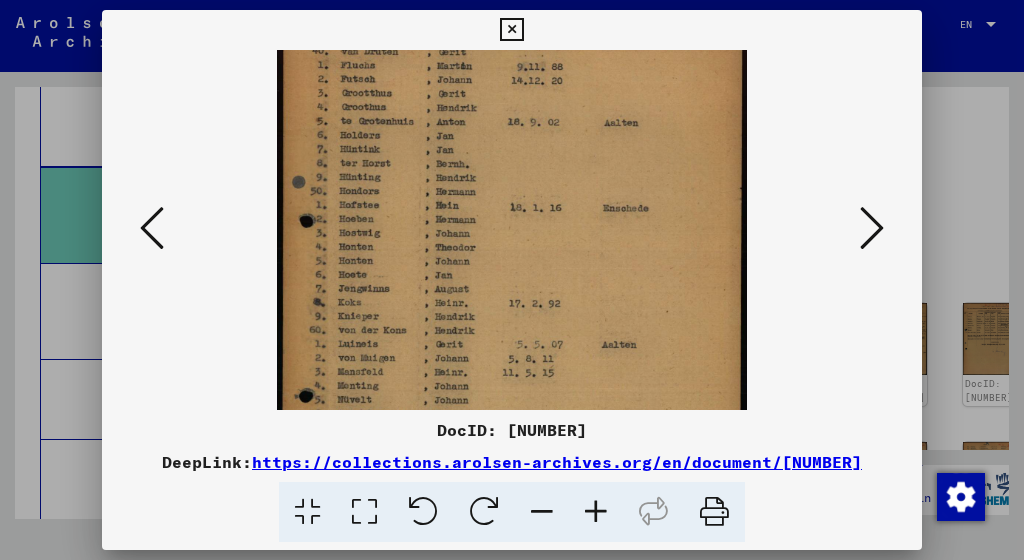 scroll, scrollTop: 66, scrollLeft: 0, axis: vertical 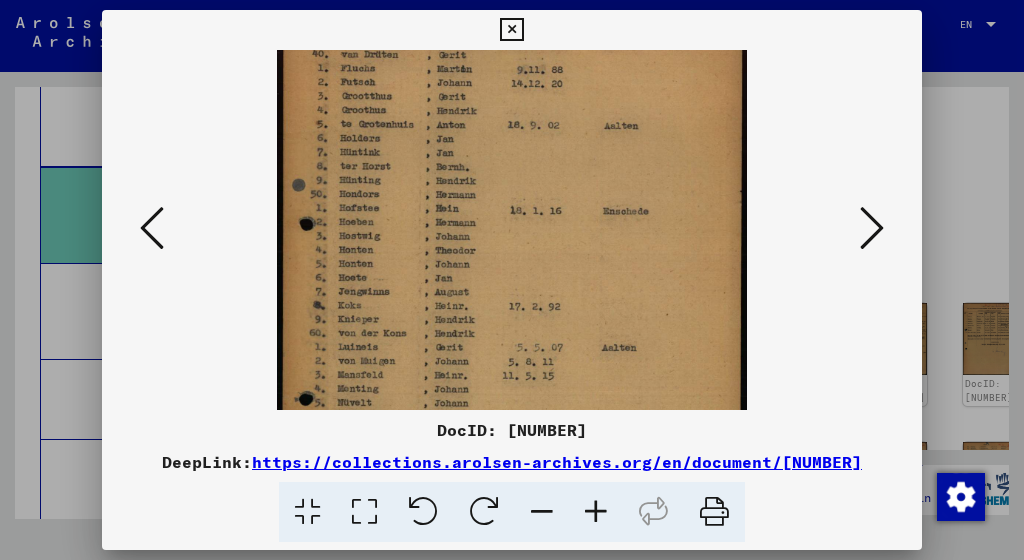 drag, startPoint x: 475, startPoint y: 167, endPoint x: 489, endPoint y: 401, distance: 234.41843 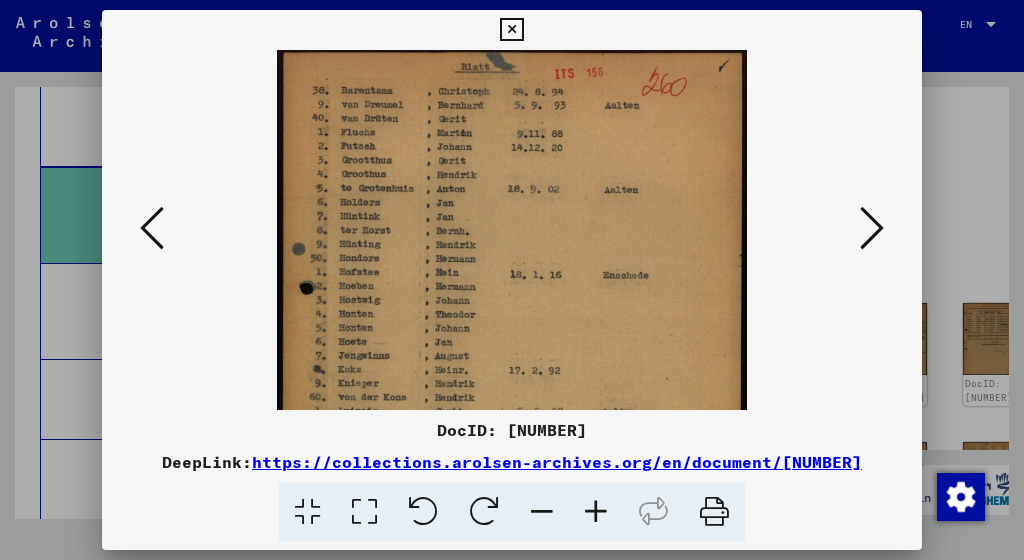scroll, scrollTop: 0, scrollLeft: 0, axis: both 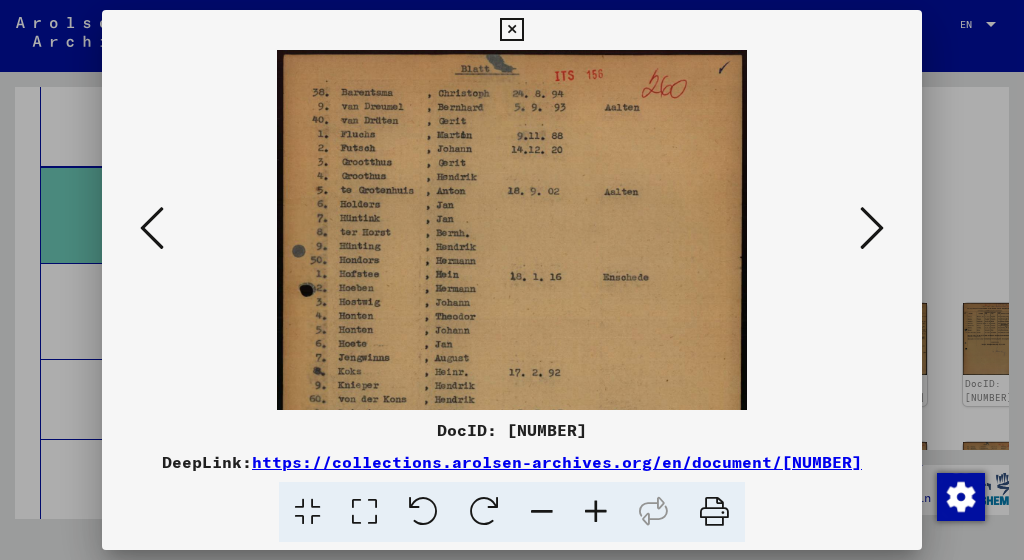 drag, startPoint x: 503, startPoint y: 125, endPoint x: 494, endPoint y: 298, distance: 173.23395 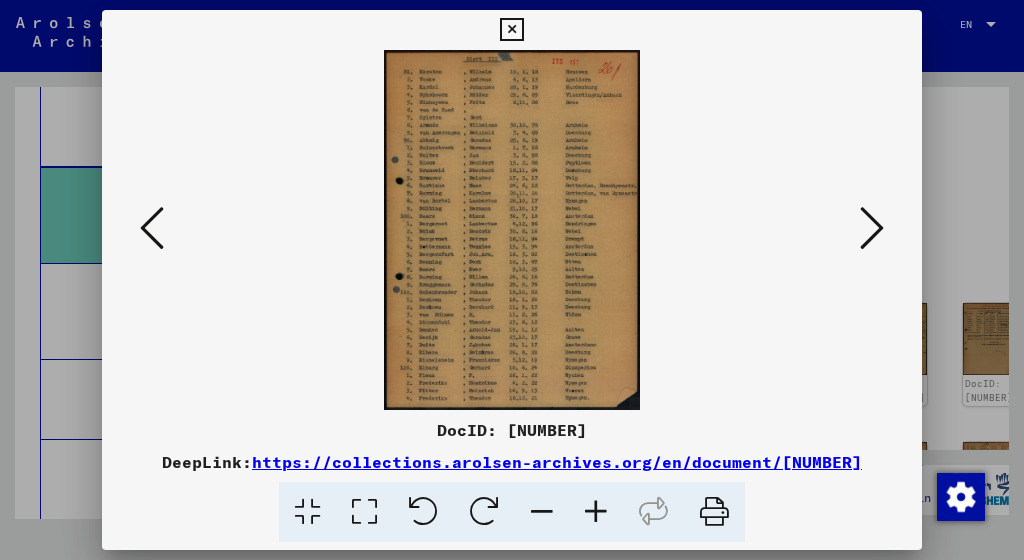 click at bounding box center (596, 512) 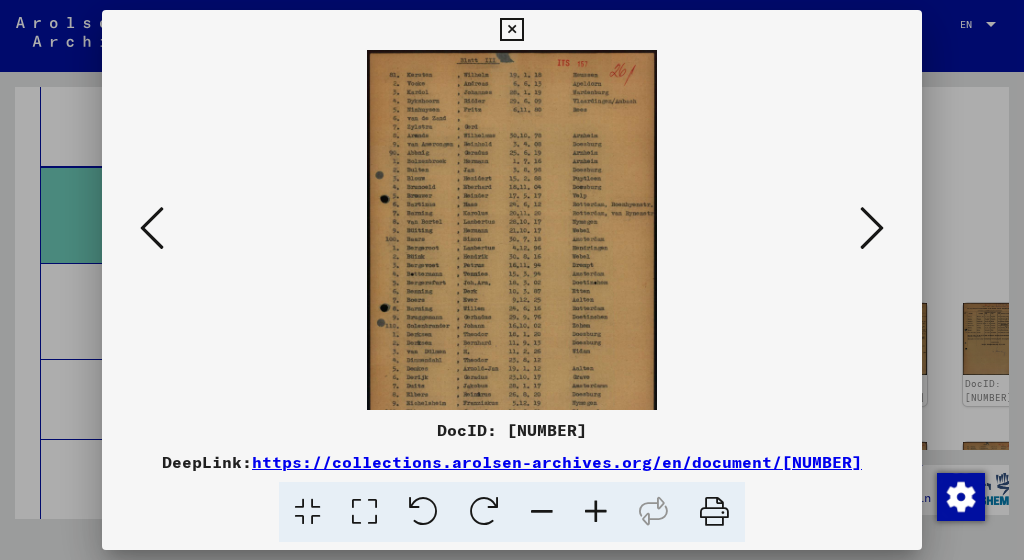 click at bounding box center [596, 512] 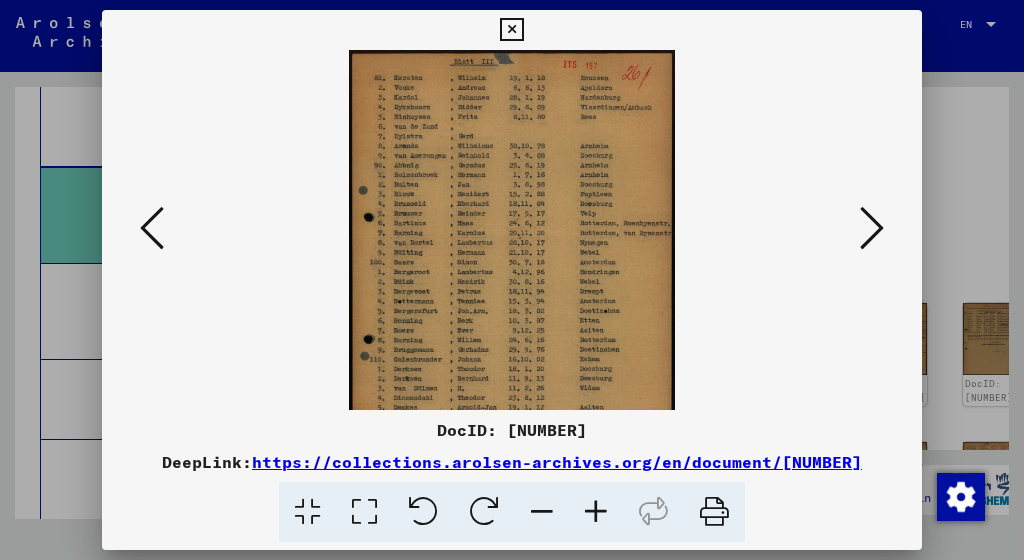 click at bounding box center [596, 512] 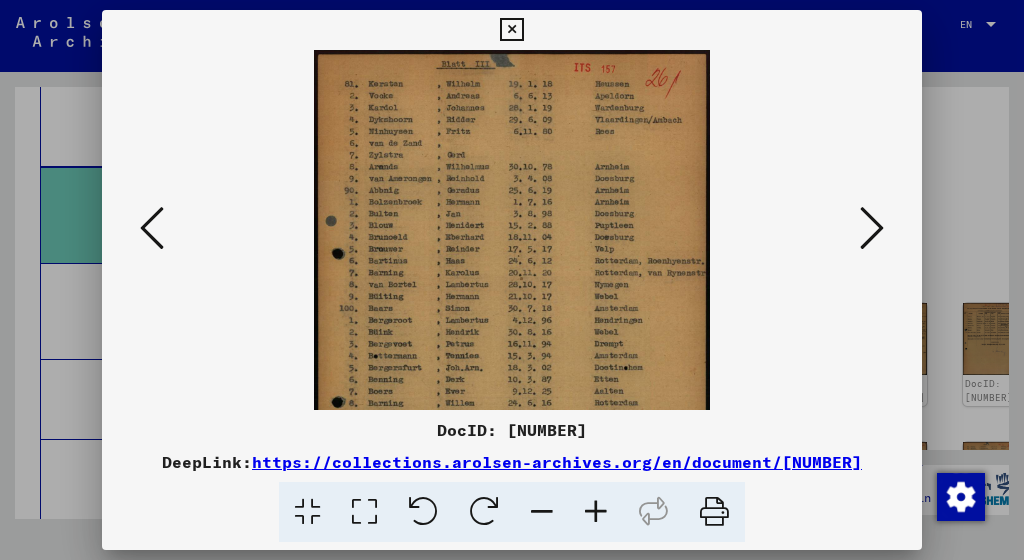 click at bounding box center (596, 512) 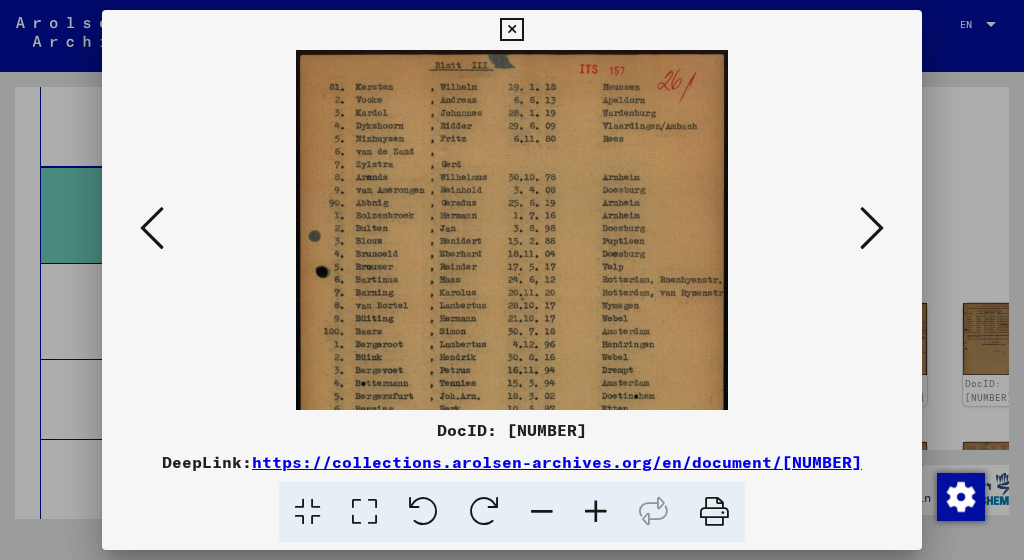 click at bounding box center [596, 512] 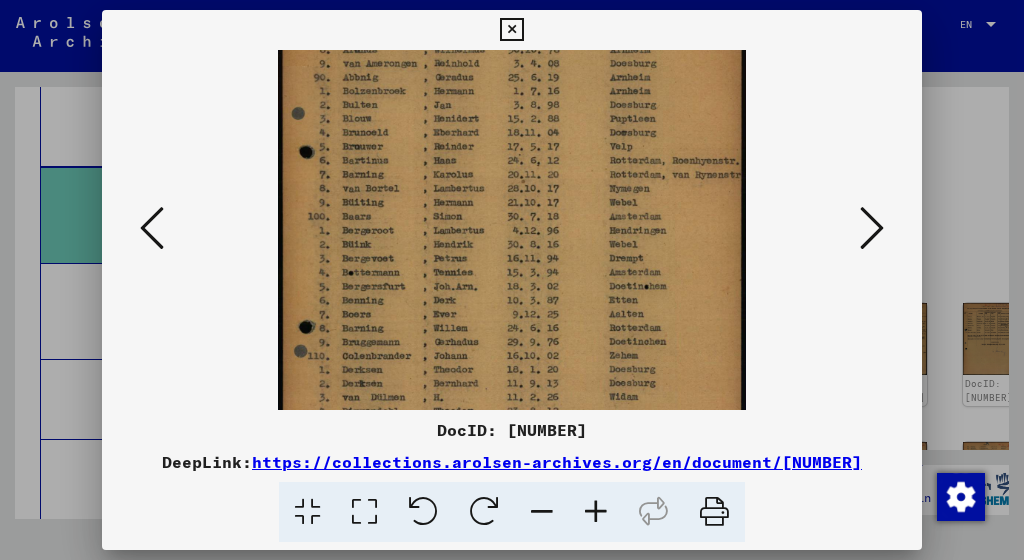 drag, startPoint x: 396, startPoint y: 363, endPoint x: 407, endPoint y: 256, distance: 107.563934 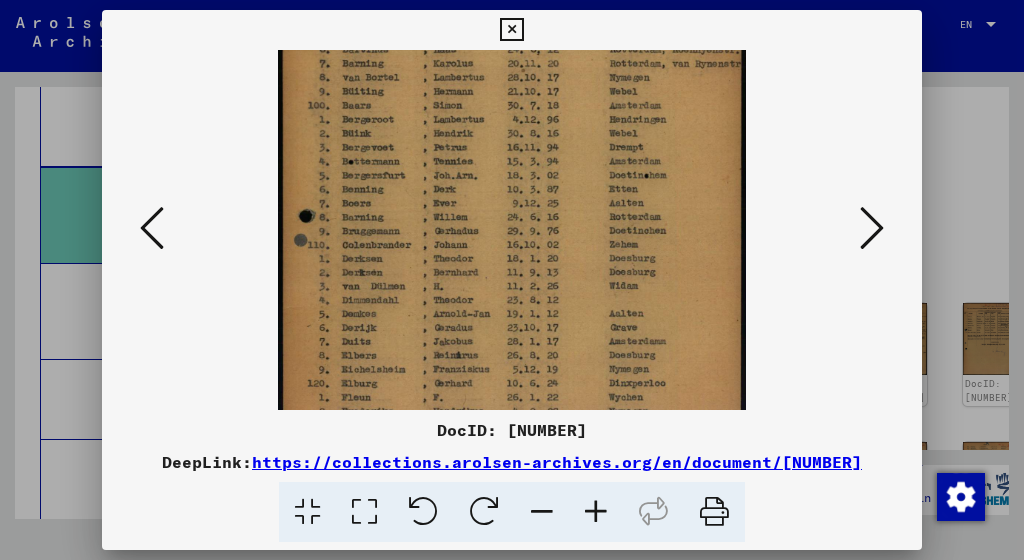 scroll, scrollTop: 260, scrollLeft: 0, axis: vertical 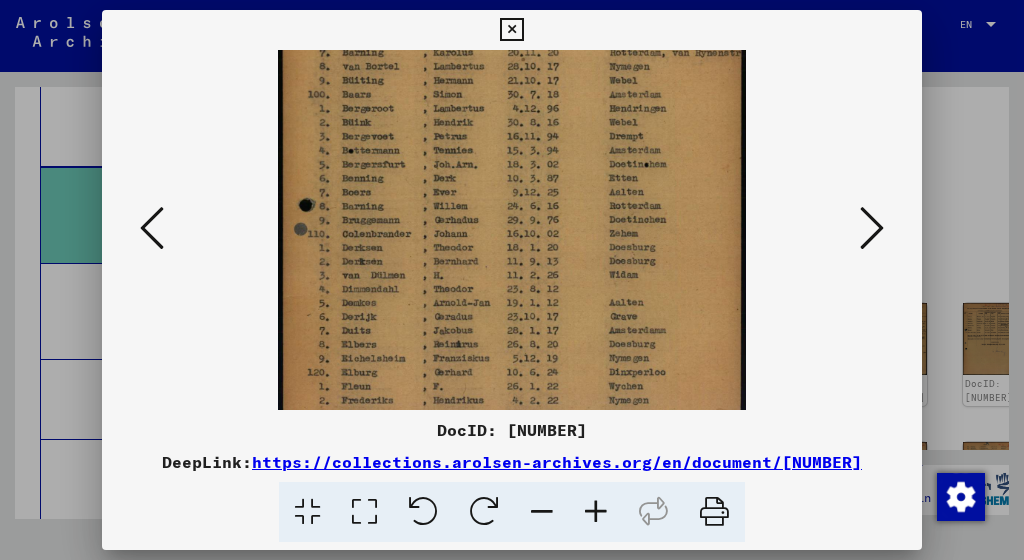 drag, startPoint x: 406, startPoint y: 372, endPoint x: 424, endPoint y: 250, distance: 123.32072 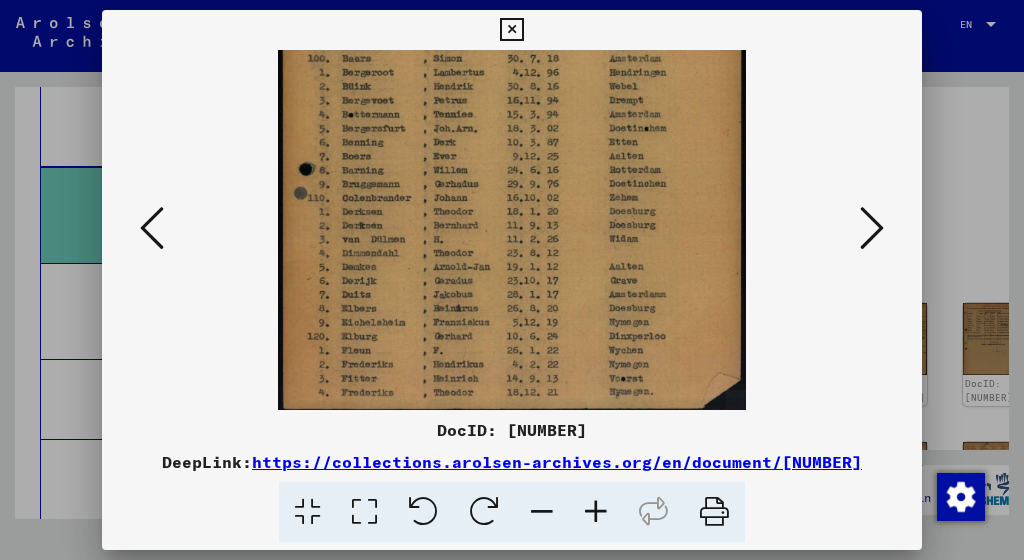 scroll, scrollTop: 300, scrollLeft: 0, axis: vertical 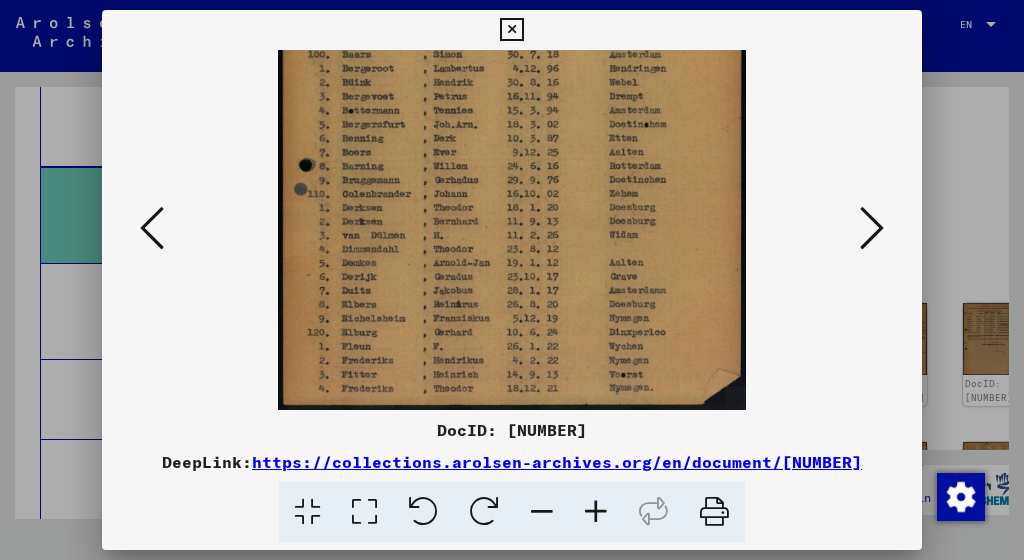 drag, startPoint x: 404, startPoint y: 369, endPoint x: 451, endPoint y: 316, distance: 70.837845 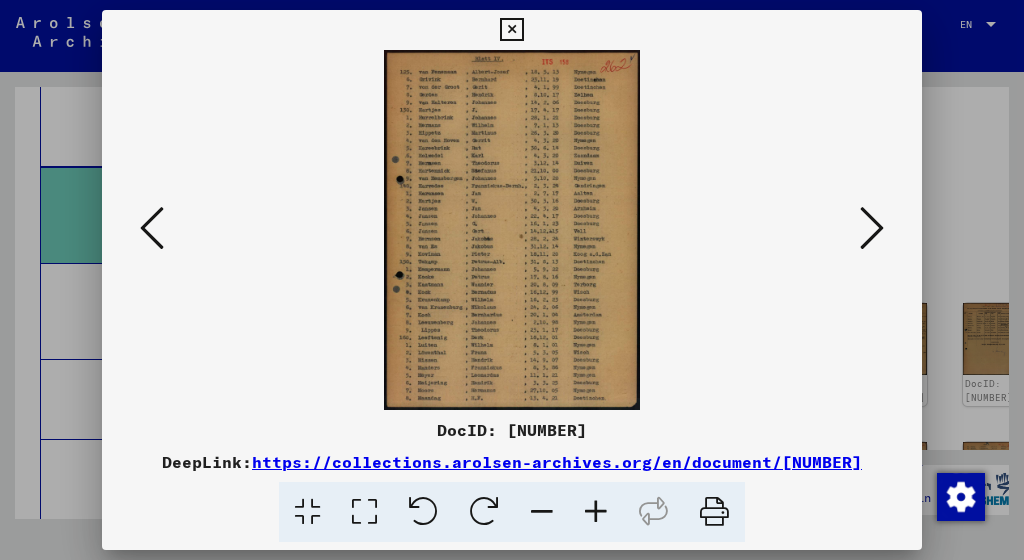 click at bounding box center [596, 512] 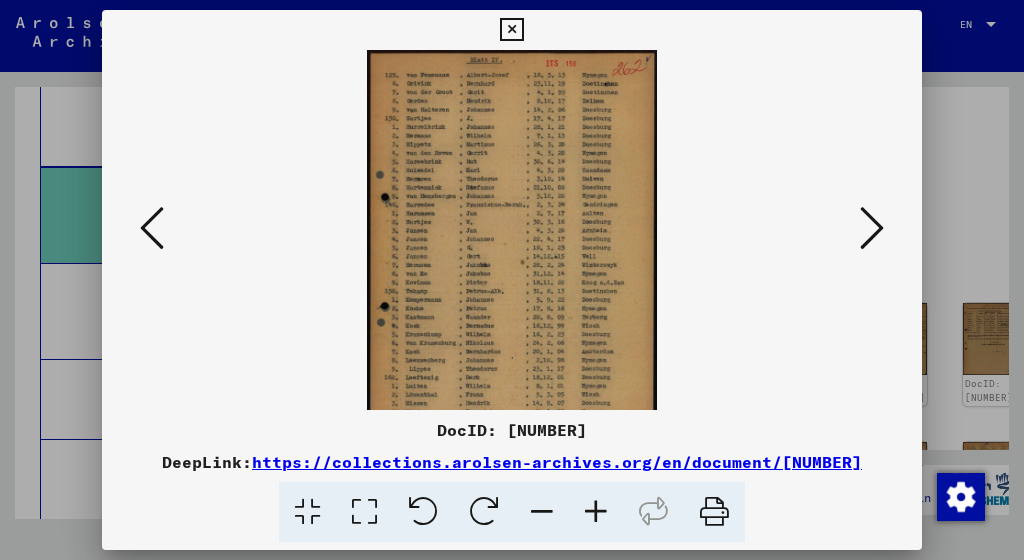 click at bounding box center [596, 512] 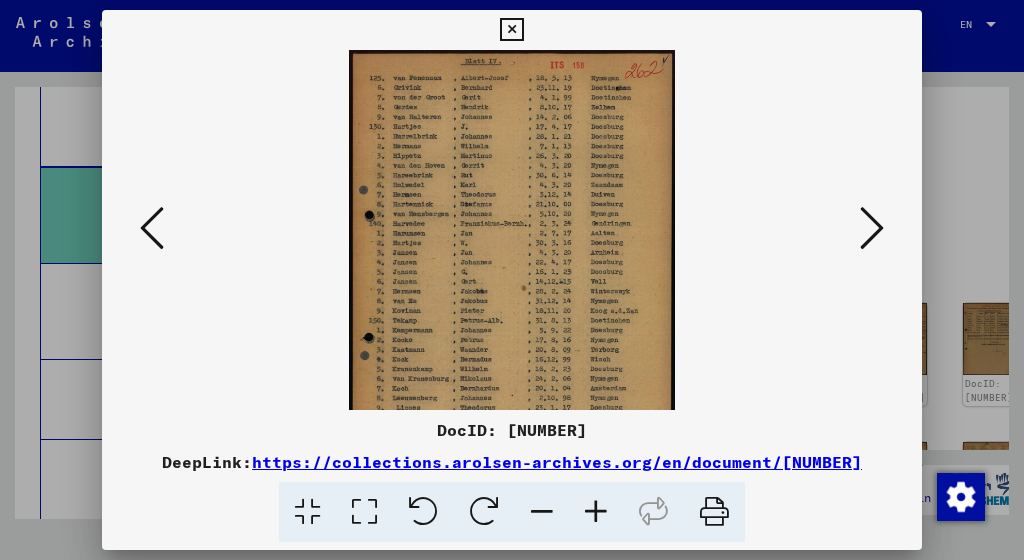click at bounding box center (596, 512) 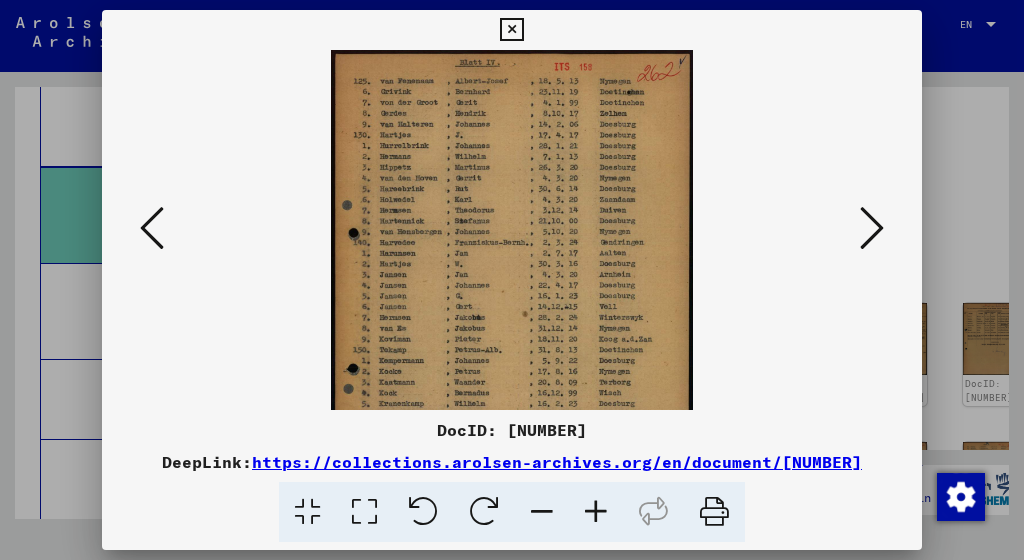 click at bounding box center (596, 512) 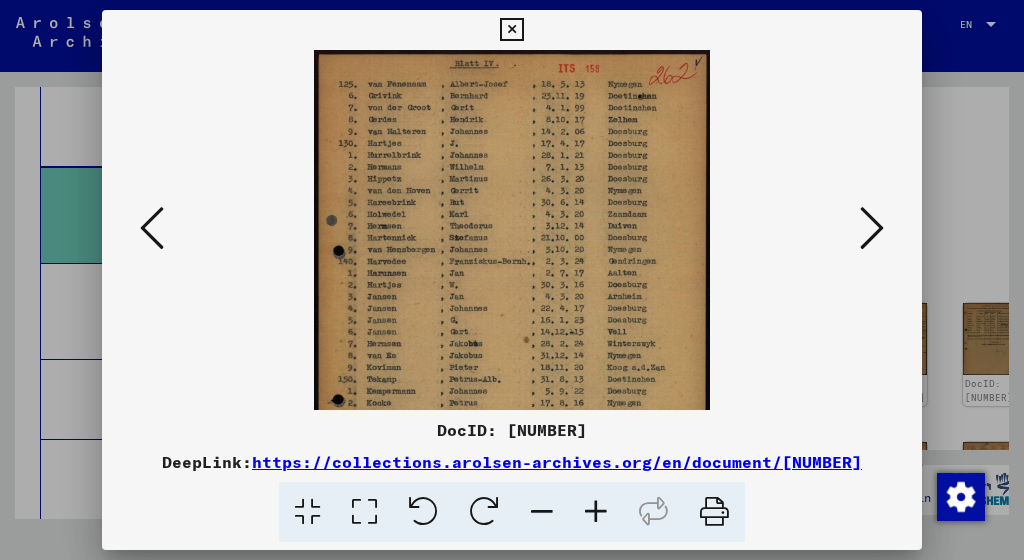 click at bounding box center [596, 512] 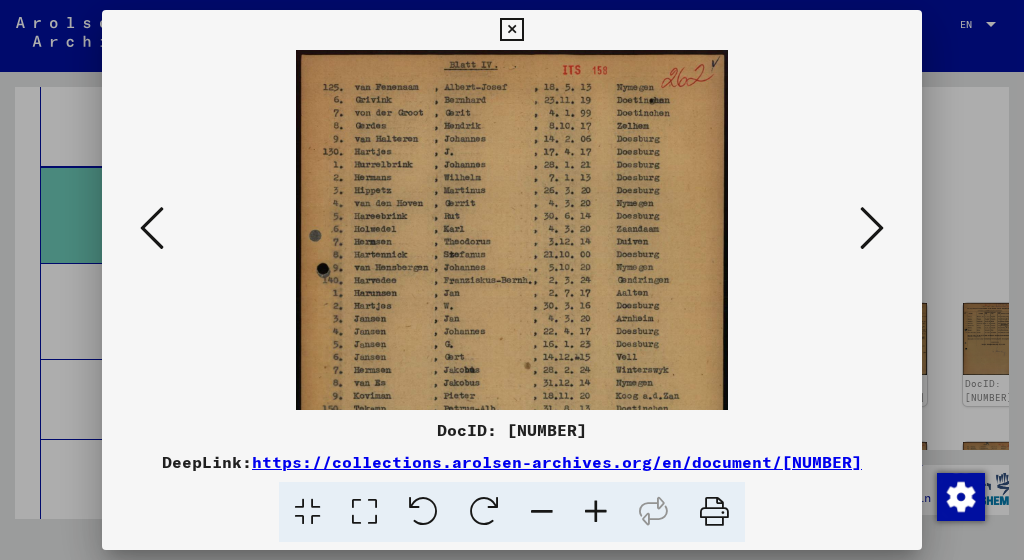 click at bounding box center [596, 512] 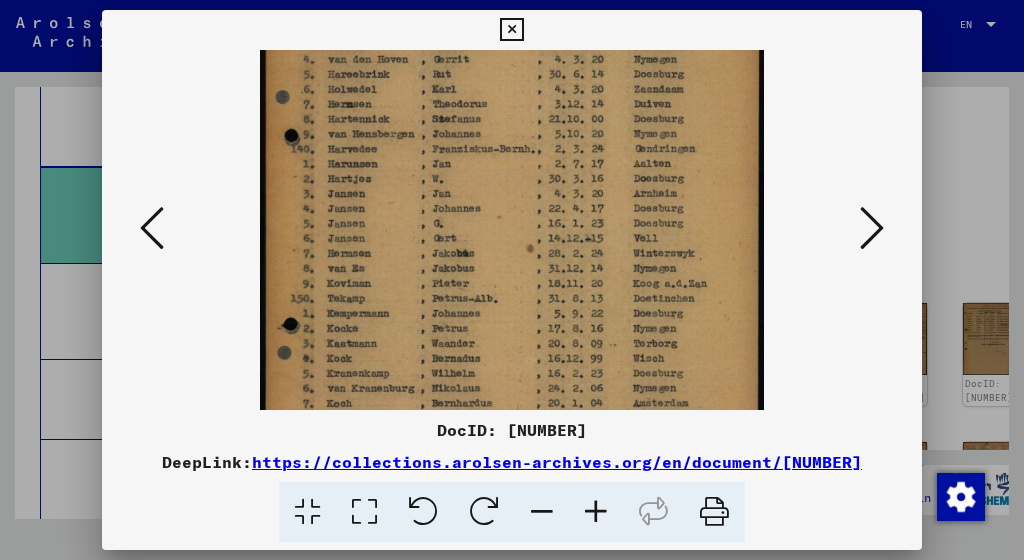 drag, startPoint x: 382, startPoint y: 317, endPoint x: 411, endPoint y: 146, distance: 173.44164 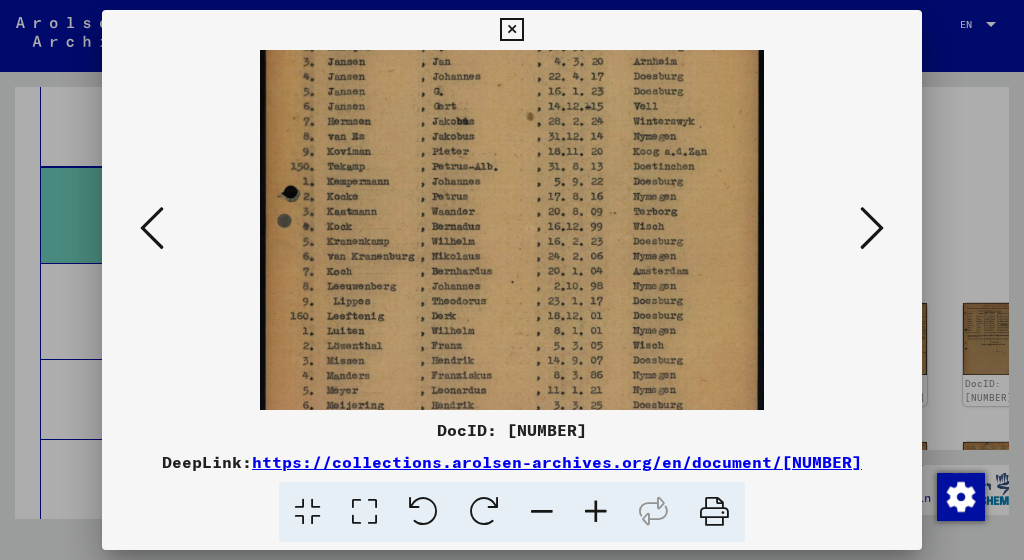 drag, startPoint x: 382, startPoint y: 322, endPoint x: 392, endPoint y: 198, distance: 124.40257 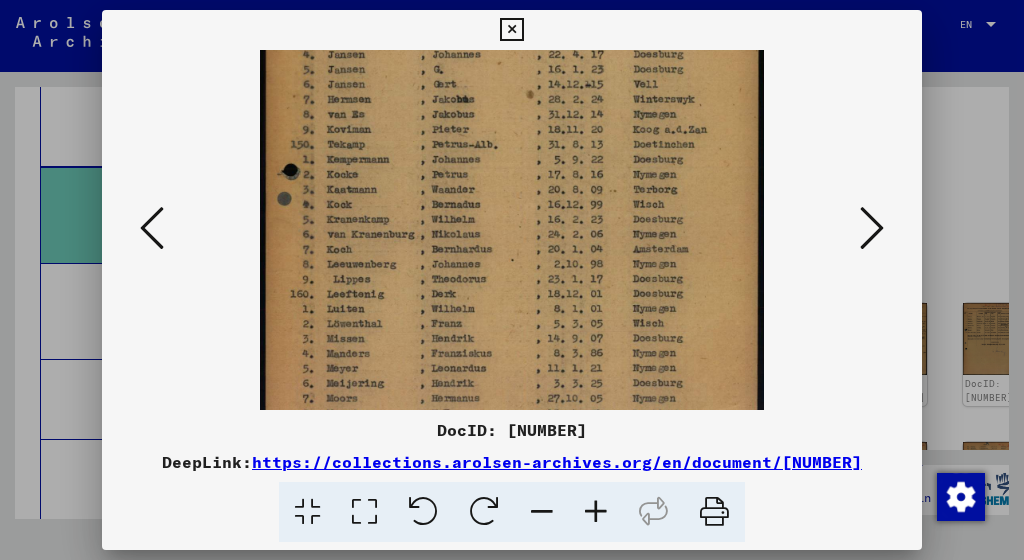 scroll, scrollTop: 350, scrollLeft: 0, axis: vertical 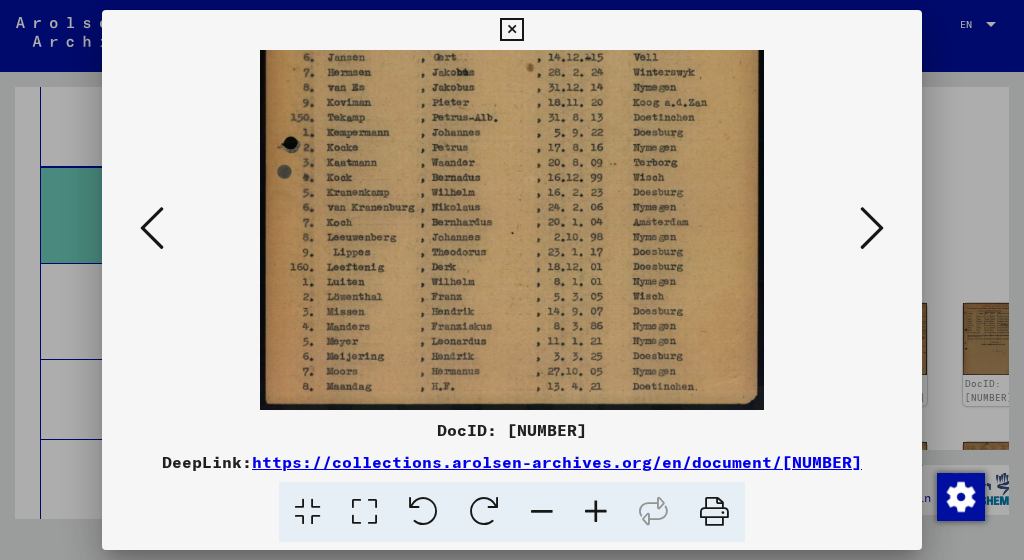 drag, startPoint x: 369, startPoint y: 342, endPoint x: 375, endPoint y: 221, distance: 121.14867 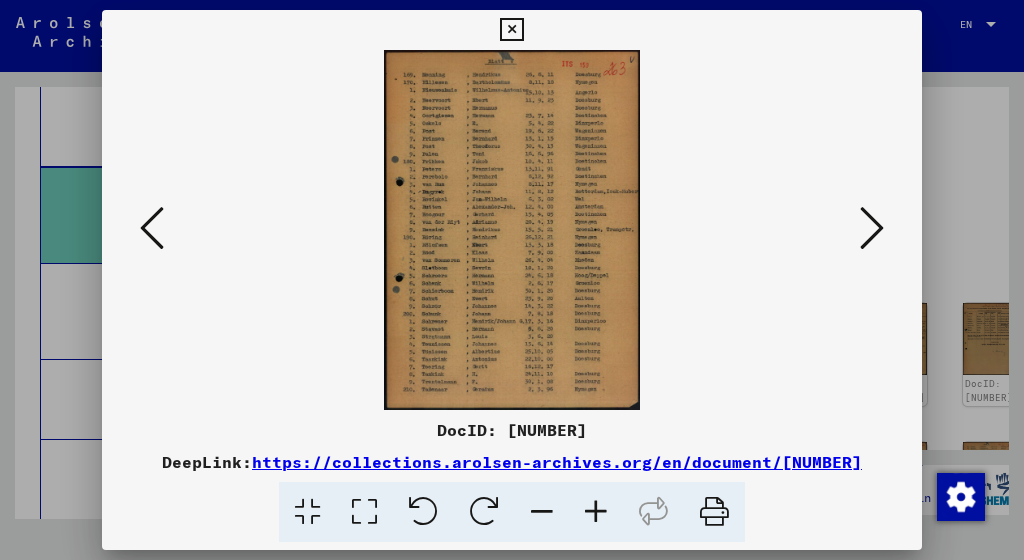 click at bounding box center (596, 512) 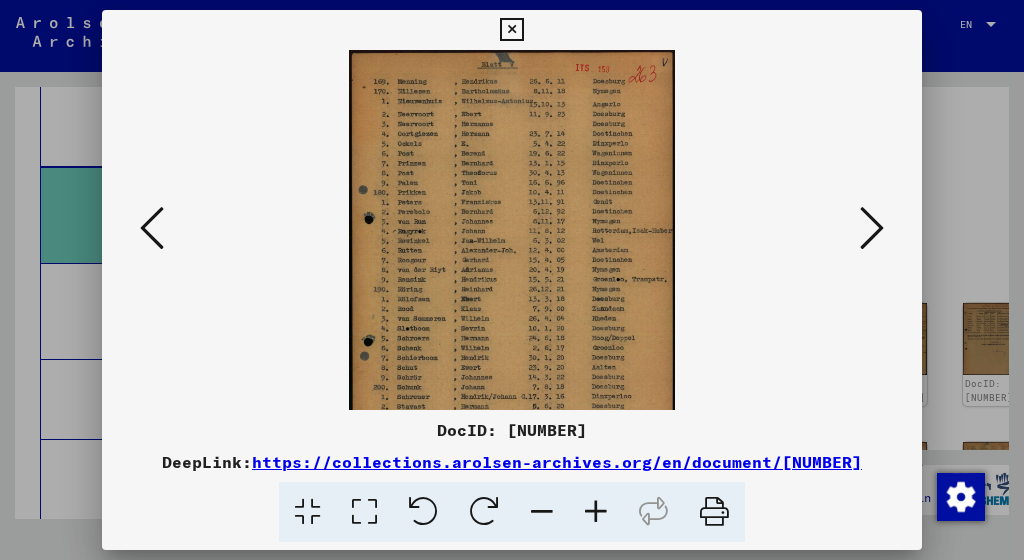click at bounding box center (596, 512) 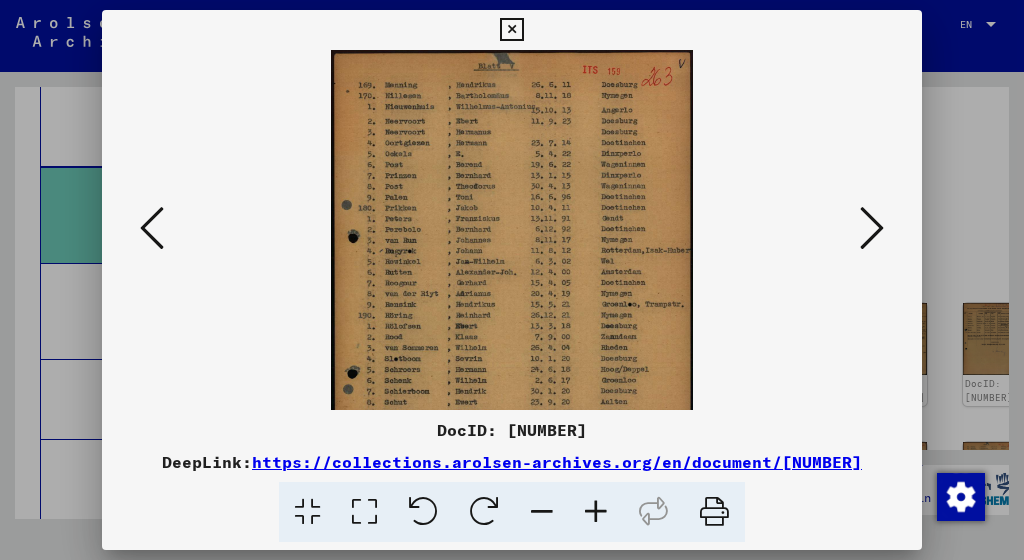 click at bounding box center (596, 512) 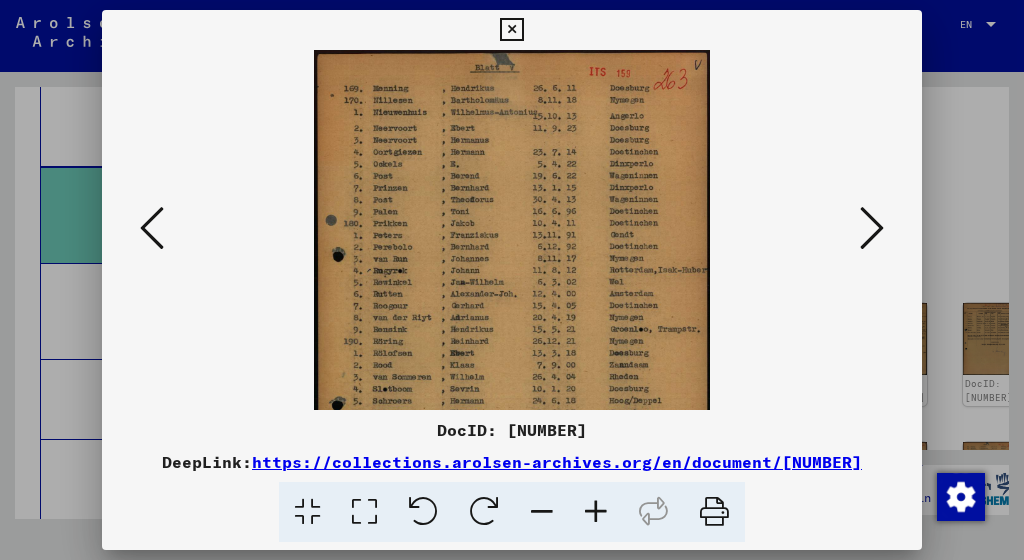 click at bounding box center [596, 512] 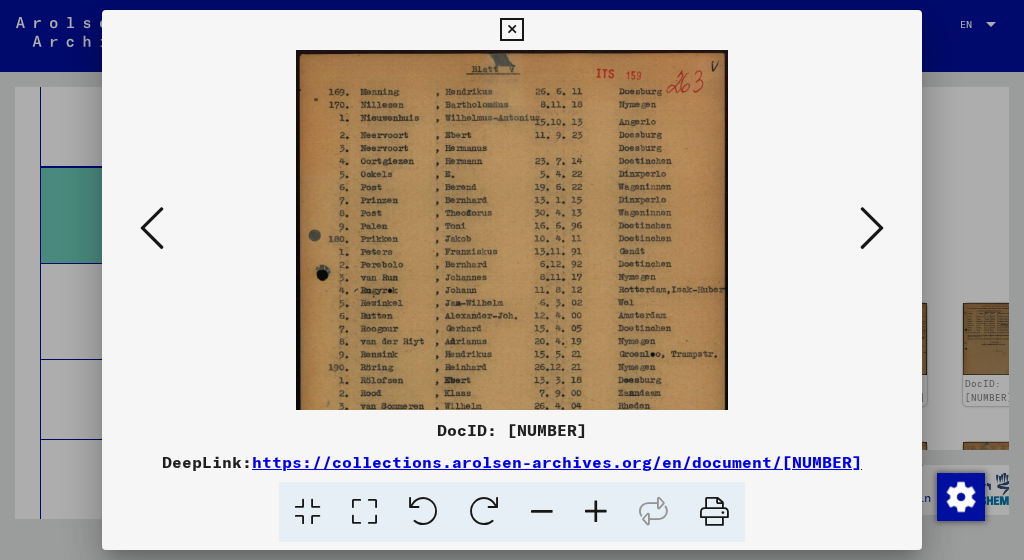 click at bounding box center (596, 512) 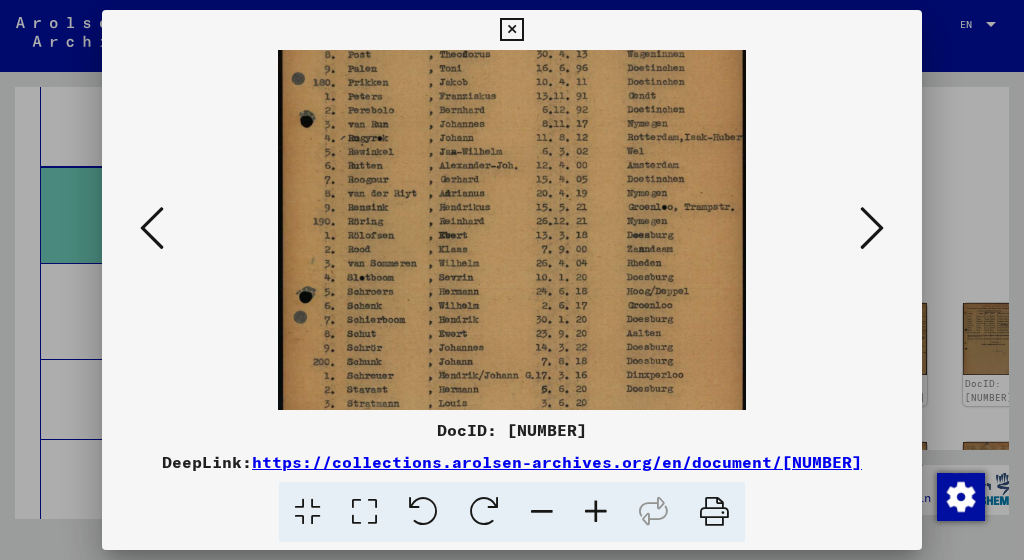 drag, startPoint x: 410, startPoint y: 354, endPoint x: 407, endPoint y: 182, distance: 172.02615 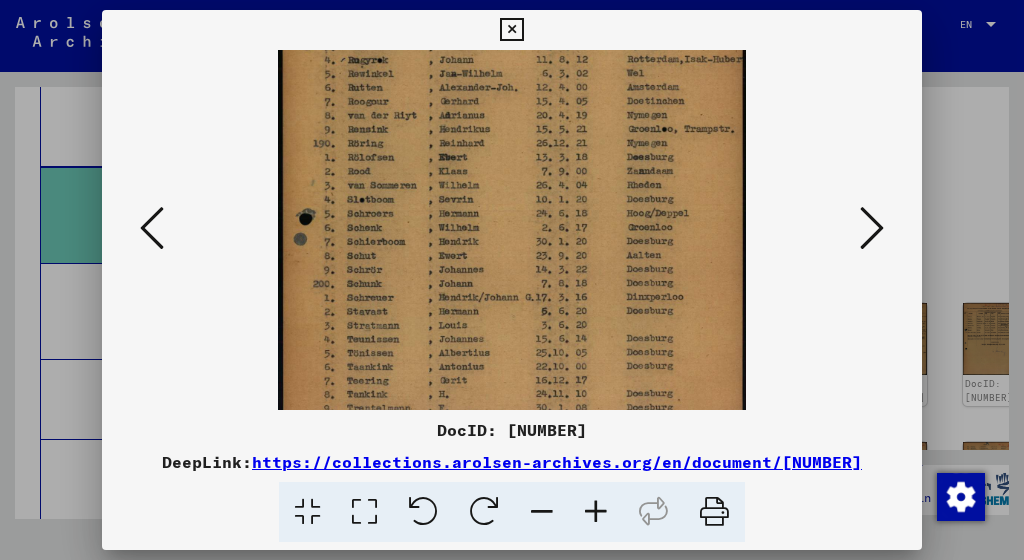 scroll, scrollTop: 300, scrollLeft: 0, axis: vertical 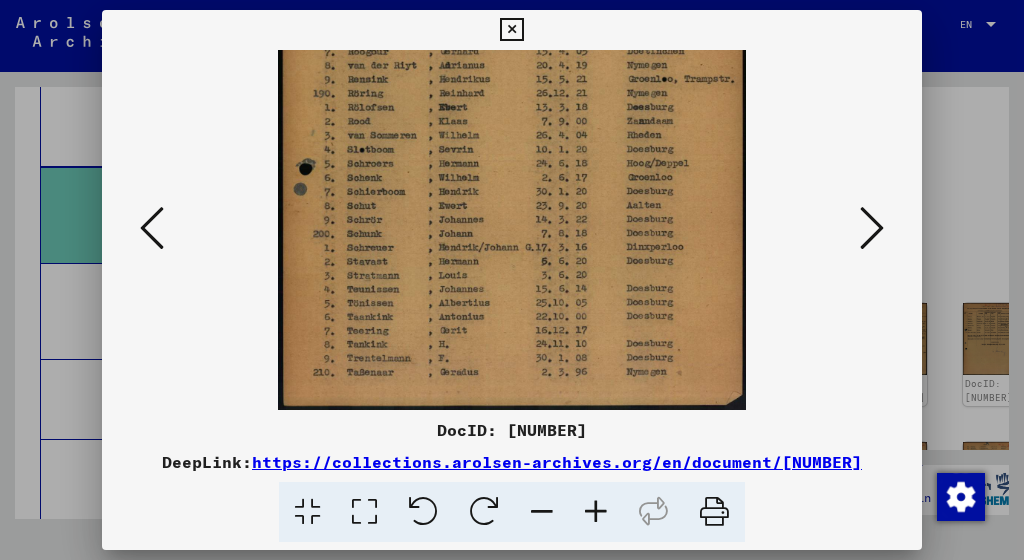 drag, startPoint x: 420, startPoint y: 356, endPoint x: 399, endPoint y: 207, distance: 150.4726 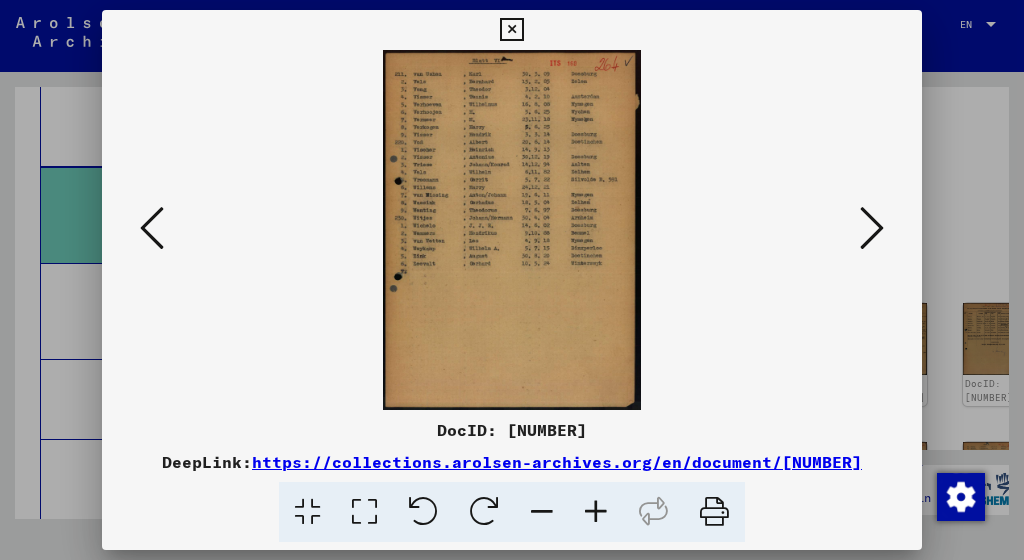 click at bounding box center [596, 512] 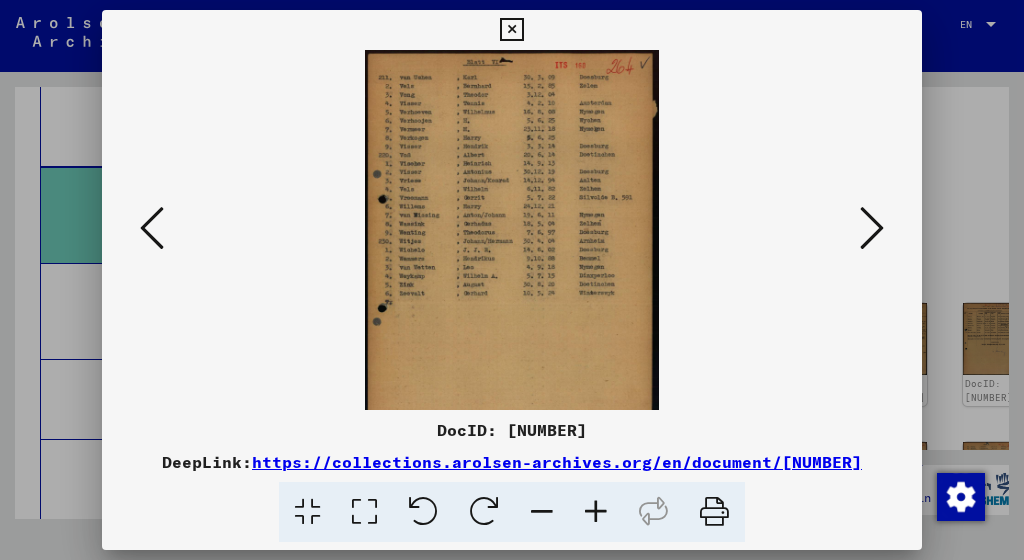 click at bounding box center [596, 512] 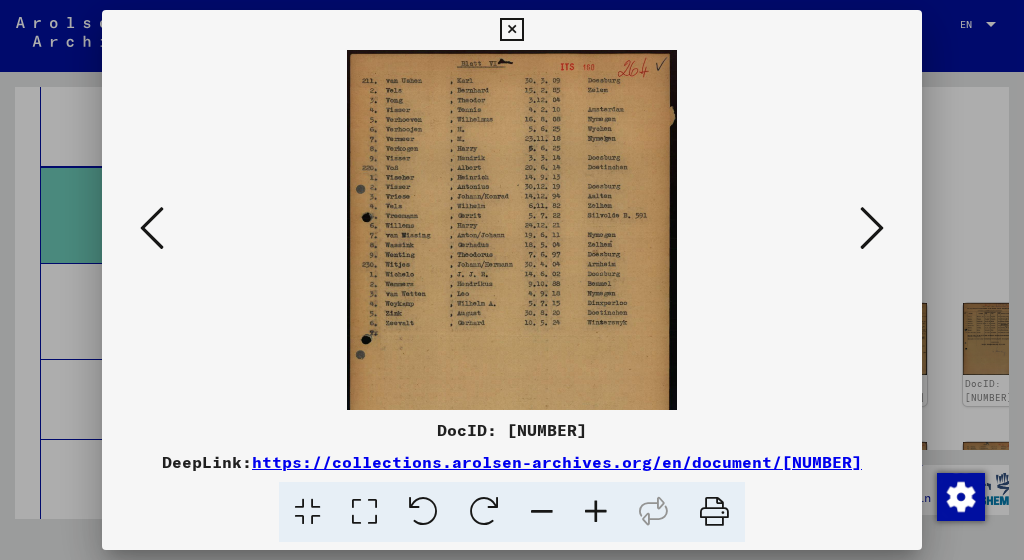 click at bounding box center [596, 512] 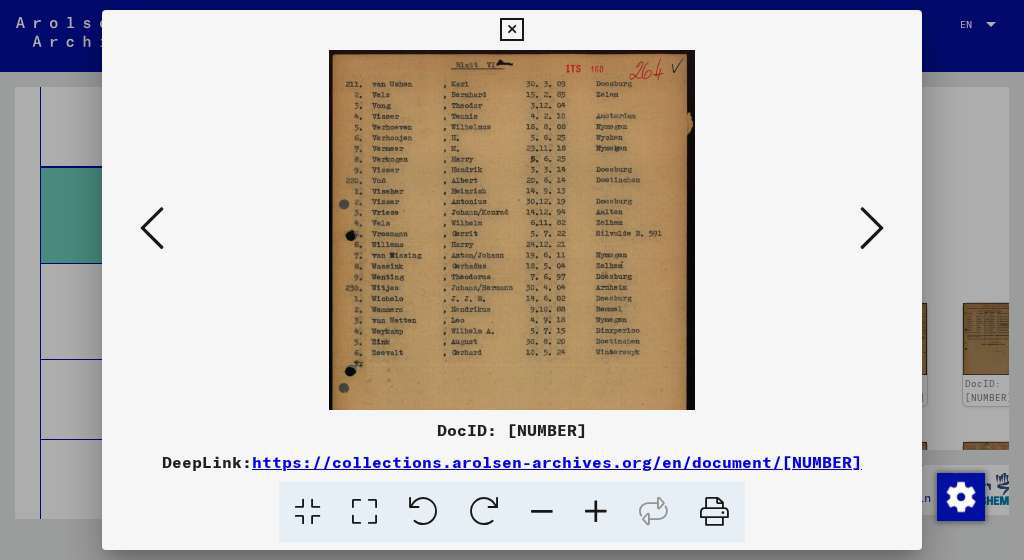 click at bounding box center [596, 512] 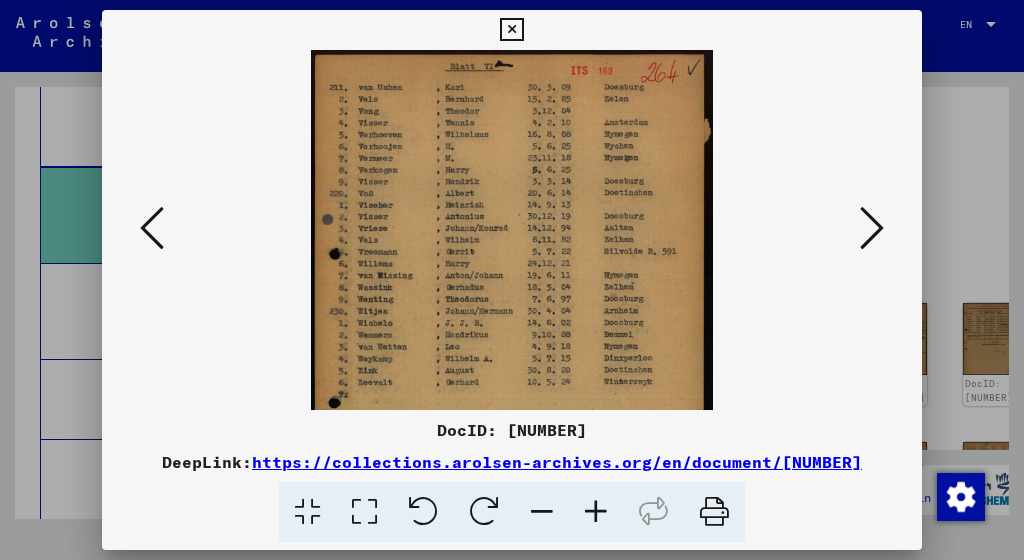 click at bounding box center (596, 512) 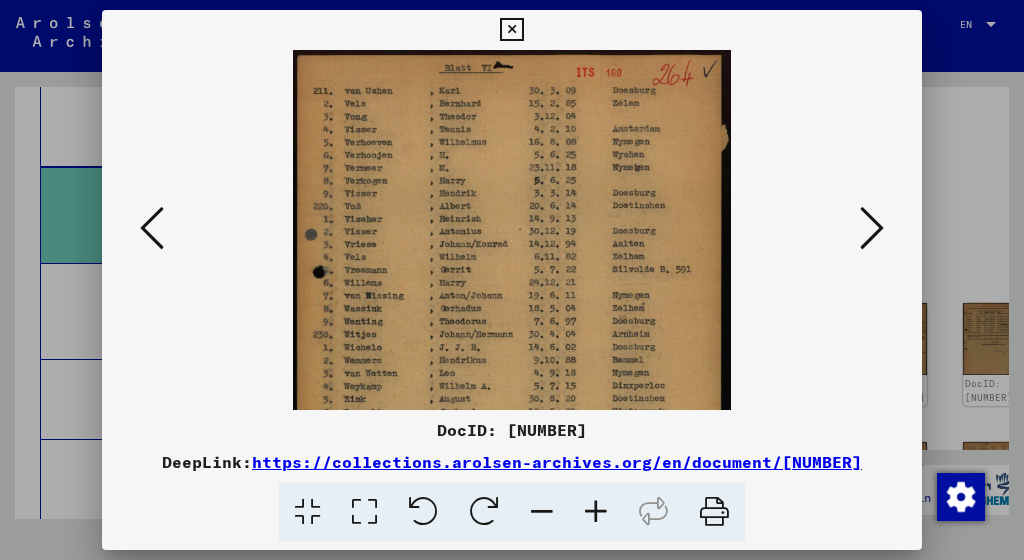 click at bounding box center [872, 228] 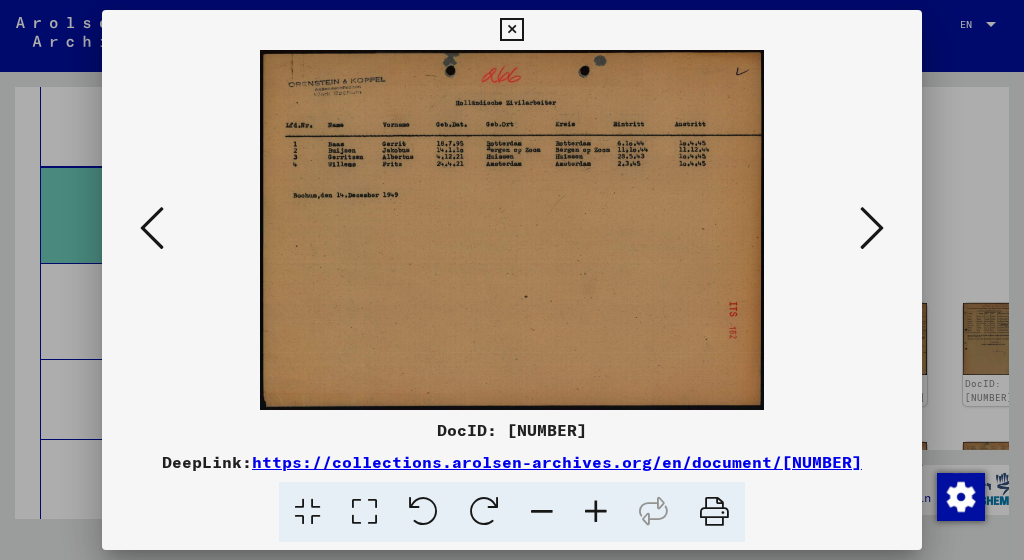 click at bounding box center [596, 512] 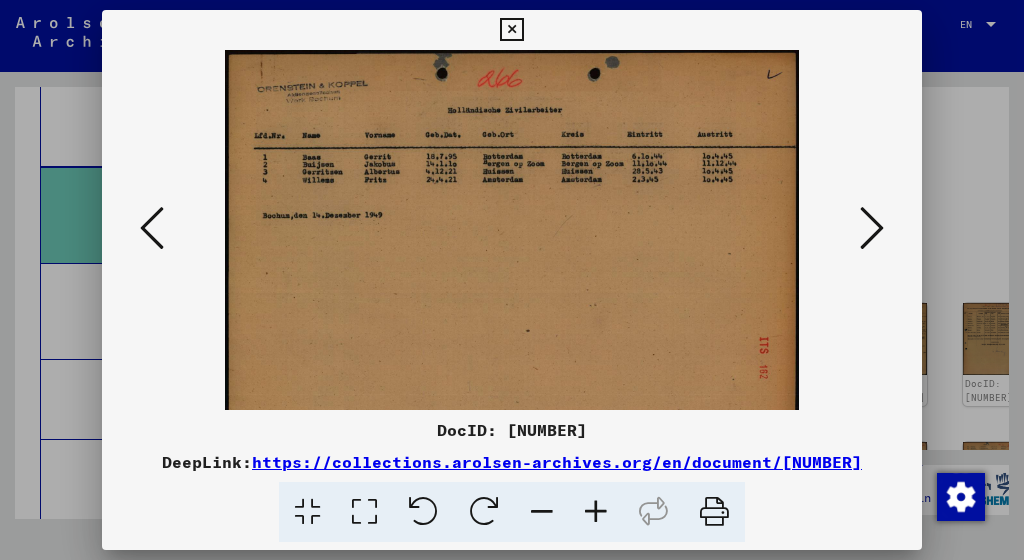 click at bounding box center (596, 512) 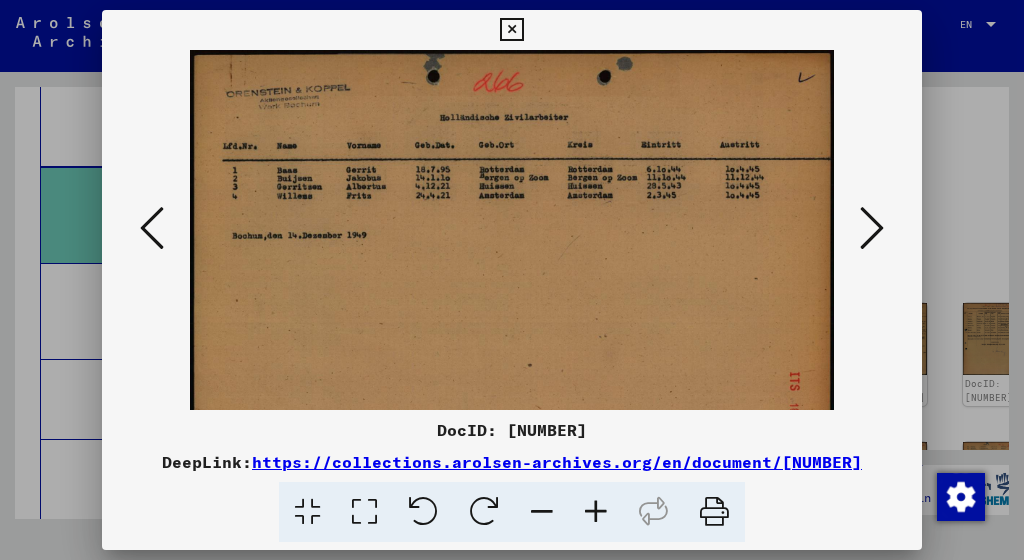 click at bounding box center [596, 512] 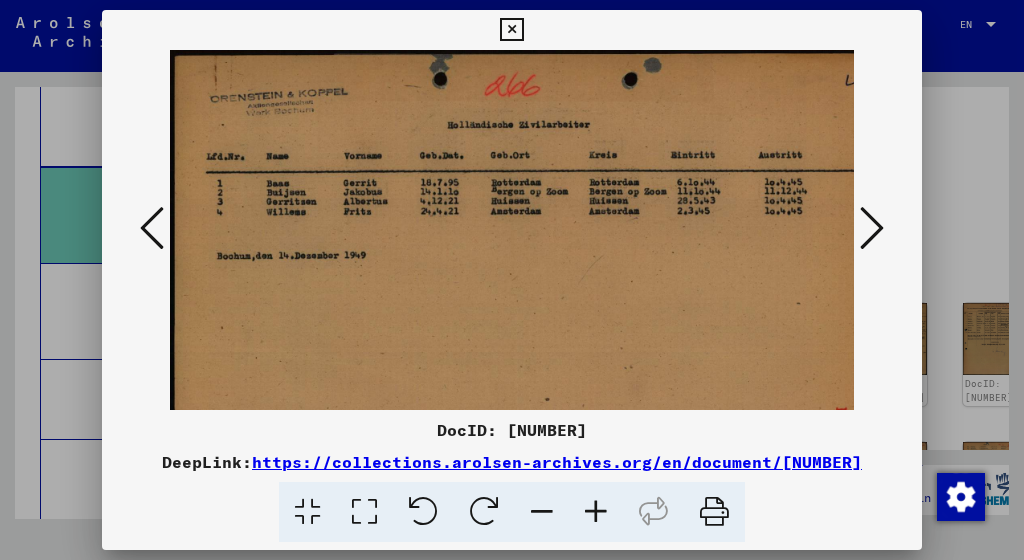 drag, startPoint x: 879, startPoint y: 230, endPoint x: 854, endPoint y: 269, distance: 46.32494 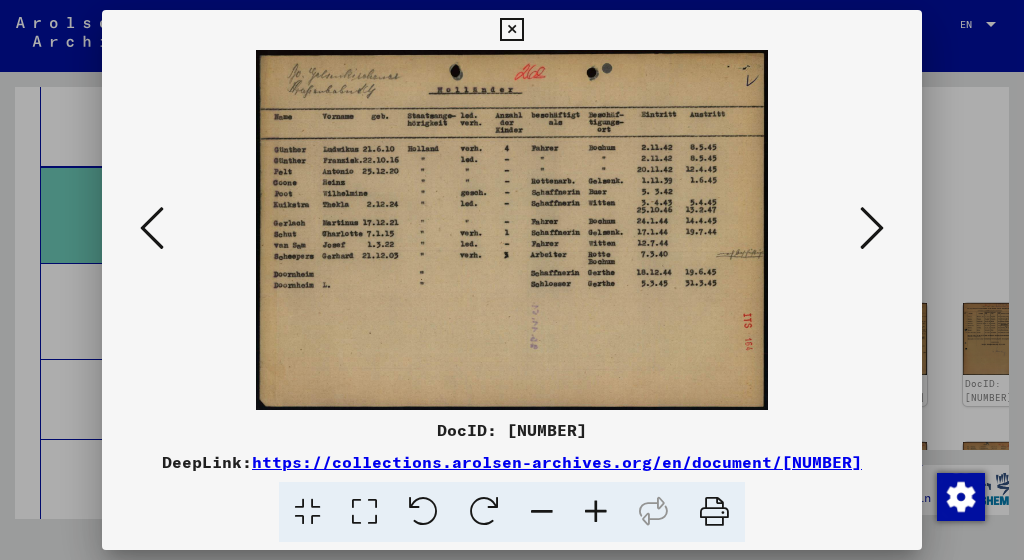 click at bounding box center [596, 512] 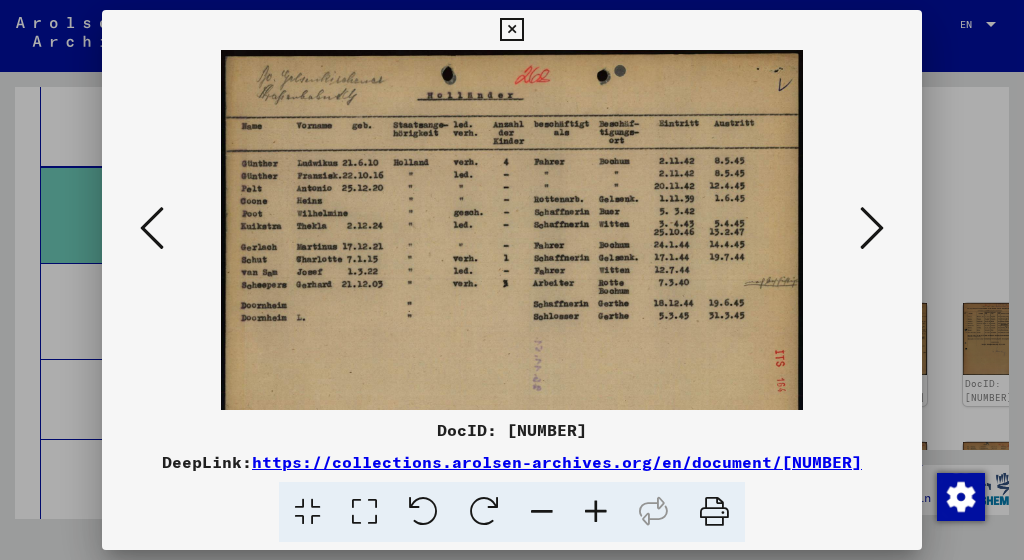 click at bounding box center (596, 512) 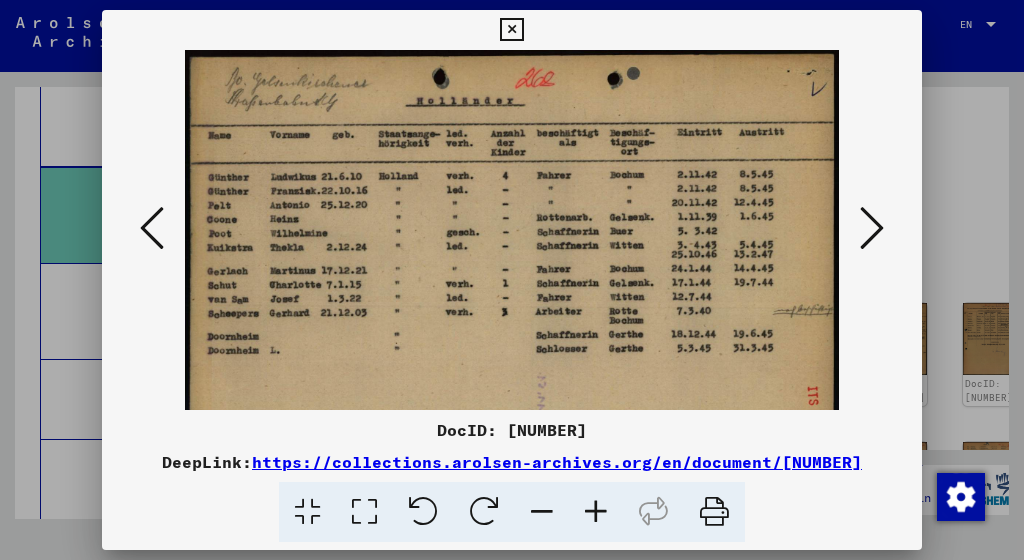 click at bounding box center (596, 512) 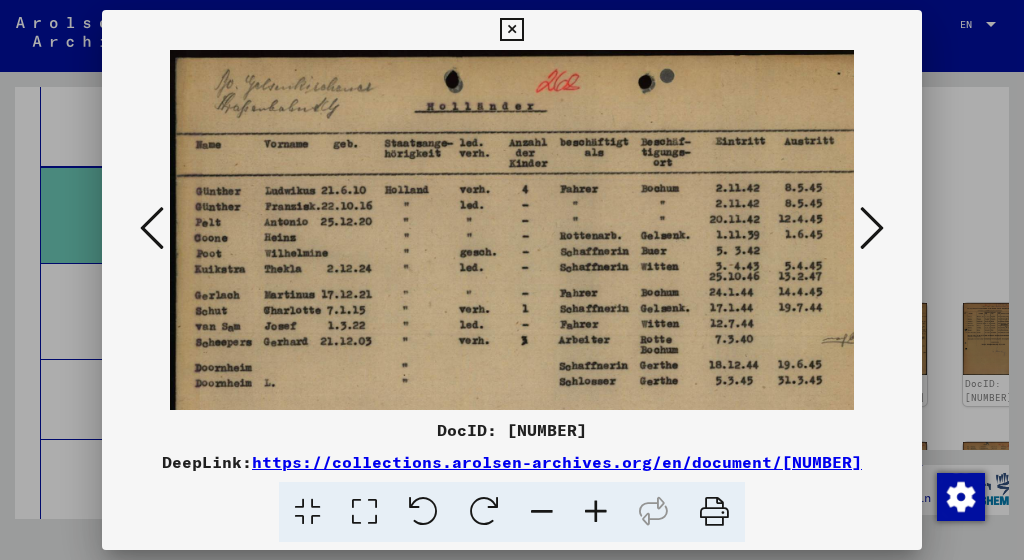 click at bounding box center [872, 228] 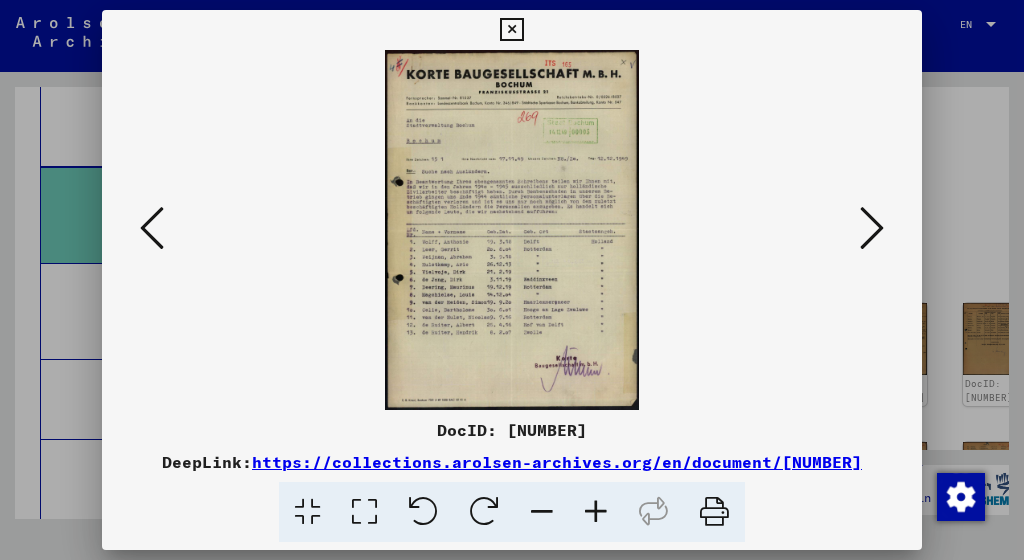 click at bounding box center [596, 512] 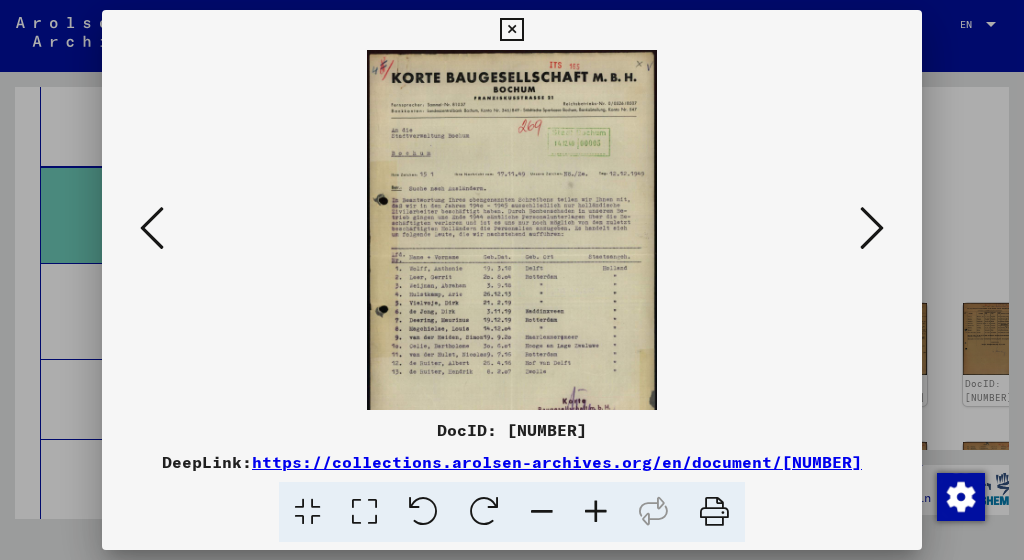 click at bounding box center [596, 512] 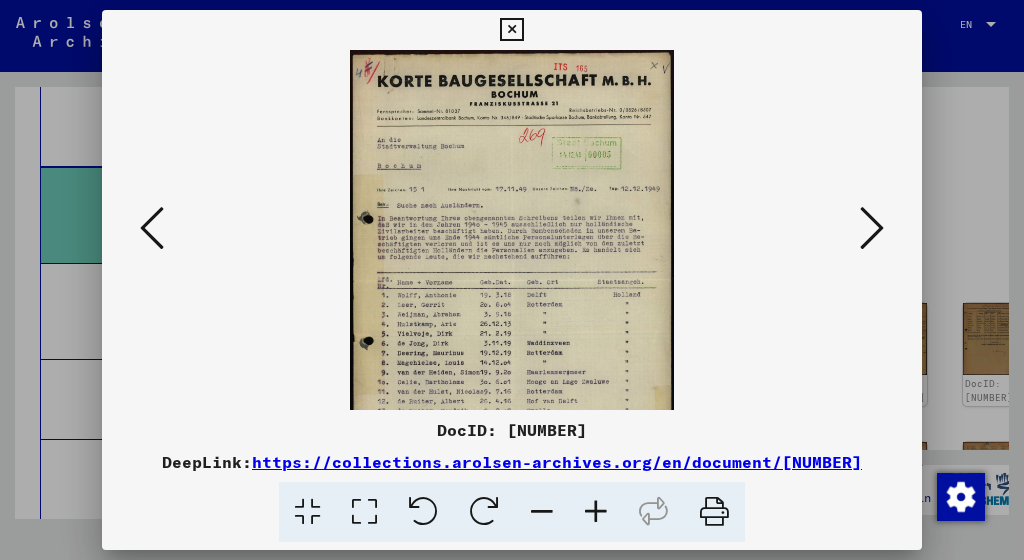 click at bounding box center (596, 512) 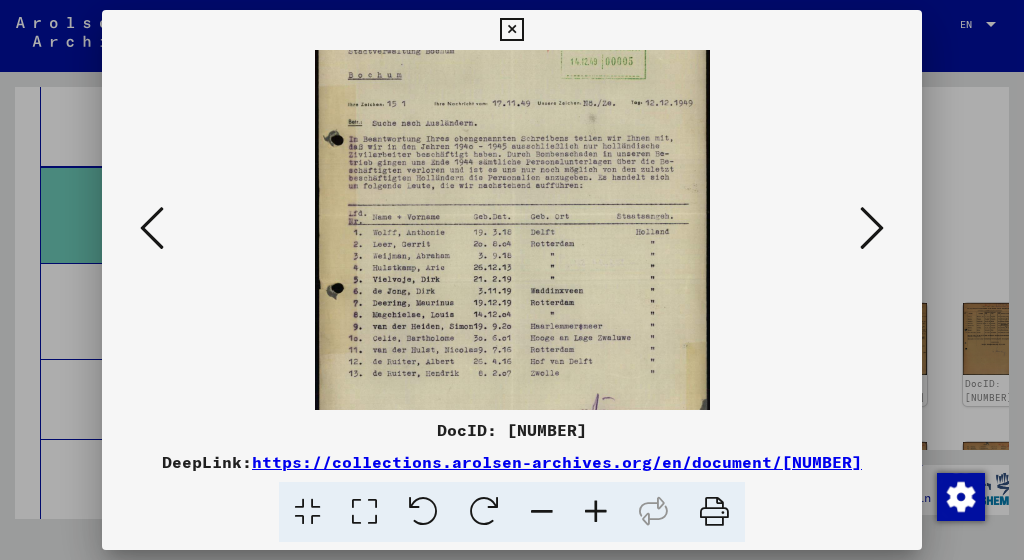 scroll, scrollTop: 133, scrollLeft: 0, axis: vertical 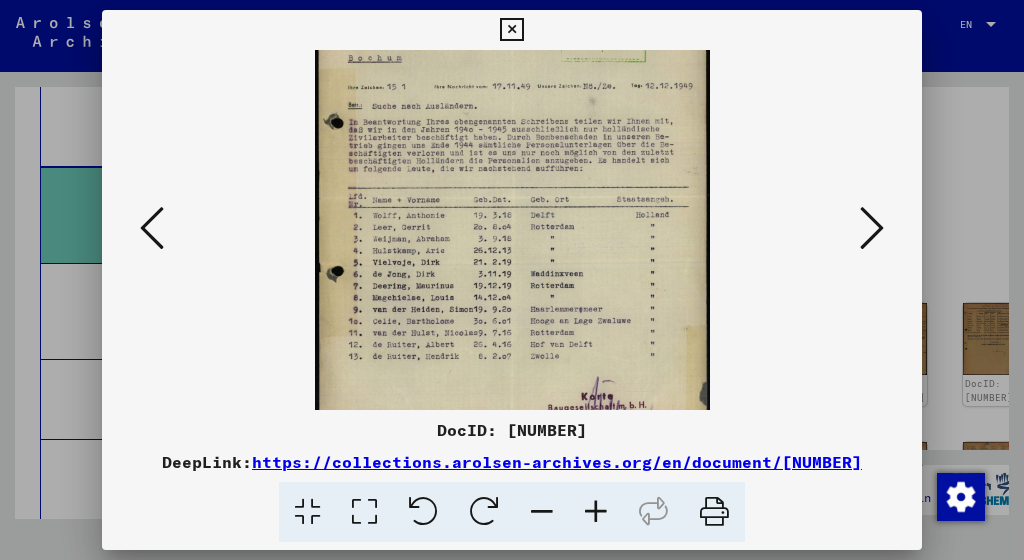 drag, startPoint x: 586, startPoint y: 322, endPoint x: 577, endPoint y: 189, distance: 133.30417 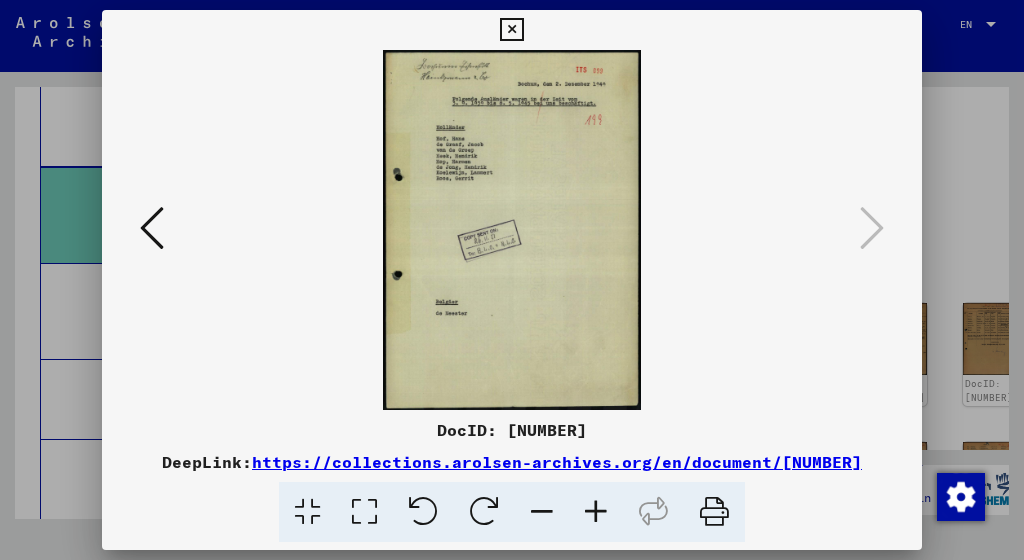 click at bounding box center [596, 512] 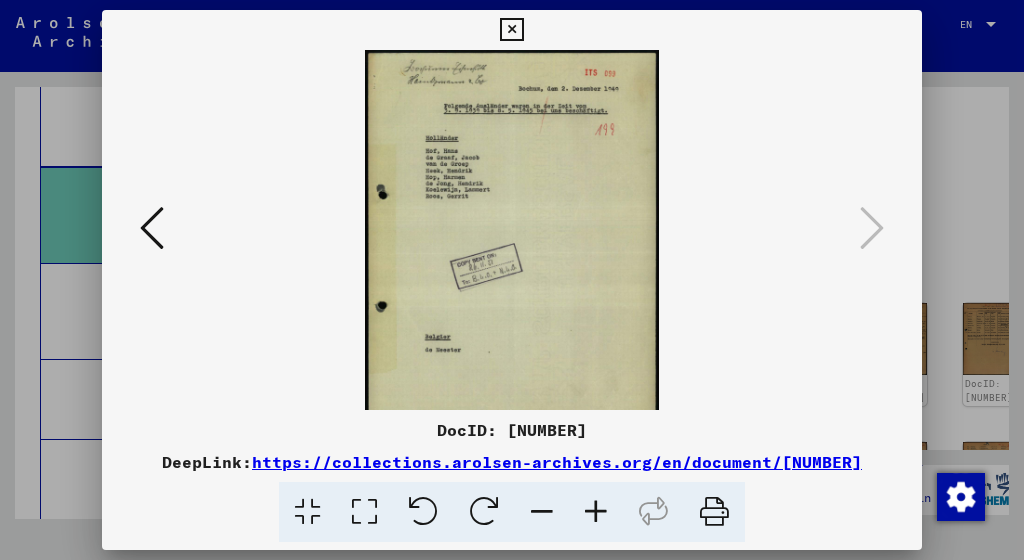 click at bounding box center (596, 512) 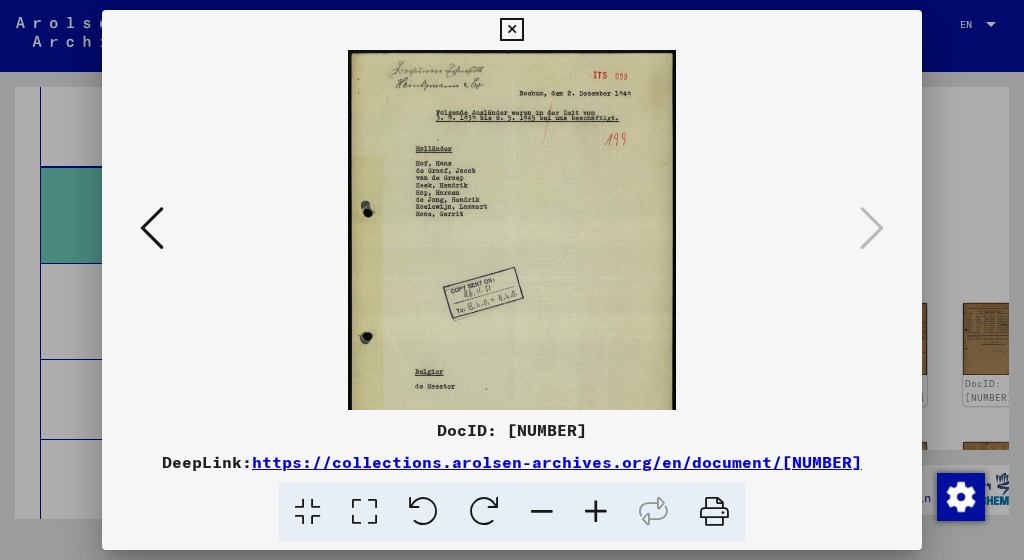 click at bounding box center [596, 512] 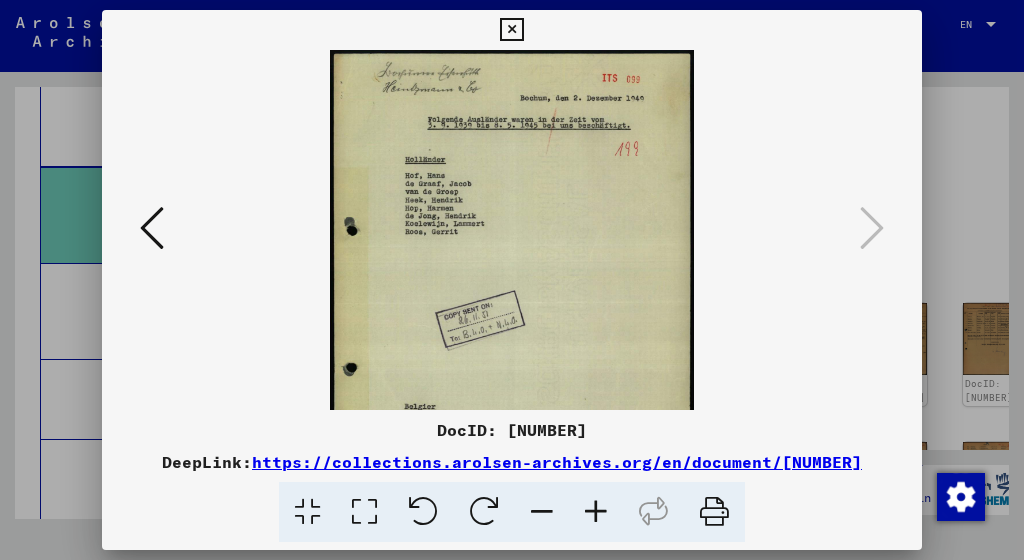 click at bounding box center (596, 512) 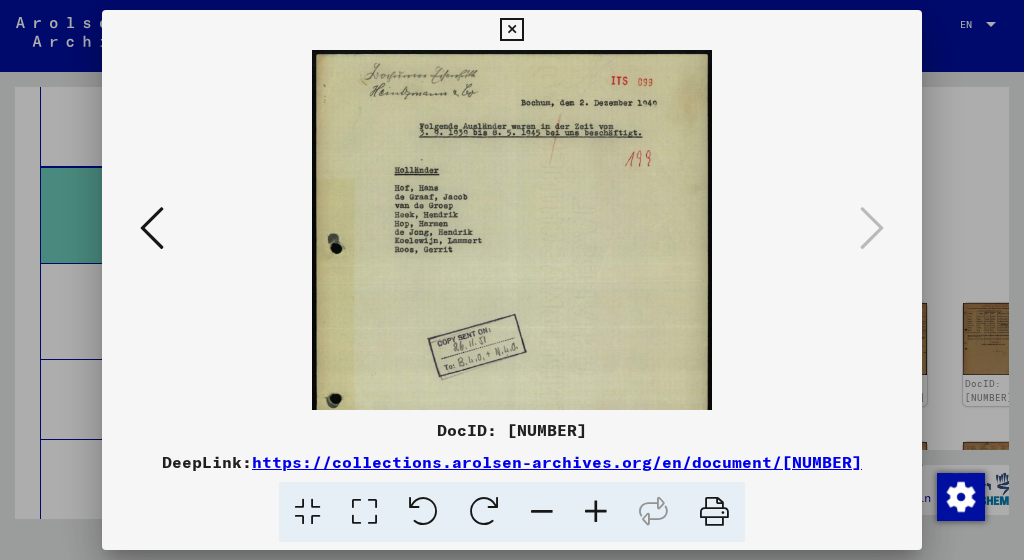 click at bounding box center [596, 512] 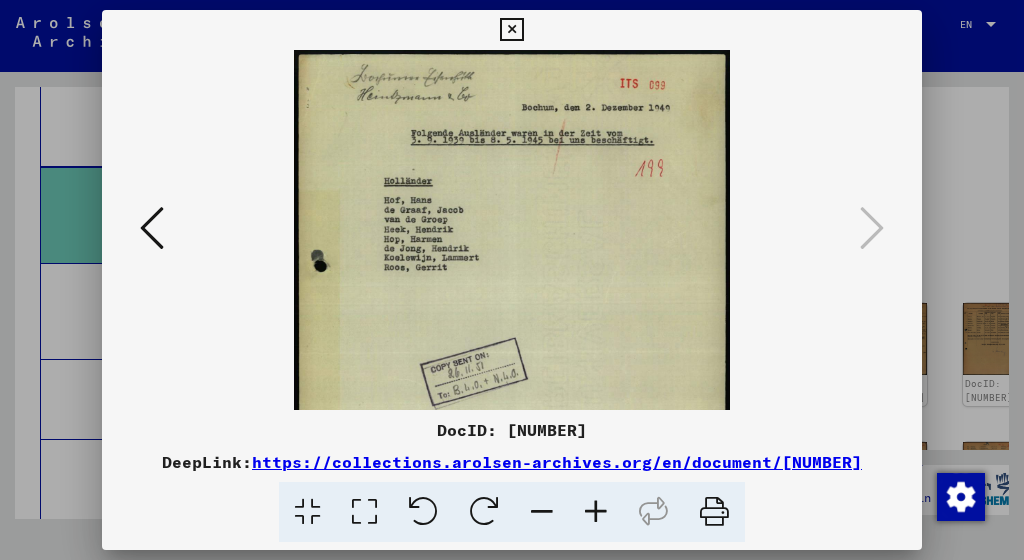 drag, startPoint x: 902, startPoint y: 31, endPoint x: 838, endPoint y: 148, distance: 133.36041 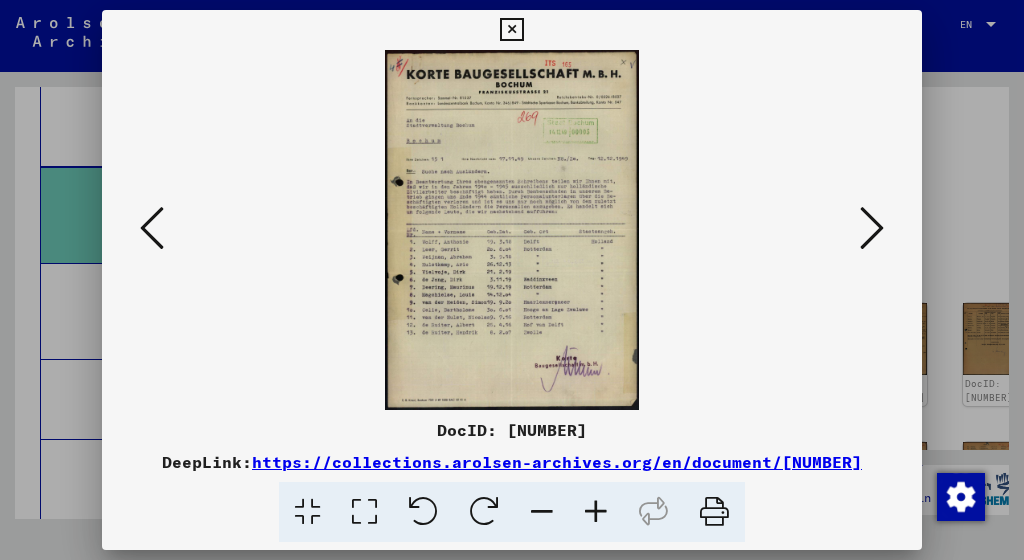 click at bounding box center (152, 229) 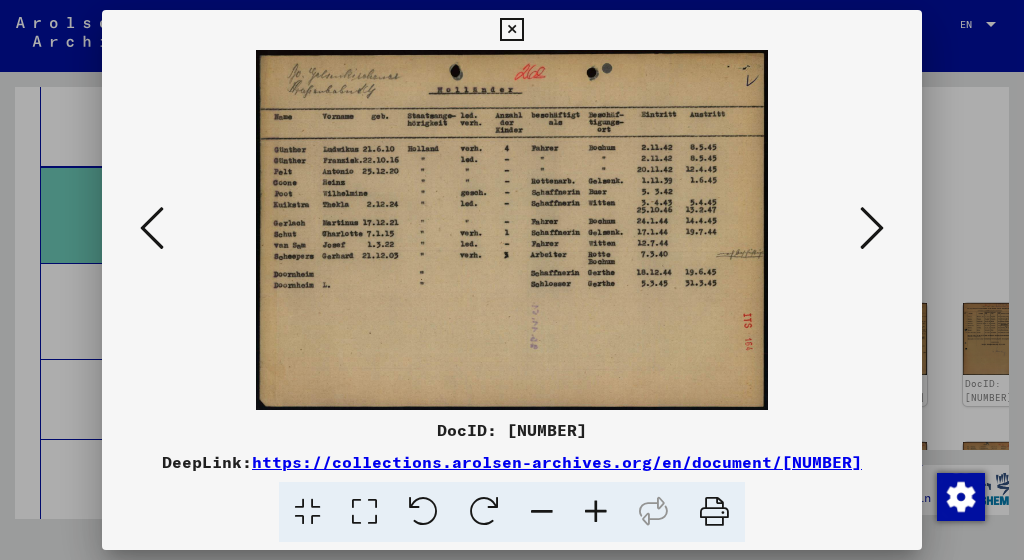 click at bounding box center [152, 229] 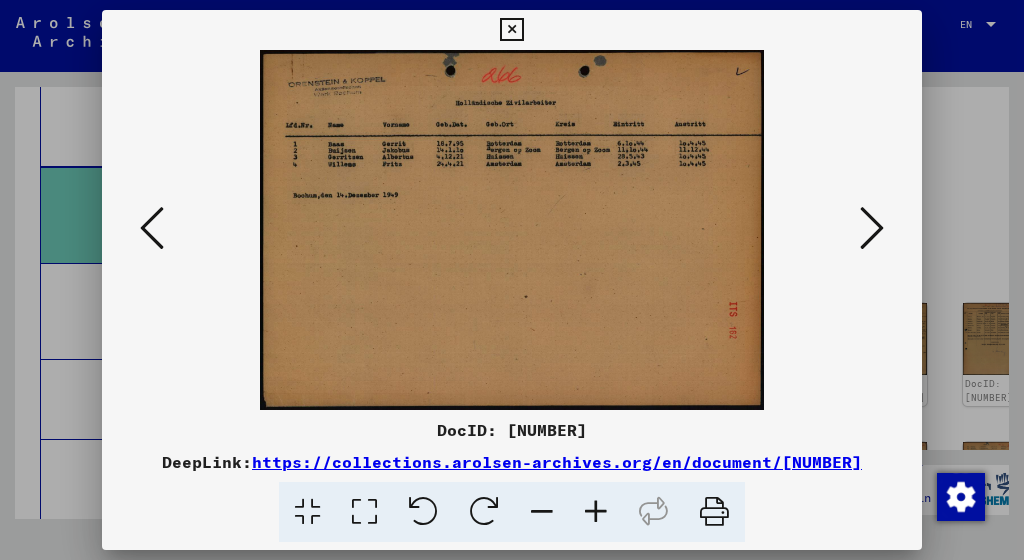 click at bounding box center [152, 229] 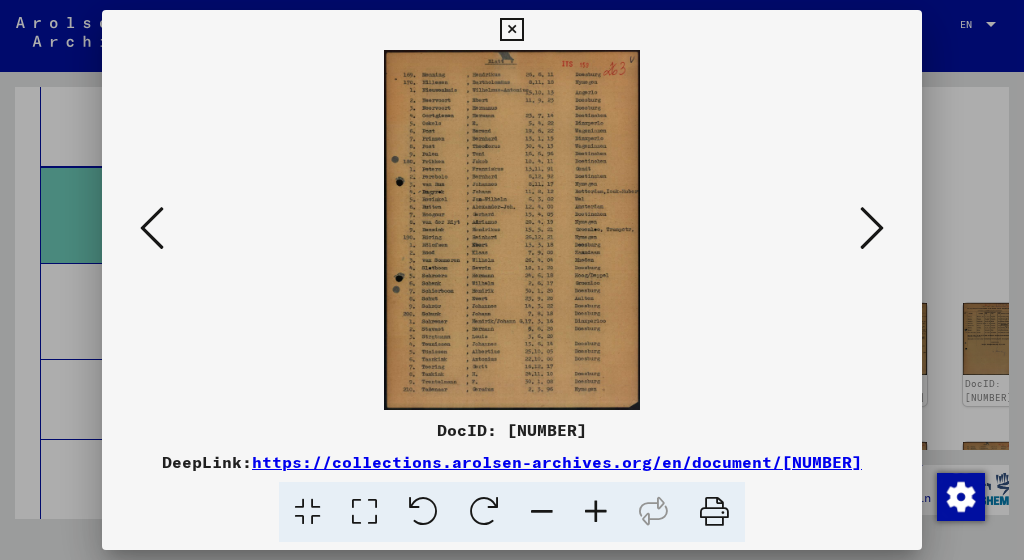 click at bounding box center (152, 229) 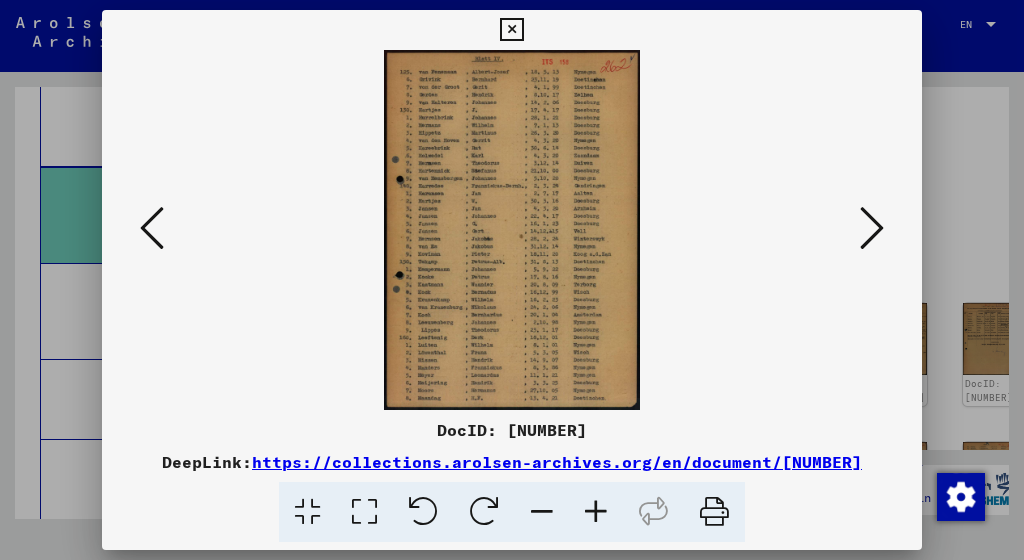 click at bounding box center [152, 229] 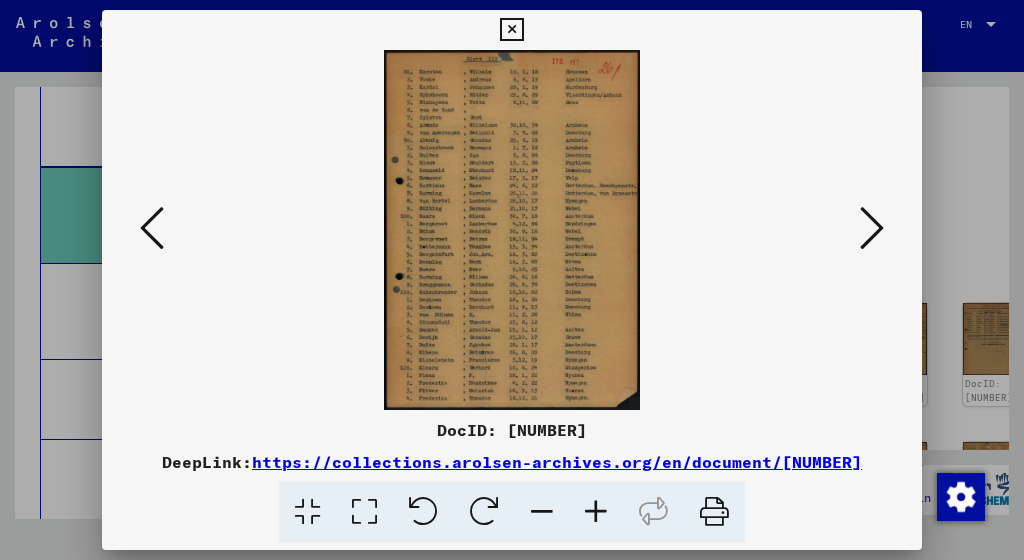 click at bounding box center [152, 229] 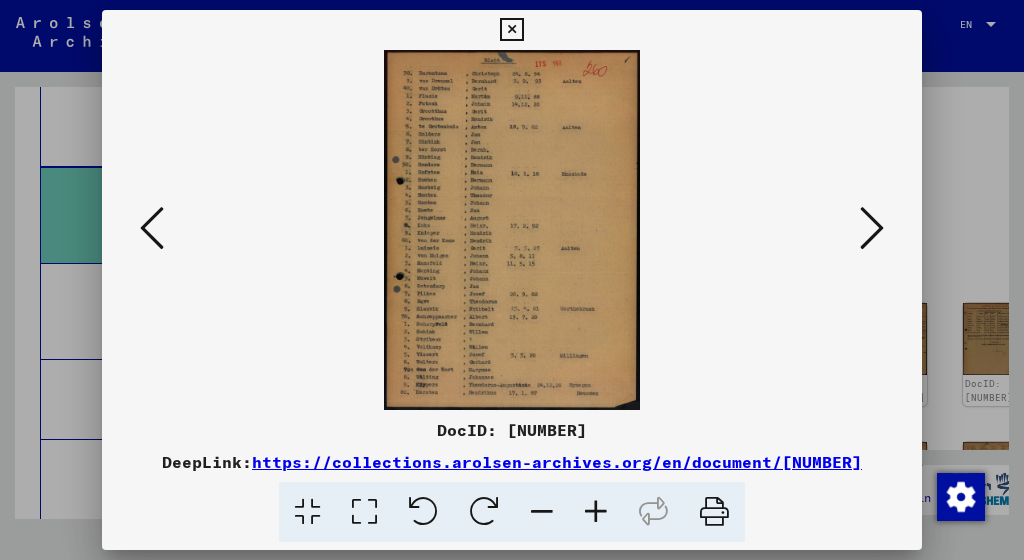 scroll, scrollTop: 0, scrollLeft: 0, axis: both 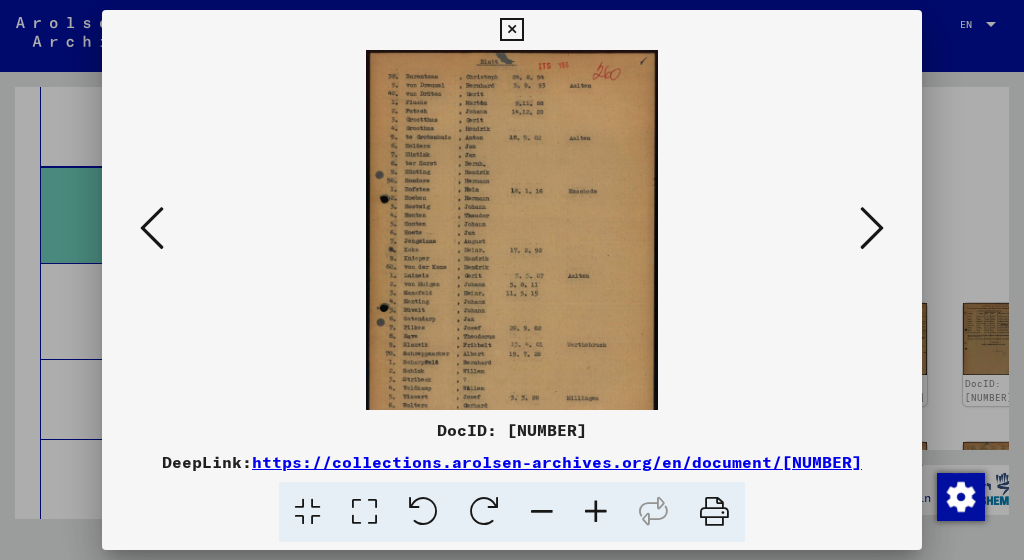 click at bounding box center [596, 512] 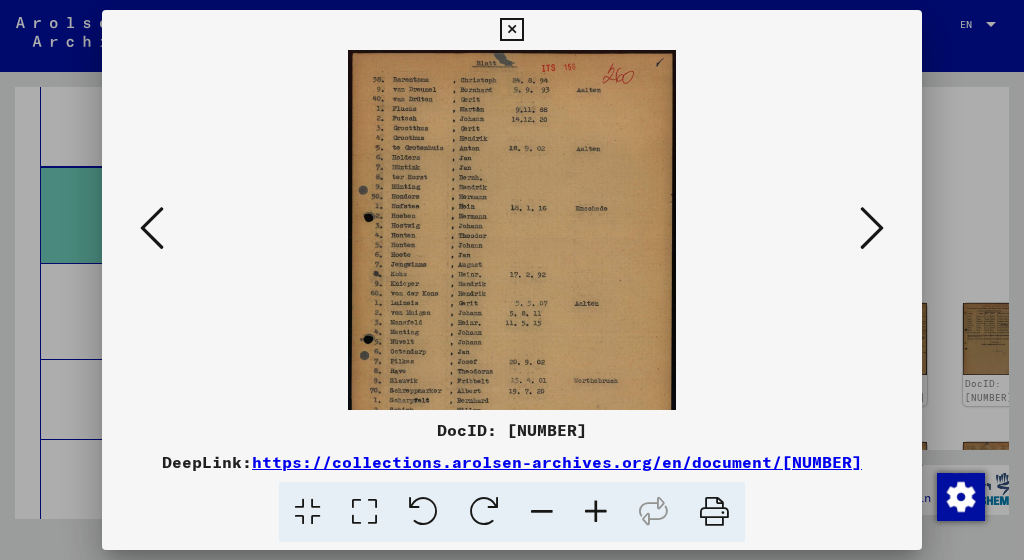 click at bounding box center [596, 512] 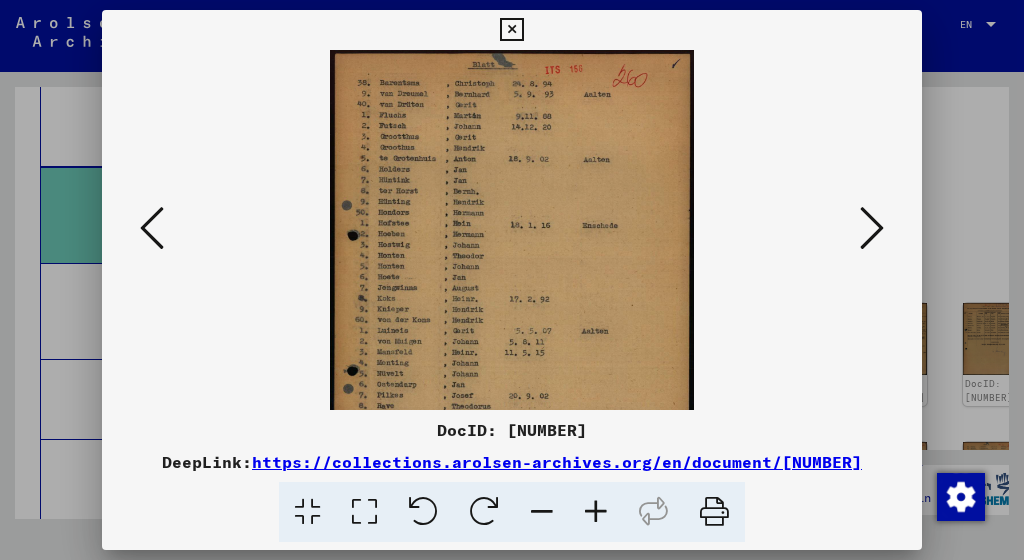 click at bounding box center [596, 512] 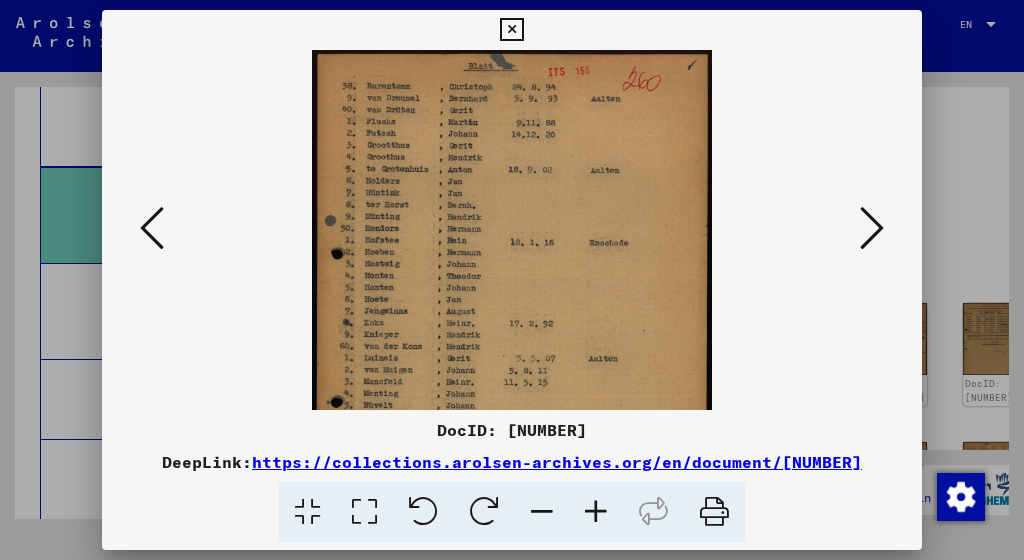 click at bounding box center (596, 512) 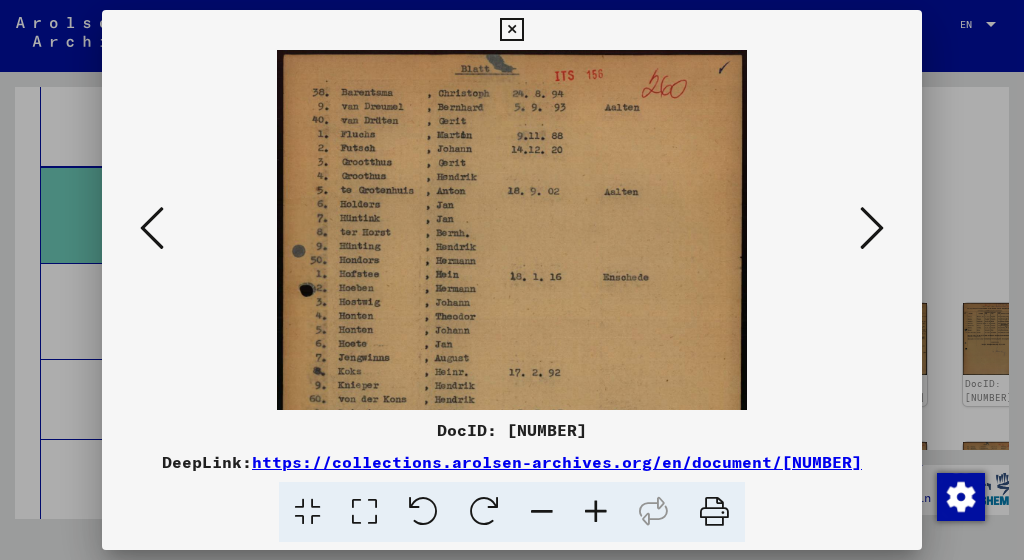 click at bounding box center (596, 512) 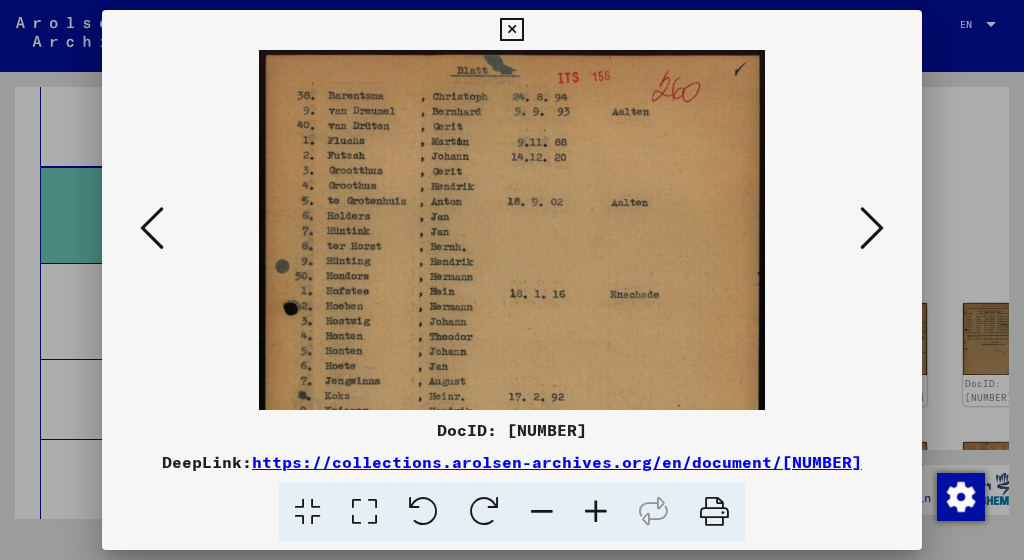 click at bounding box center (152, 228) 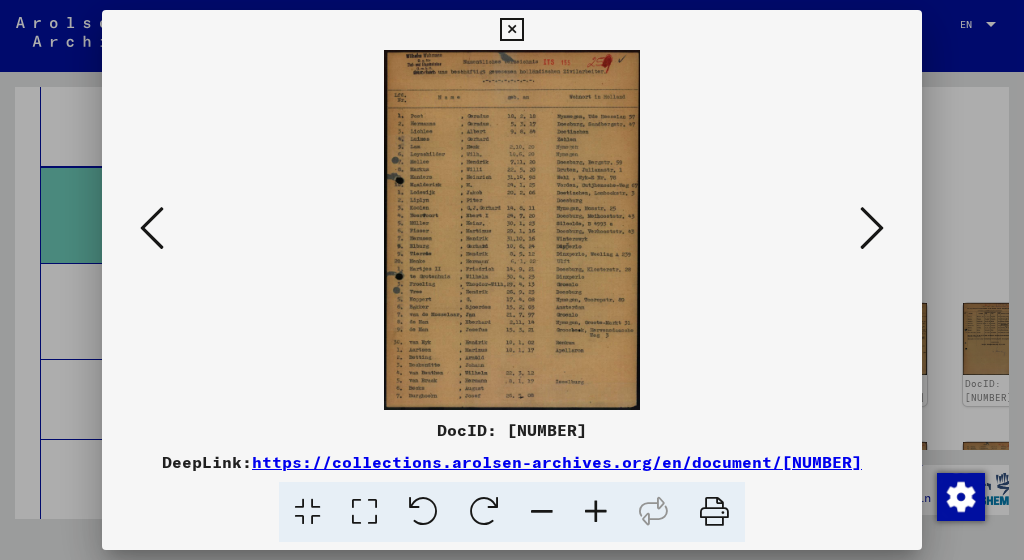 click at bounding box center [596, 512] 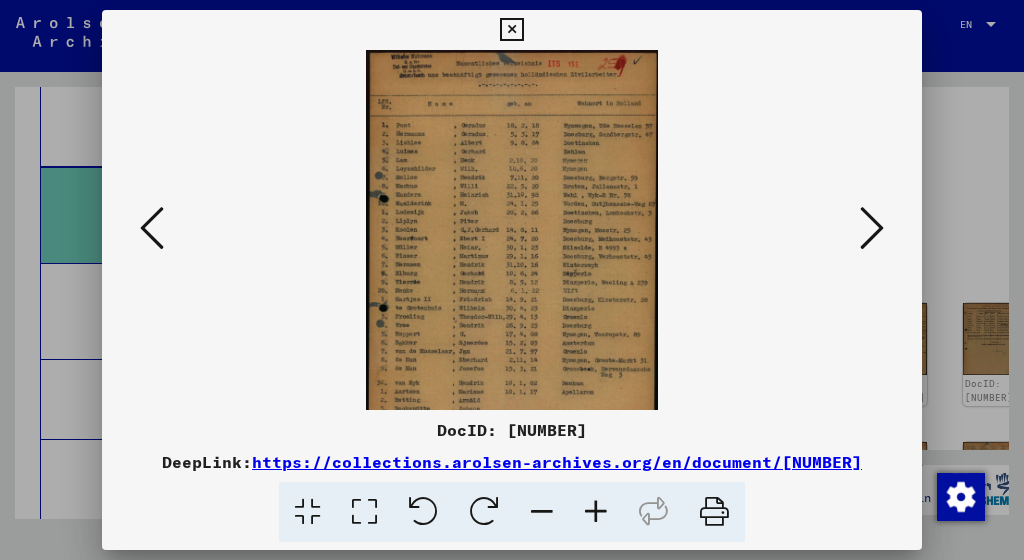 click at bounding box center (596, 512) 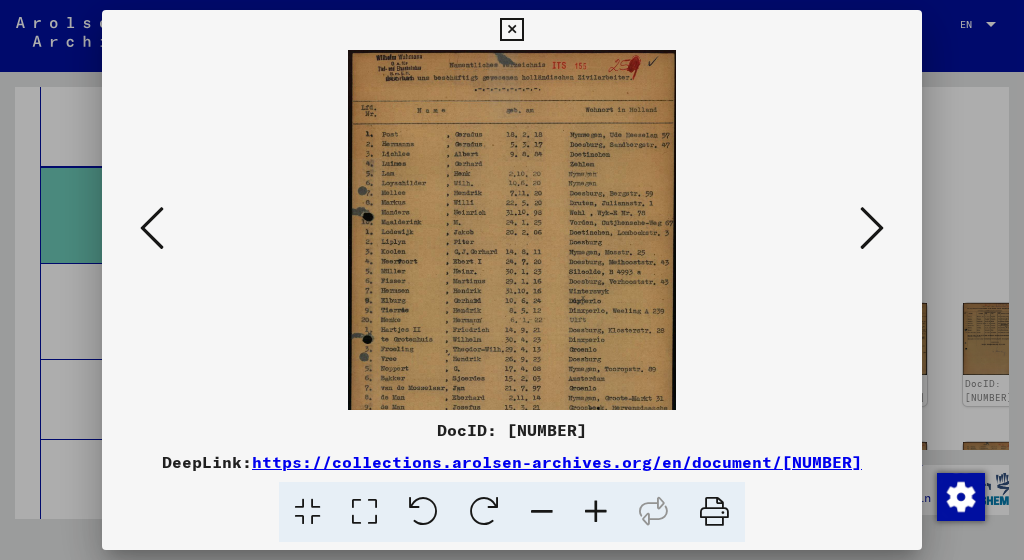 click at bounding box center (596, 512) 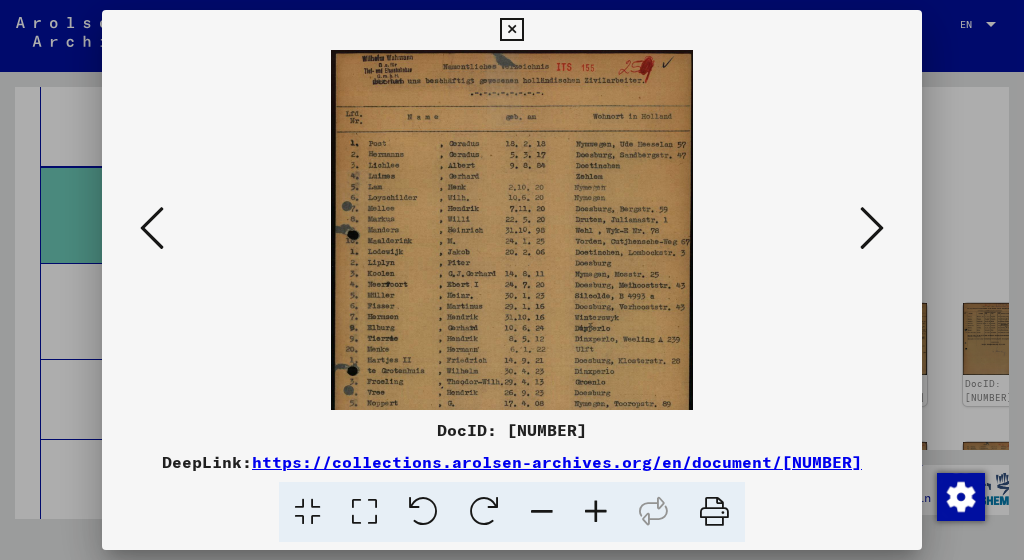 click at bounding box center [596, 512] 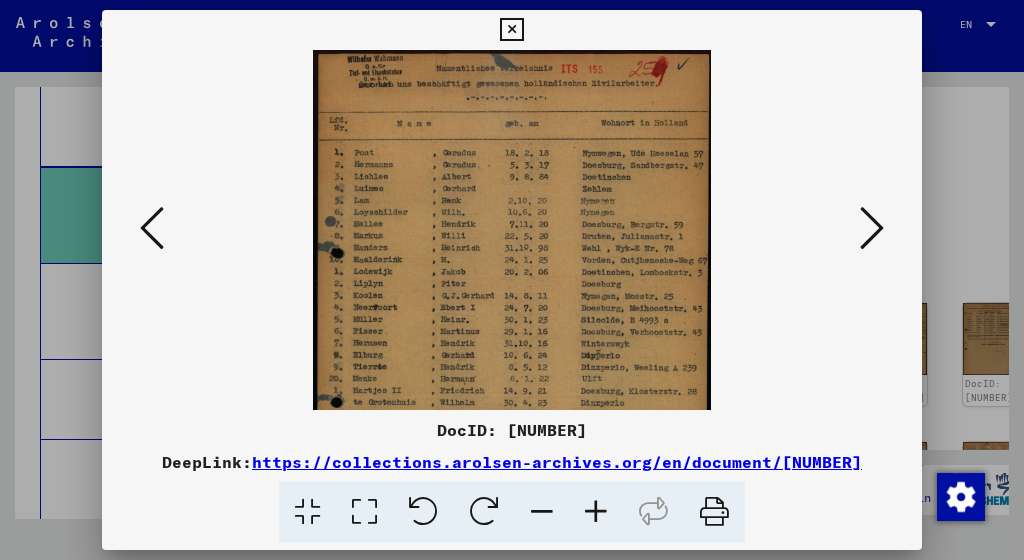 drag, startPoint x: 590, startPoint y: 513, endPoint x: 536, endPoint y: 480, distance: 63.28507 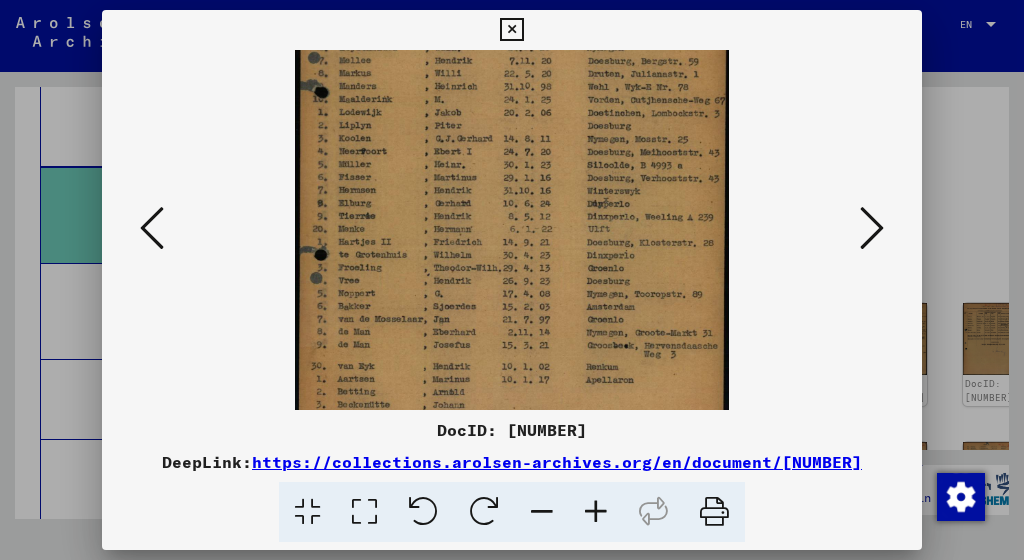 scroll, scrollTop: 182, scrollLeft: 0, axis: vertical 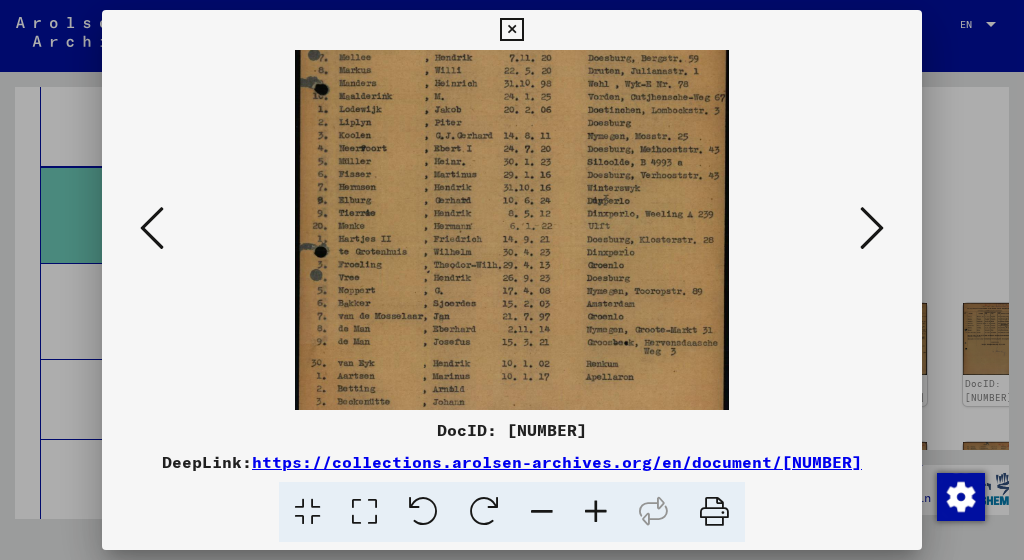 drag, startPoint x: 428, startPoint y: 362, endPoint x: 443, endPoint y: 180, distance: 182.61708 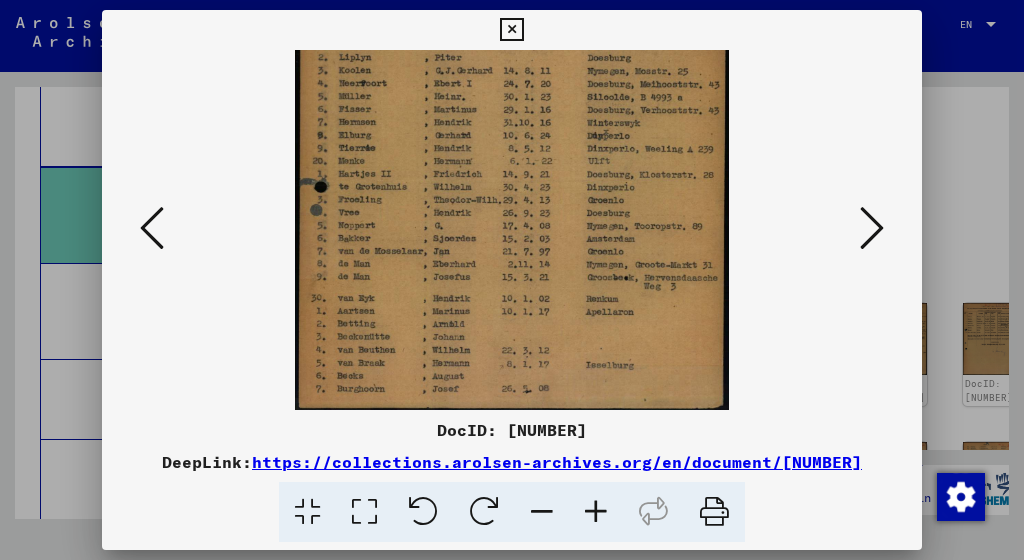 scroll, scrollTop: 250, scrollLeft: 0, axis: vertical 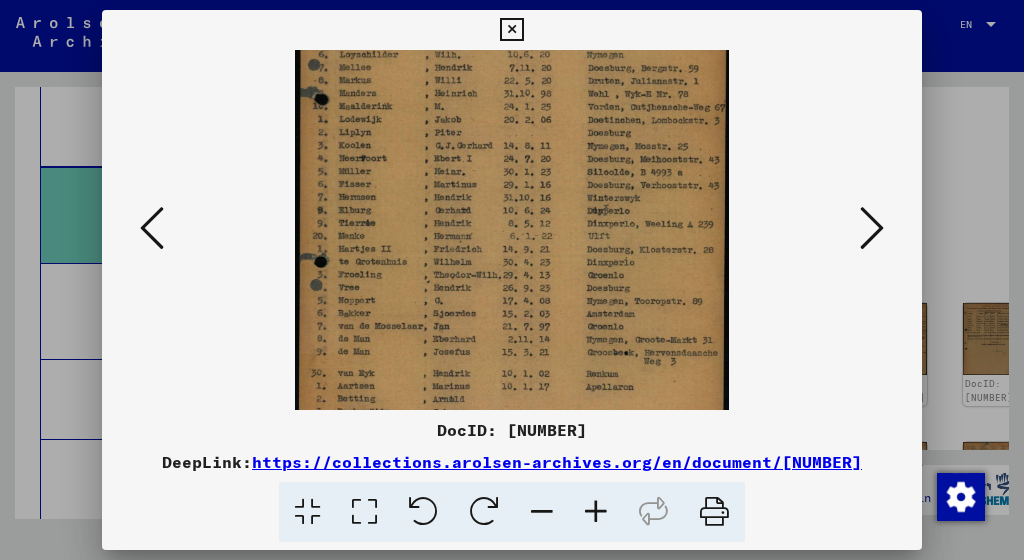 drag, startPoint x: 474, startPoint y: 351, endPoint x: 450, endPoint y: 328, distance: 33.24154 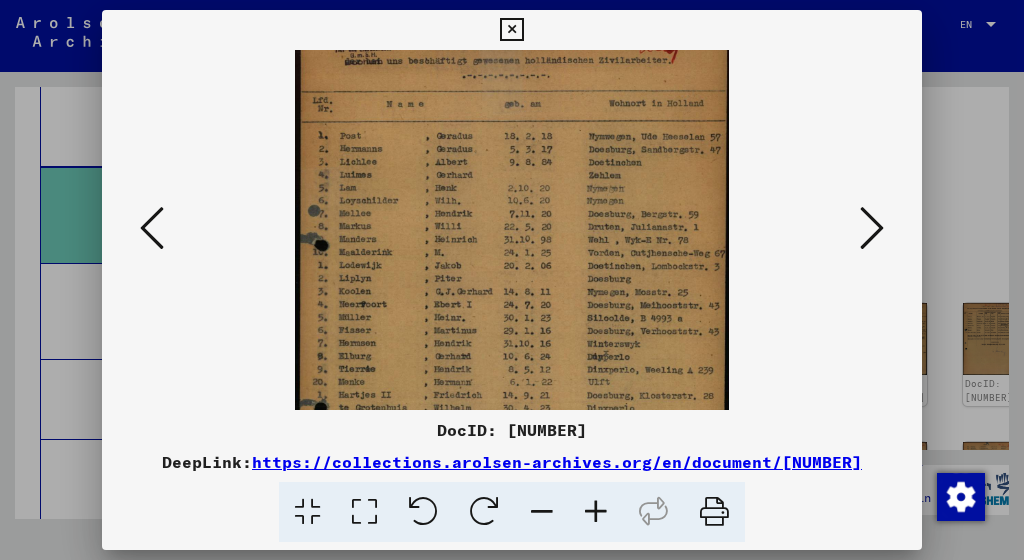 drag, startPoint x: 422, startPoint y: 160, endPoint x: 422, endPoint y: 306, distance: 146 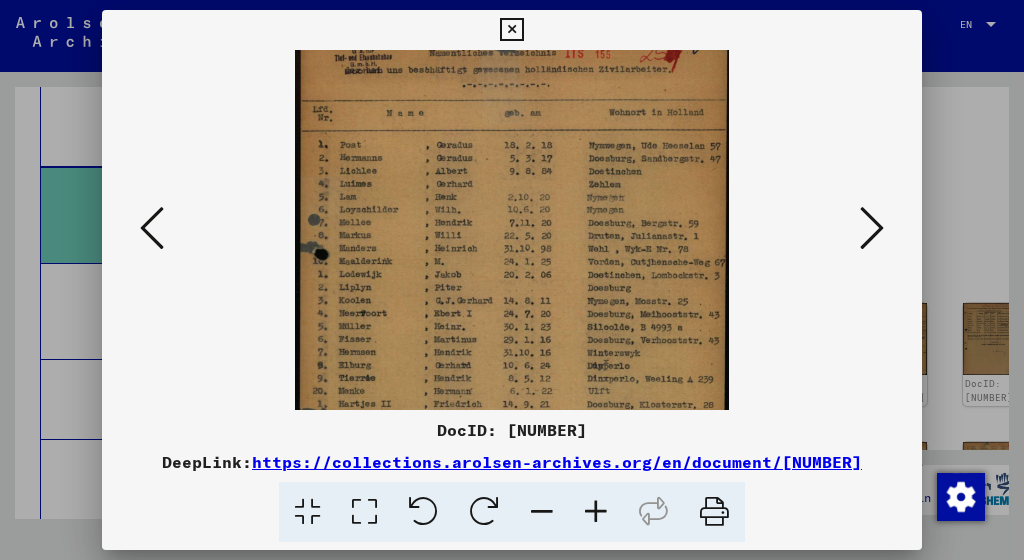 scroll, scrollTop: 0, scrollLeft: 0, axis: both 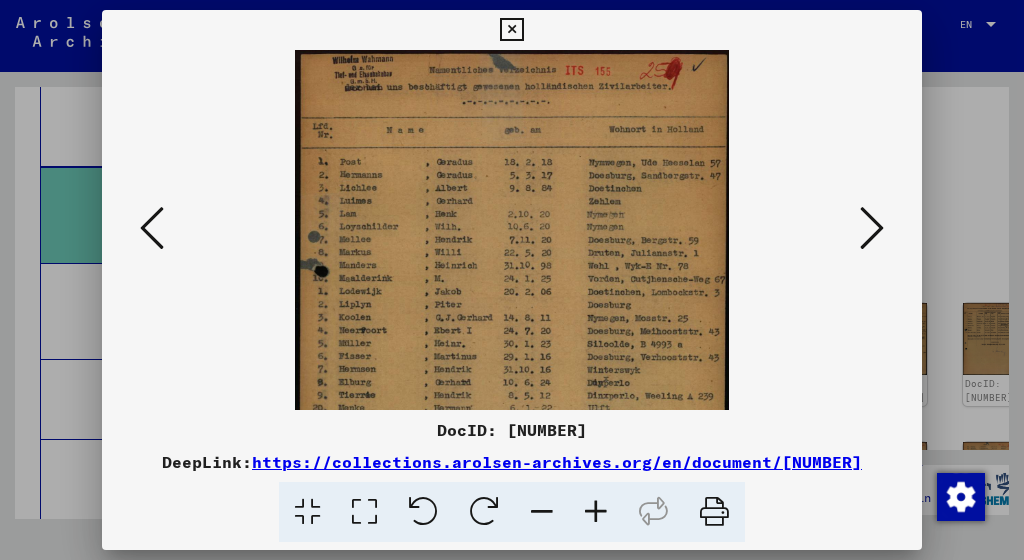 drag, startPoint x: 414, startPoint y: 163, endPoint x: 413, endPoint y: 215, distance: 52.009613 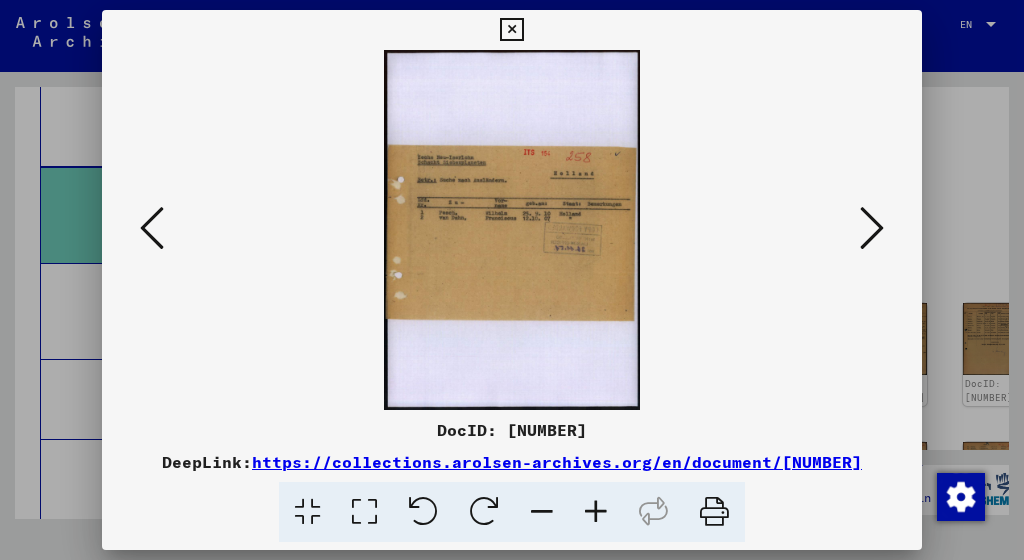 click at bounding box center (596, 512) 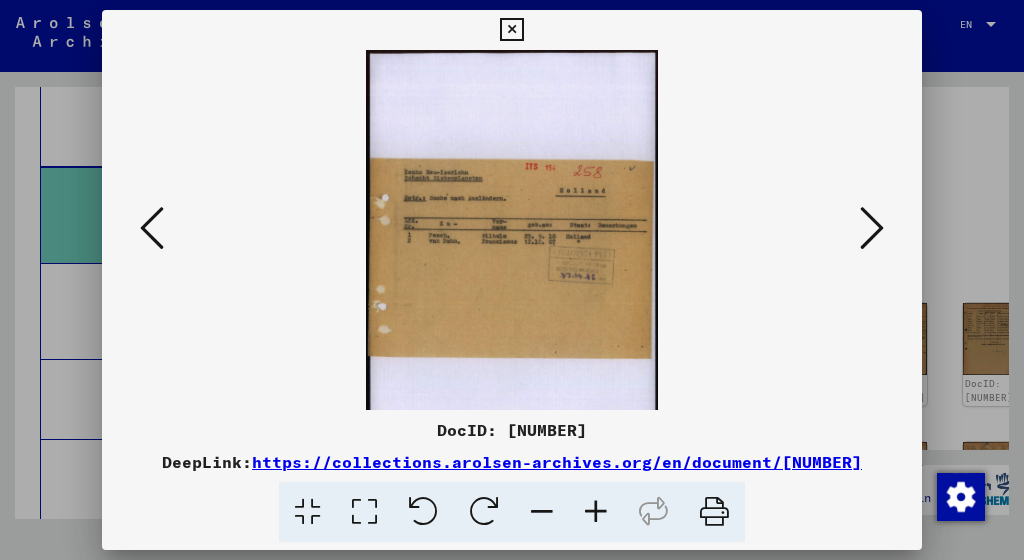 click at bounding box center (596, 512) 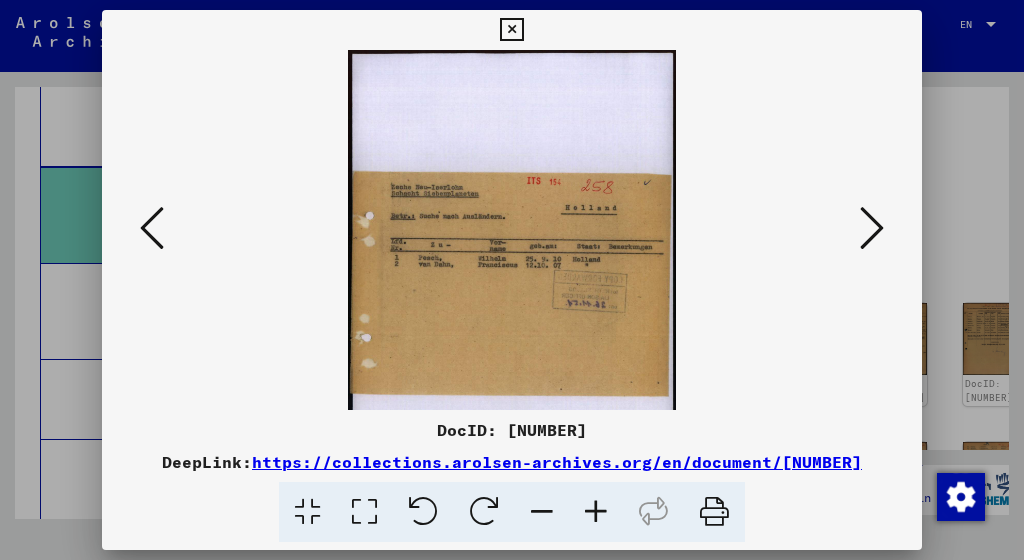 click at bounding box center (596, 512) 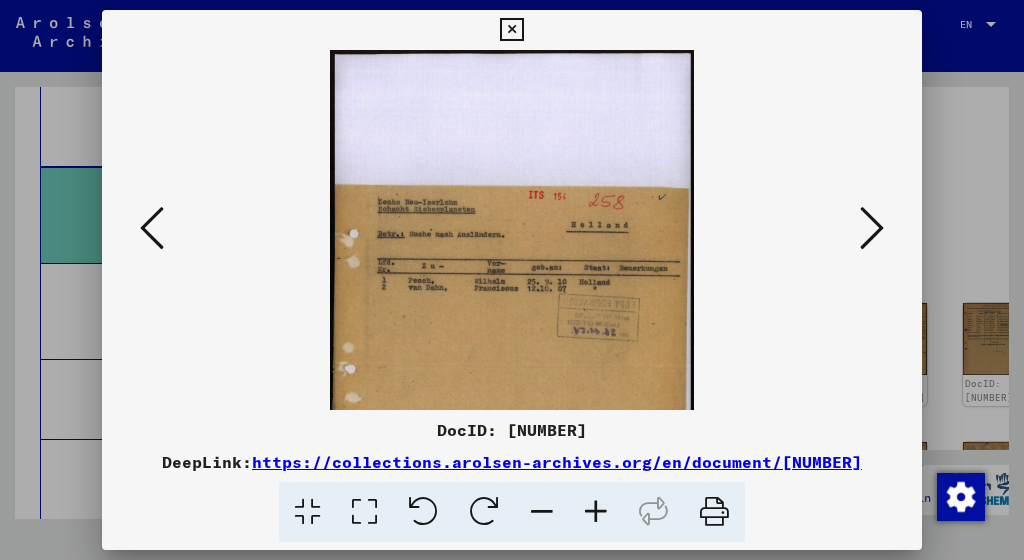 click at bounding box center (596, 512) 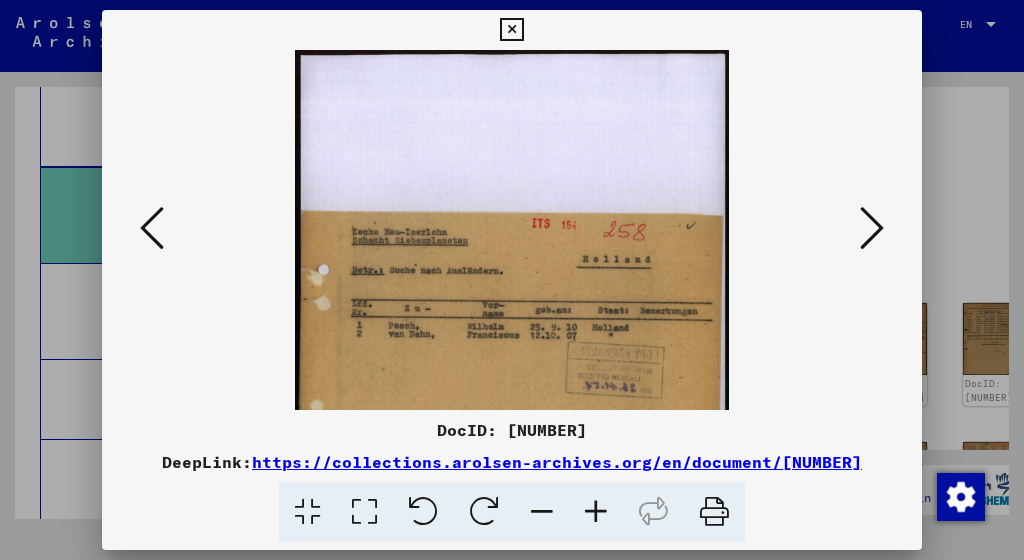 click at bounding box center [596, 512] 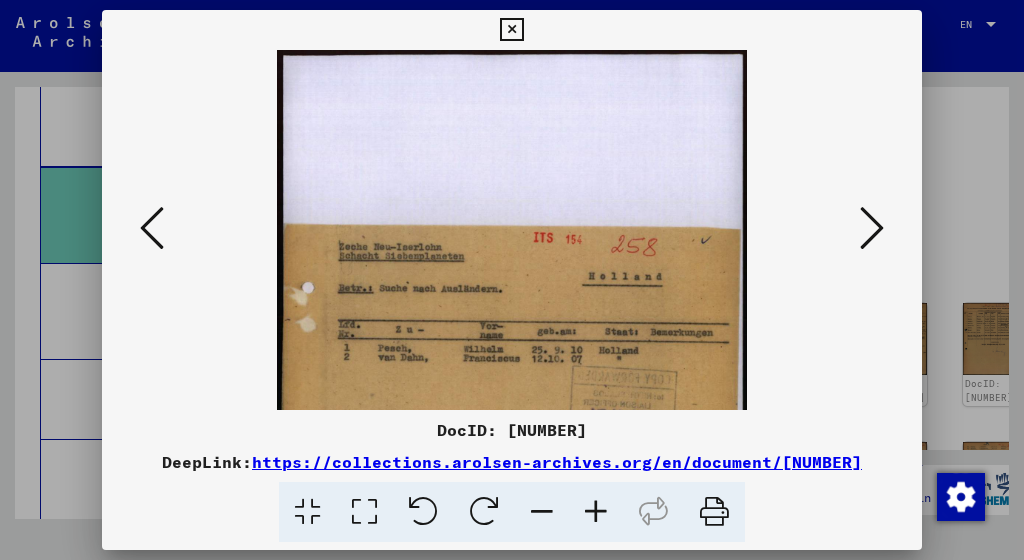 click at bounding box center (152, 228) 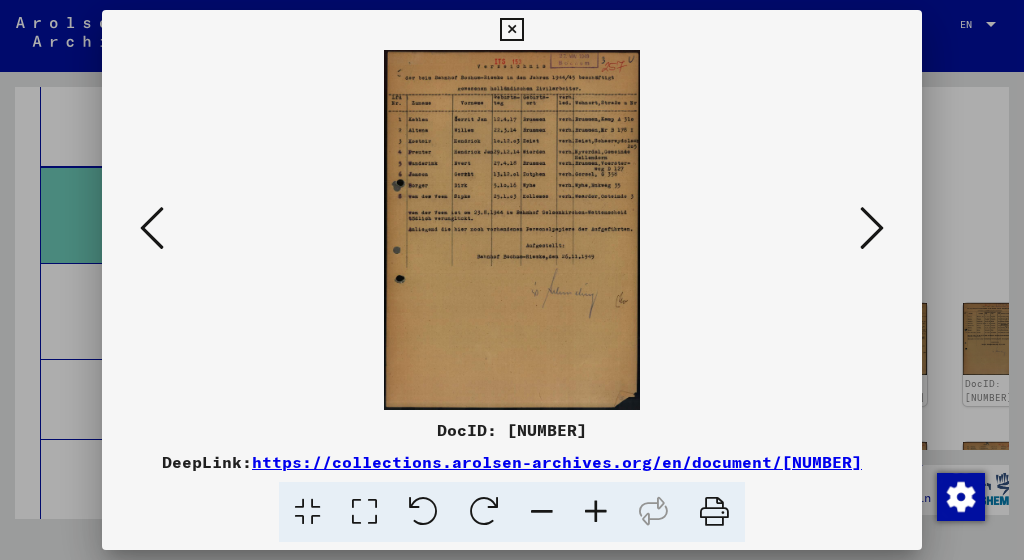 click at bounding box center [596, 512] 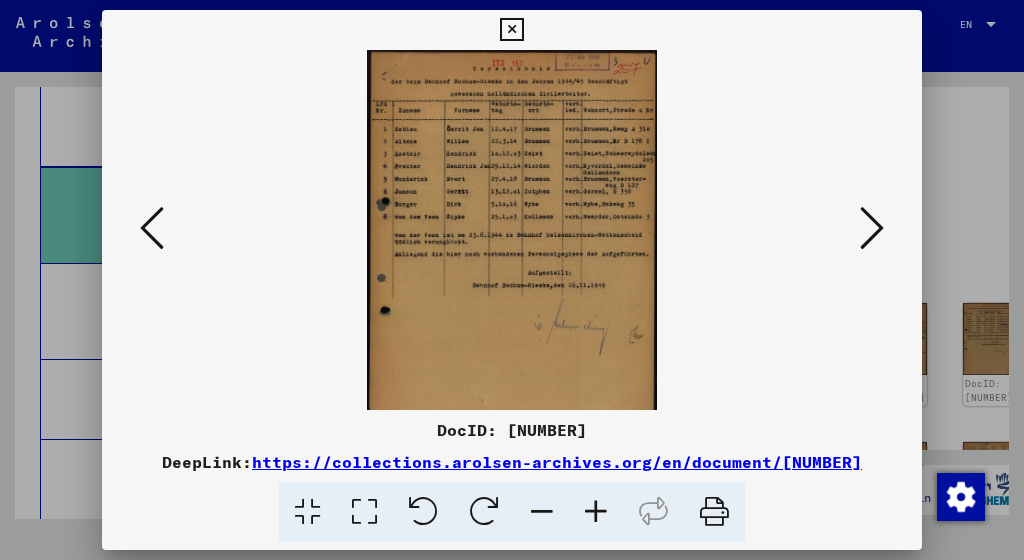 click at bounding box center (596, 512) 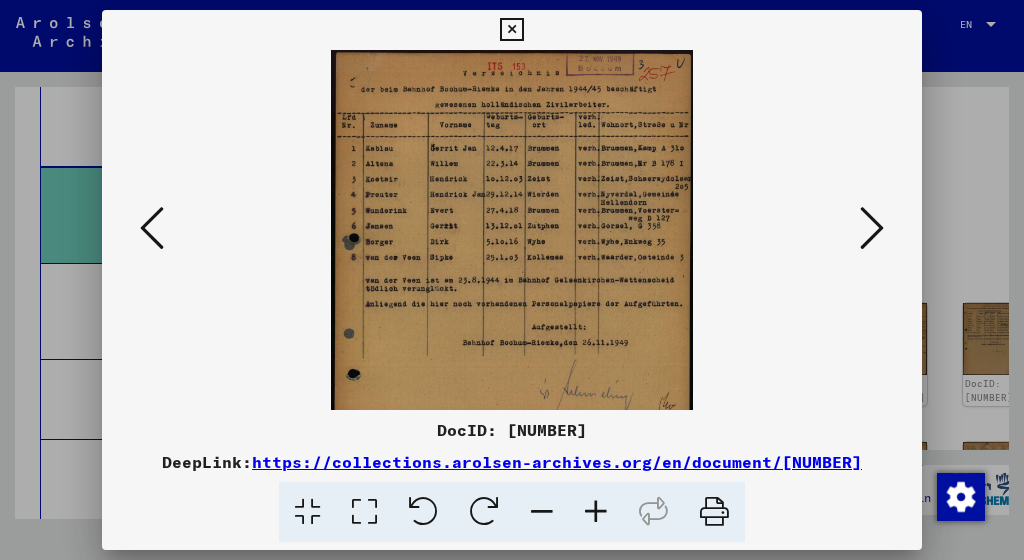click at bounding box center (596, 512) 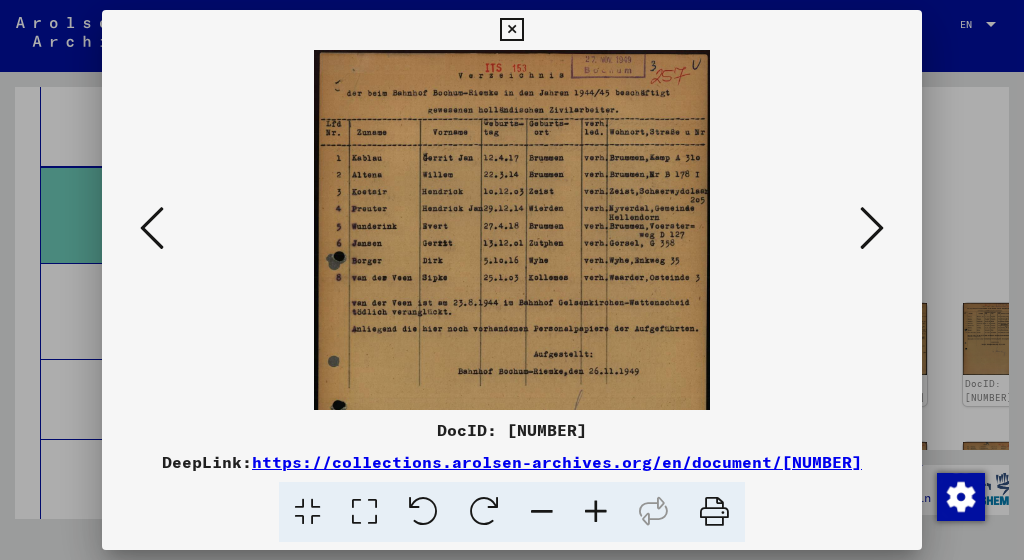 click at bounding box center (596, 512) 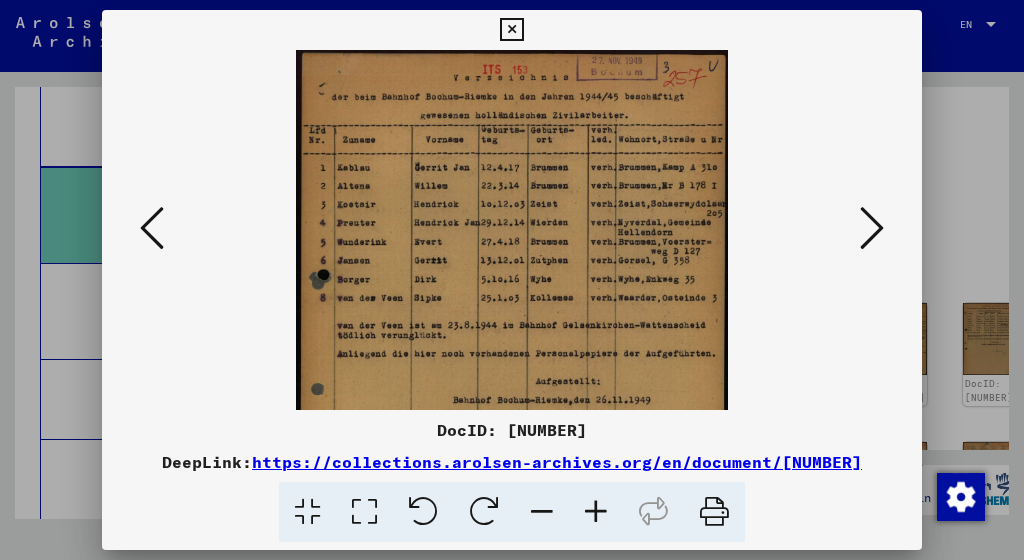 click at bounding box center (596, 512) 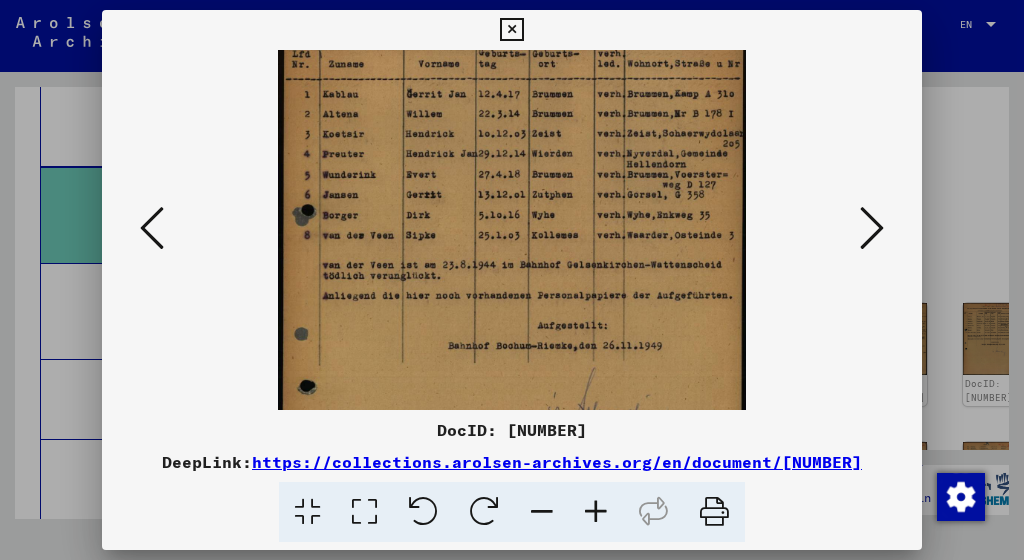 scroll, scrollTop: 98, scrollLeft: 0, axis: vertical 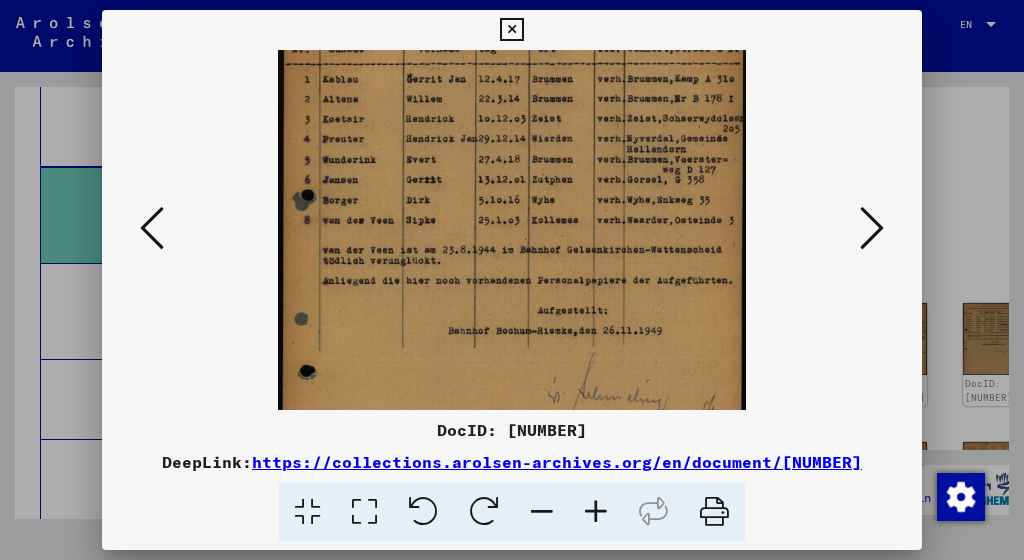 drag, startPoint x: 478, startPoint y: 289, endPoint x: 478, endPoint y: 191, distance: 98 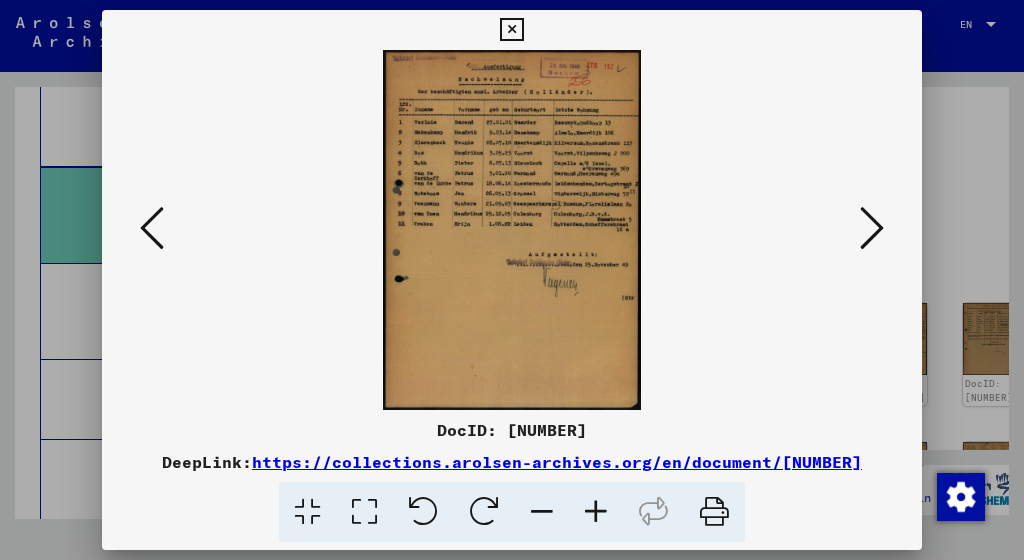 click at bounding box center (596, 512) 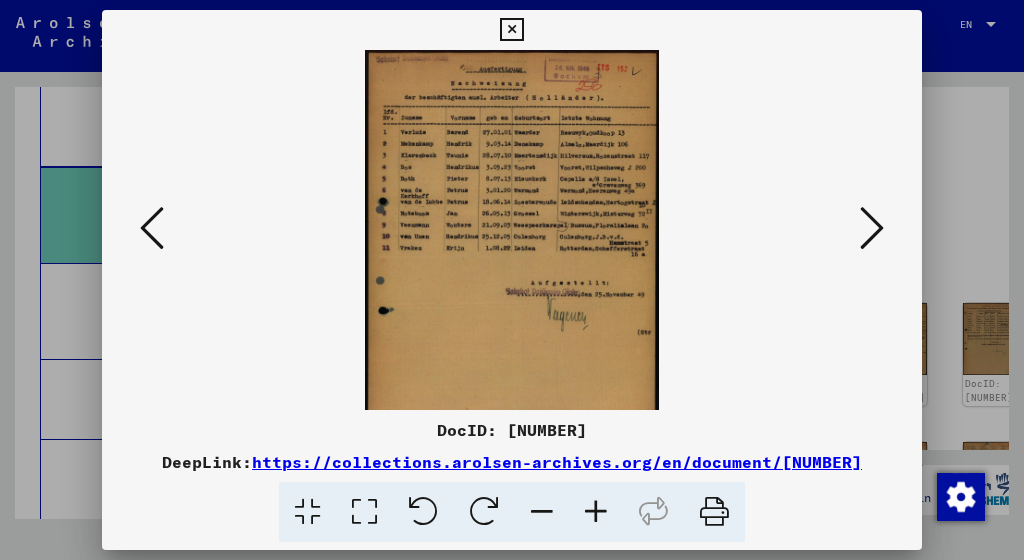 click at bounding box center [596, 512] 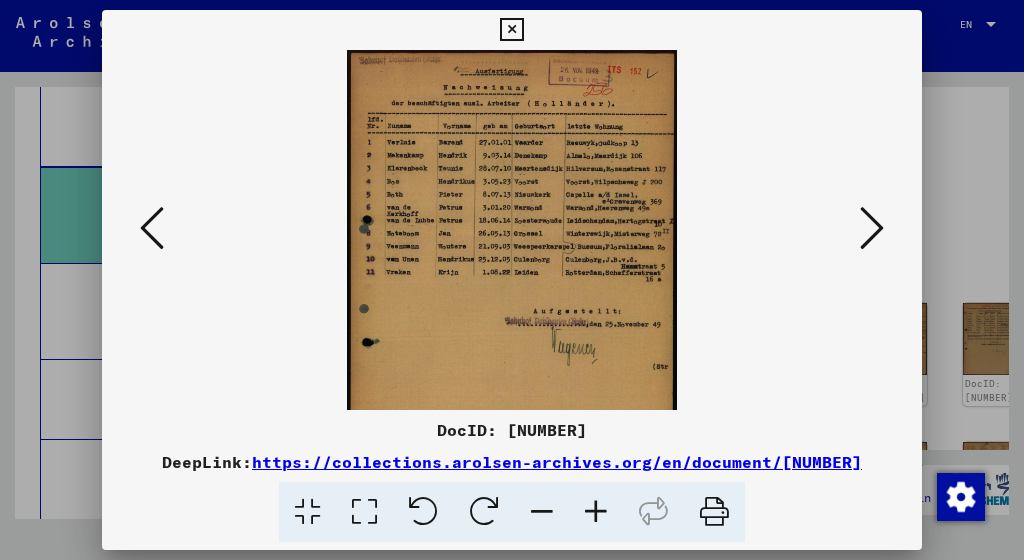 click at bounding box center [596, 512] 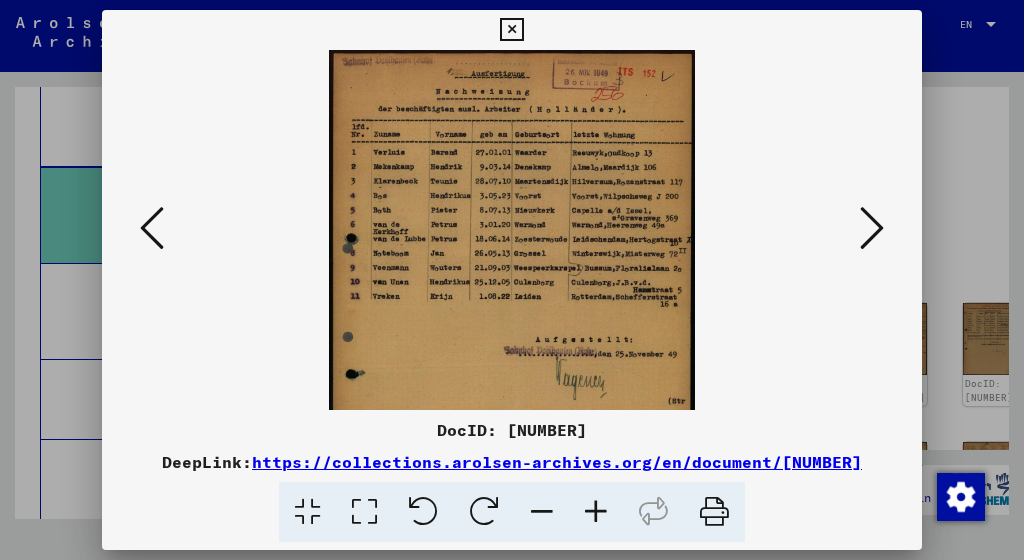 click at bounding box center (596, 512) 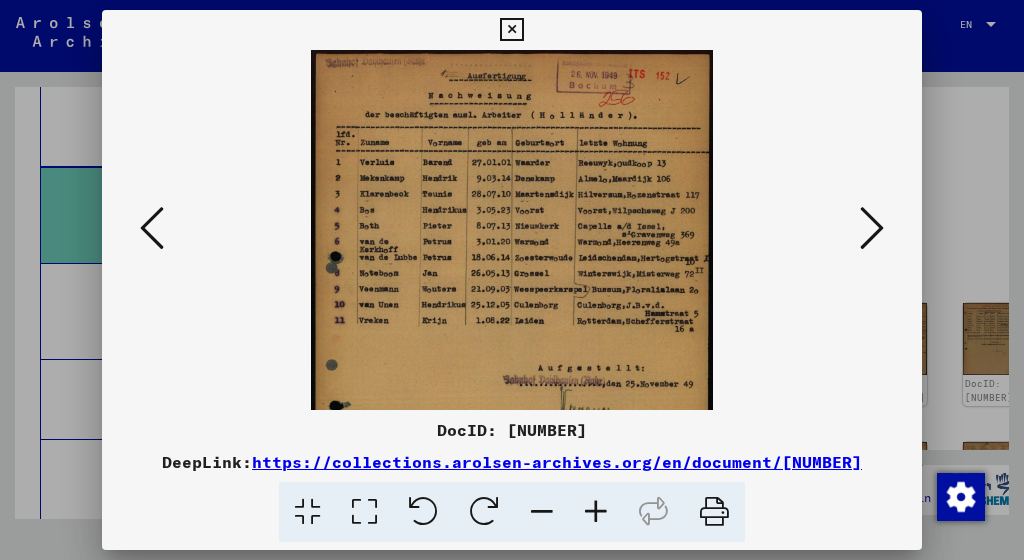 click at bounding box center (596, 512) 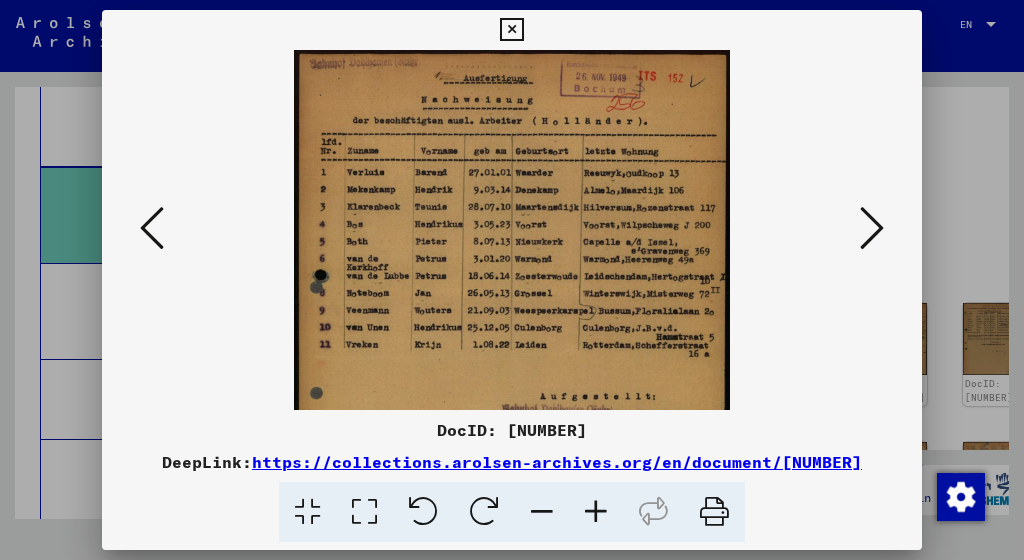 click at bounding box center (152, 228) 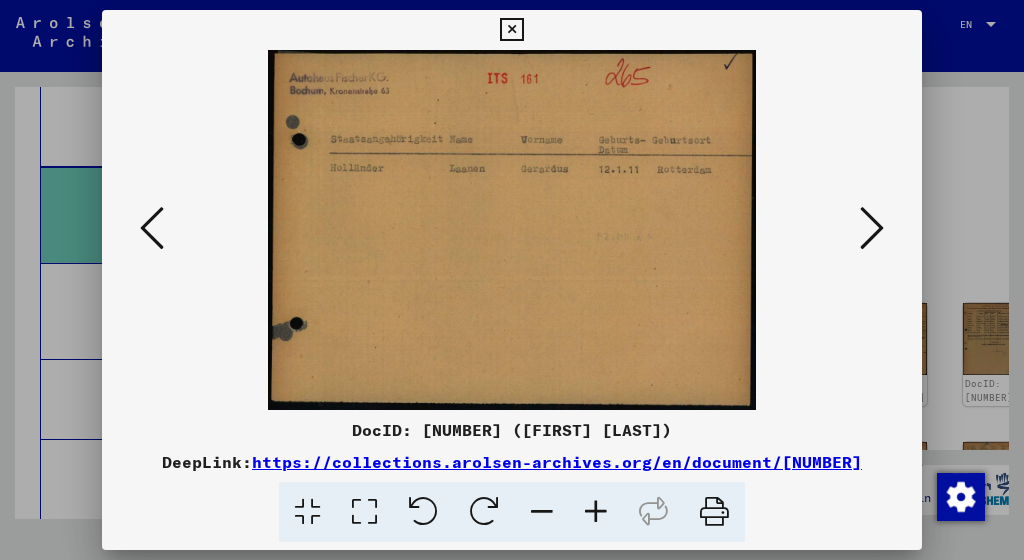 click at bounding box center (152, 228) 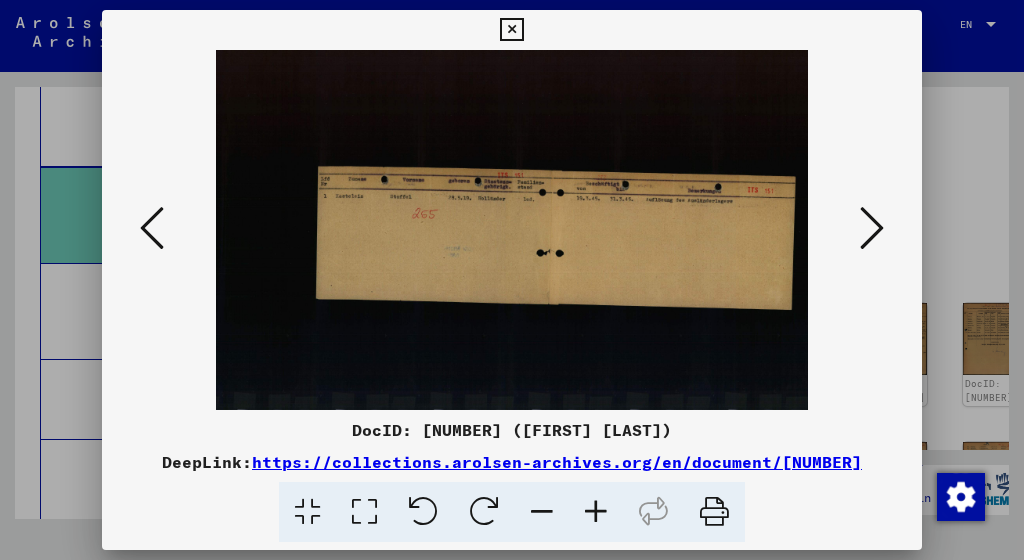 click at bounding box center (596, 512) 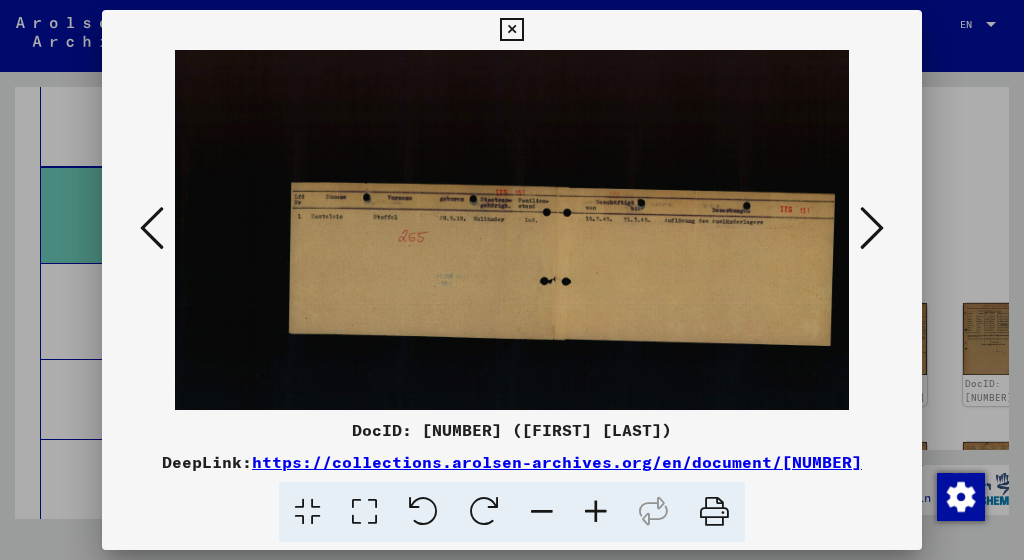 click at bounding box center [596, 512] 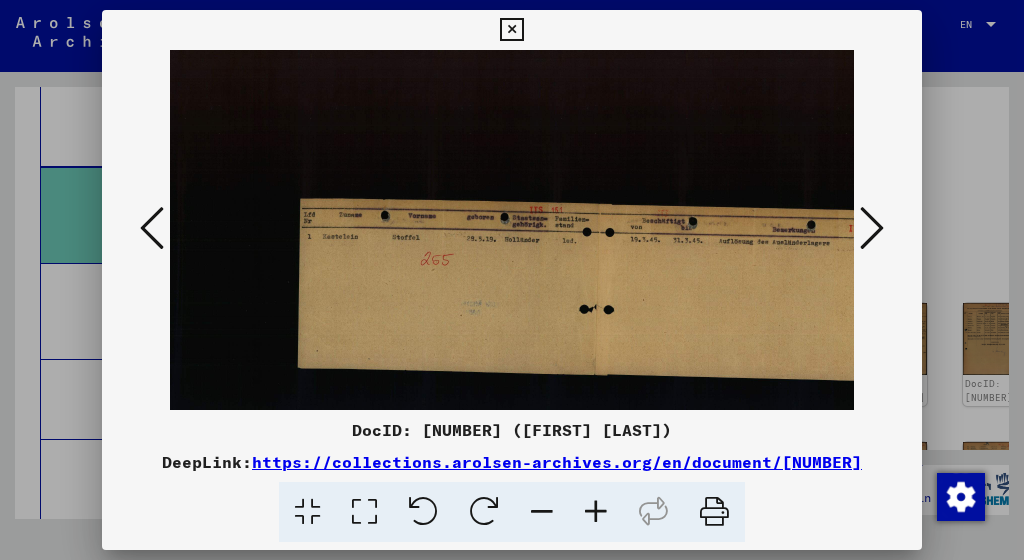 click at bounding box center [596, 512] 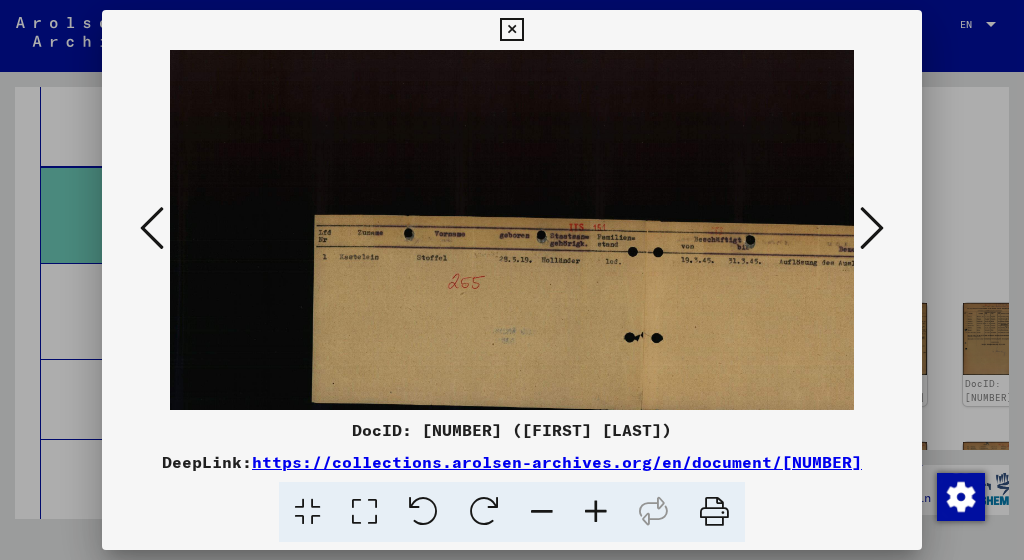 click at bounding box center (596, 512) 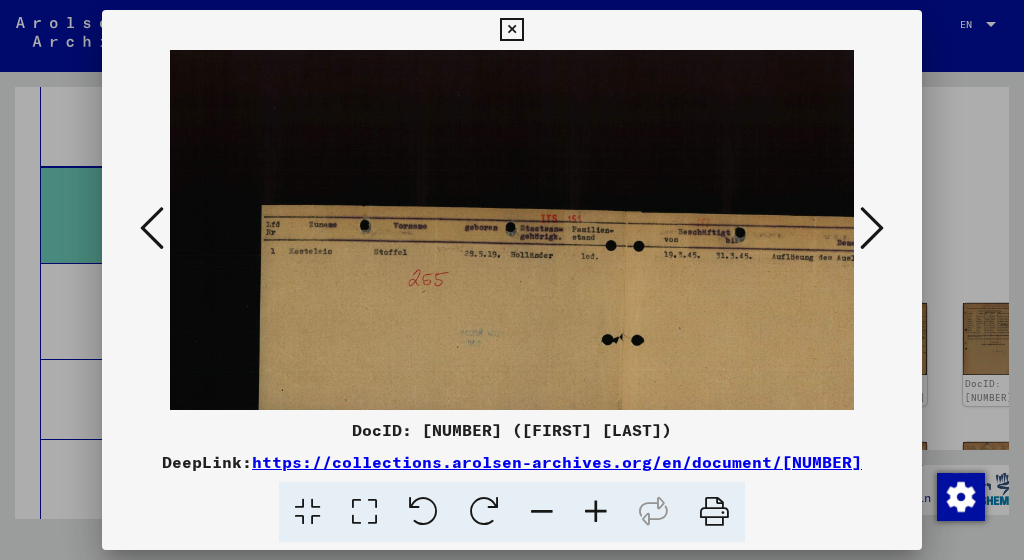 drag, startPoint x: 546, startPoint y: 329, endPoint x: 461, endPoint y: 295, distance: 91.5478 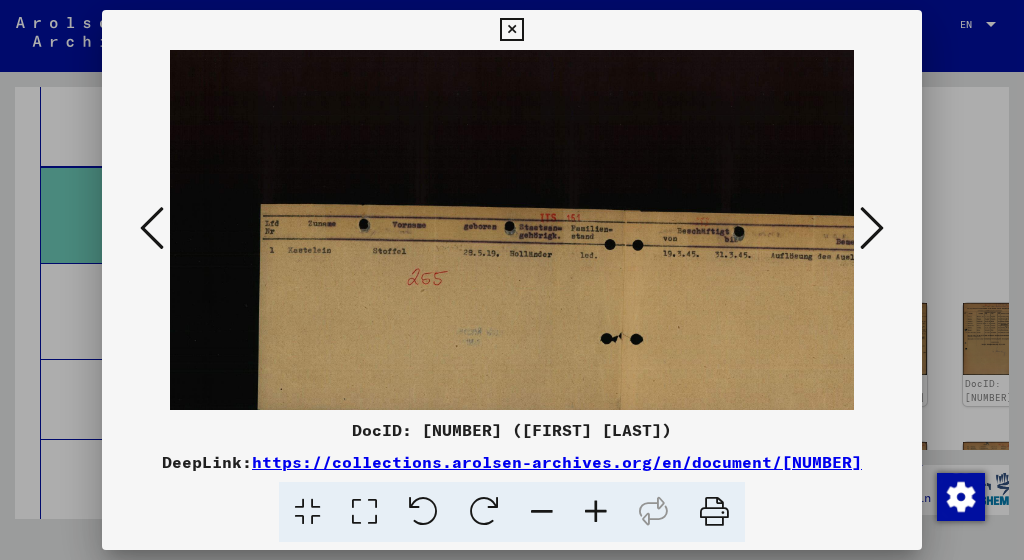 click at bounding box center [152, 228] 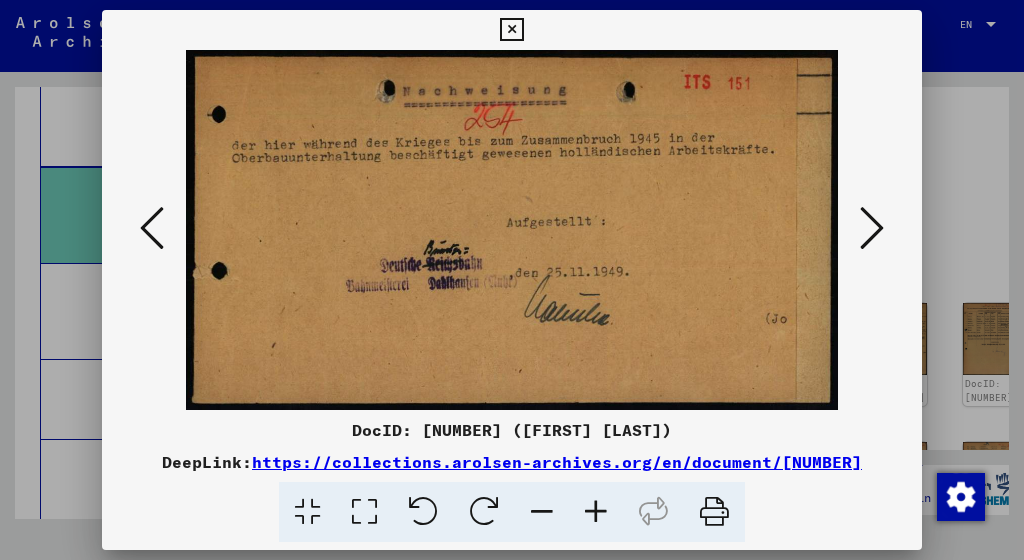 click at bounding box center [152, 228] 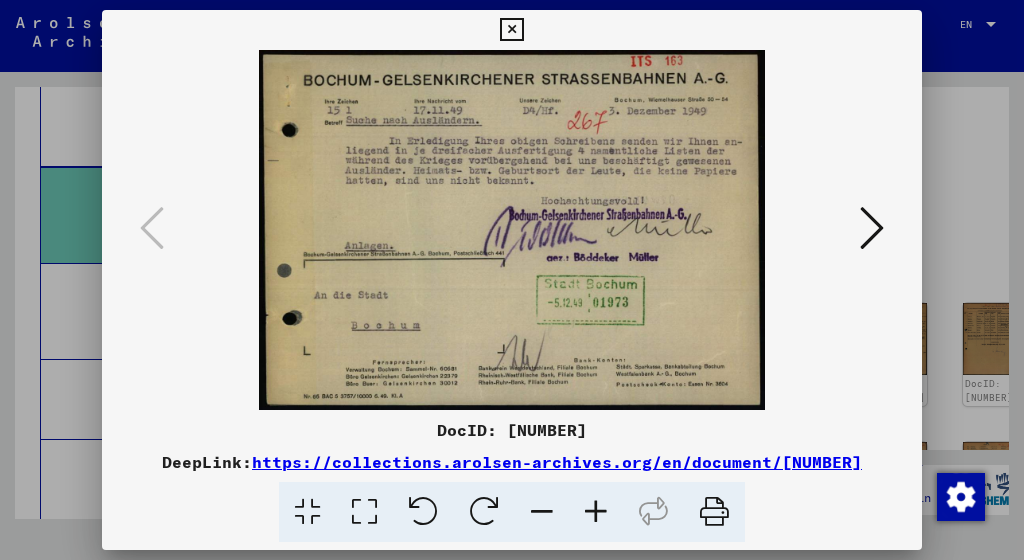 click at bounding box center (511, 30) 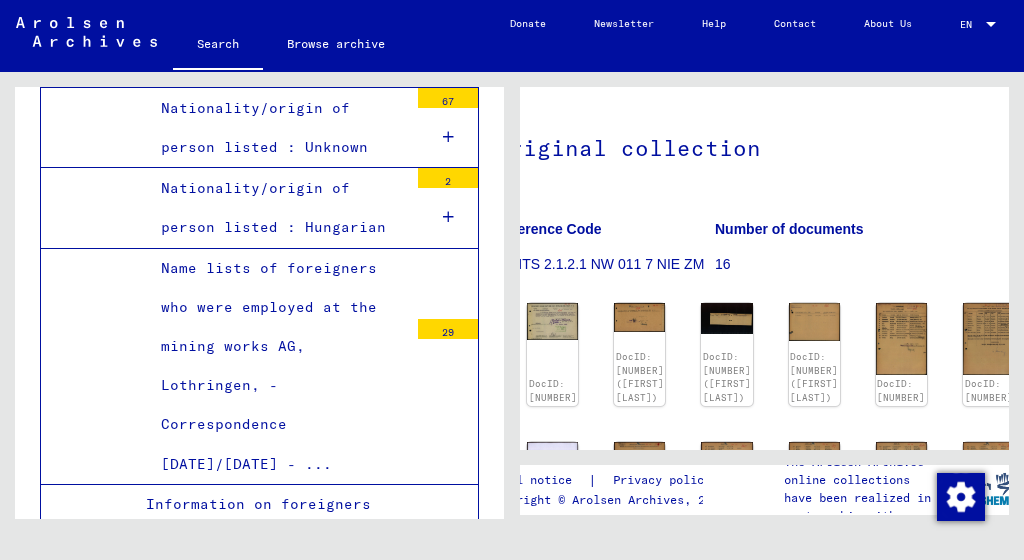 scroll, scrollTop: 4728, scrollLeft: 0, axis: vertical 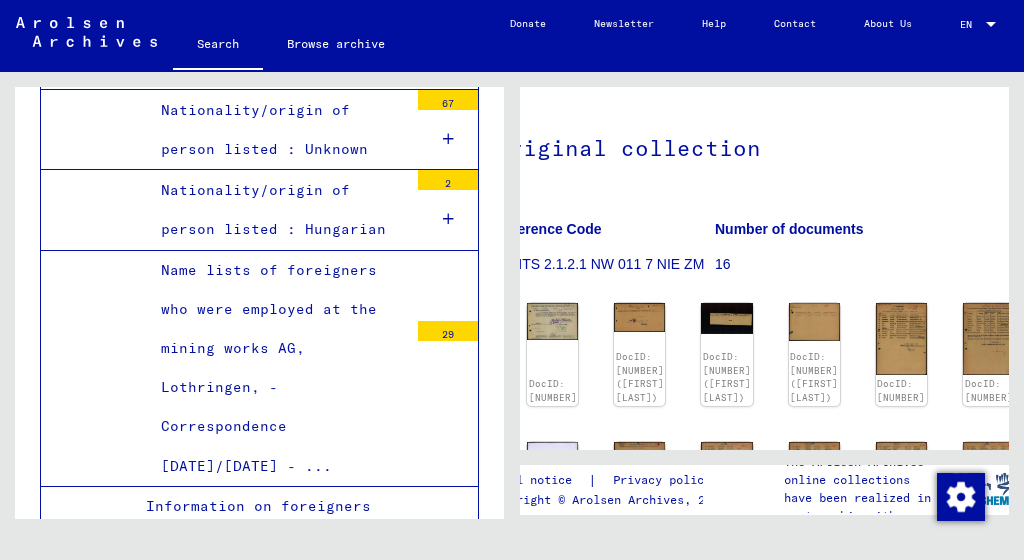 click on "29" at bounding box center (448, 331) 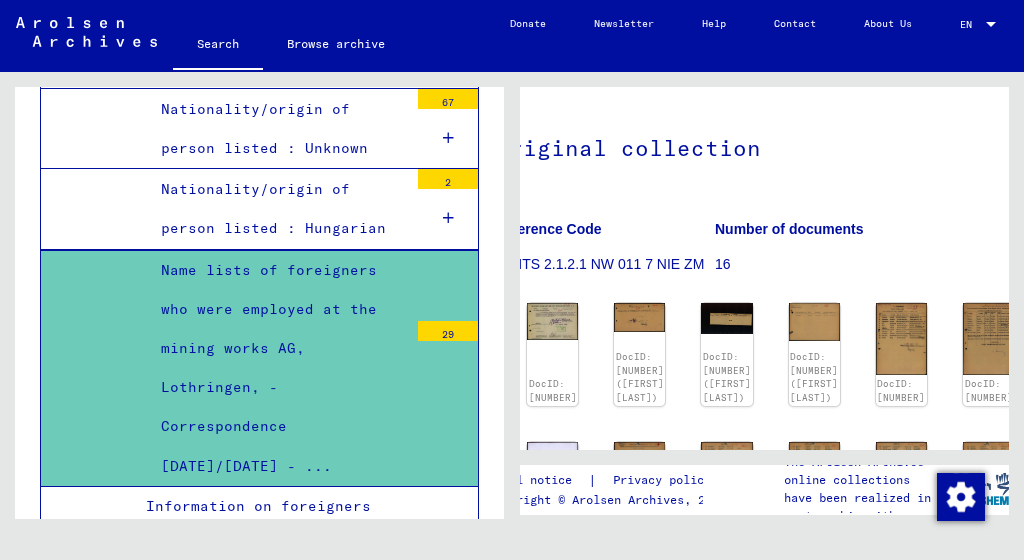 click on "29" at bounding box center (448, 331) 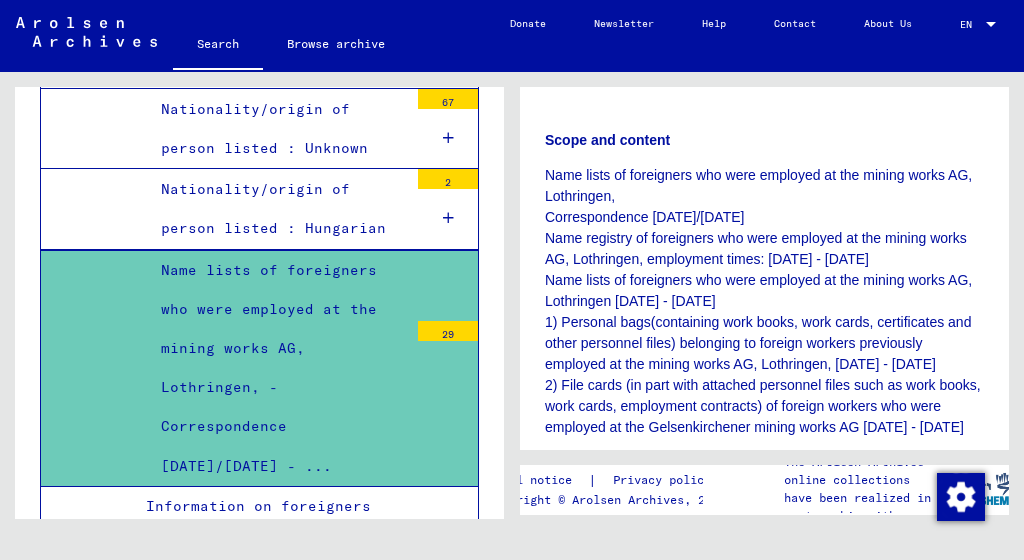 scroll, scrollTop: 486, scrollLeft: 0, axis: vertical 